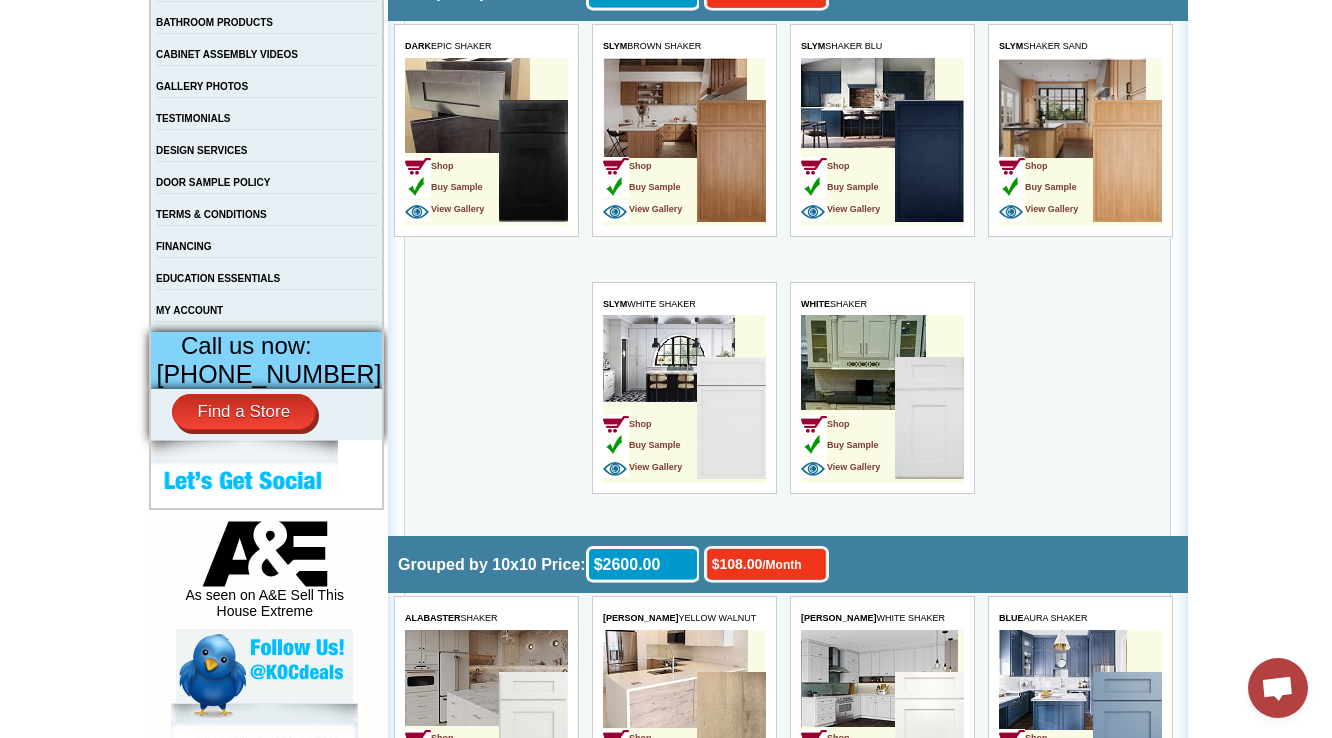 scroll, scrollTop: 560, scrollLeft: 0, axis: vertical 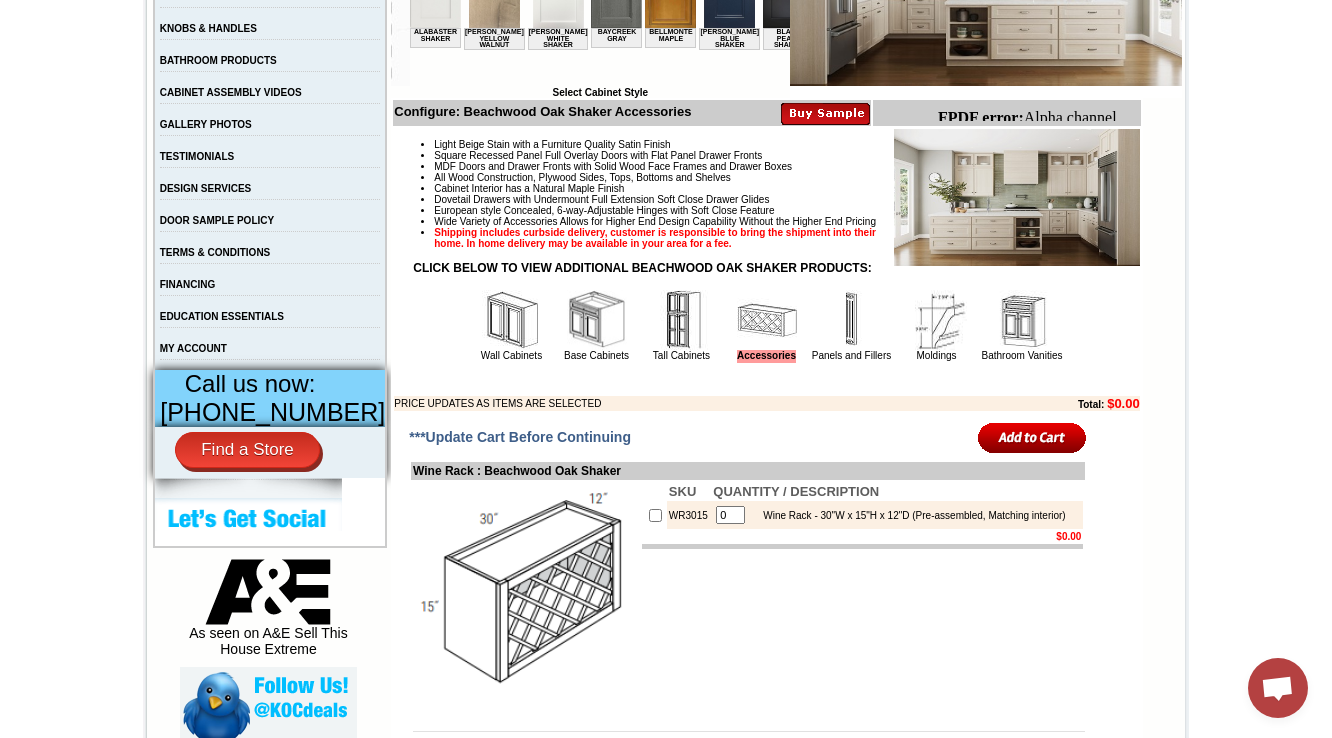 click at bounding box center [597, 320] 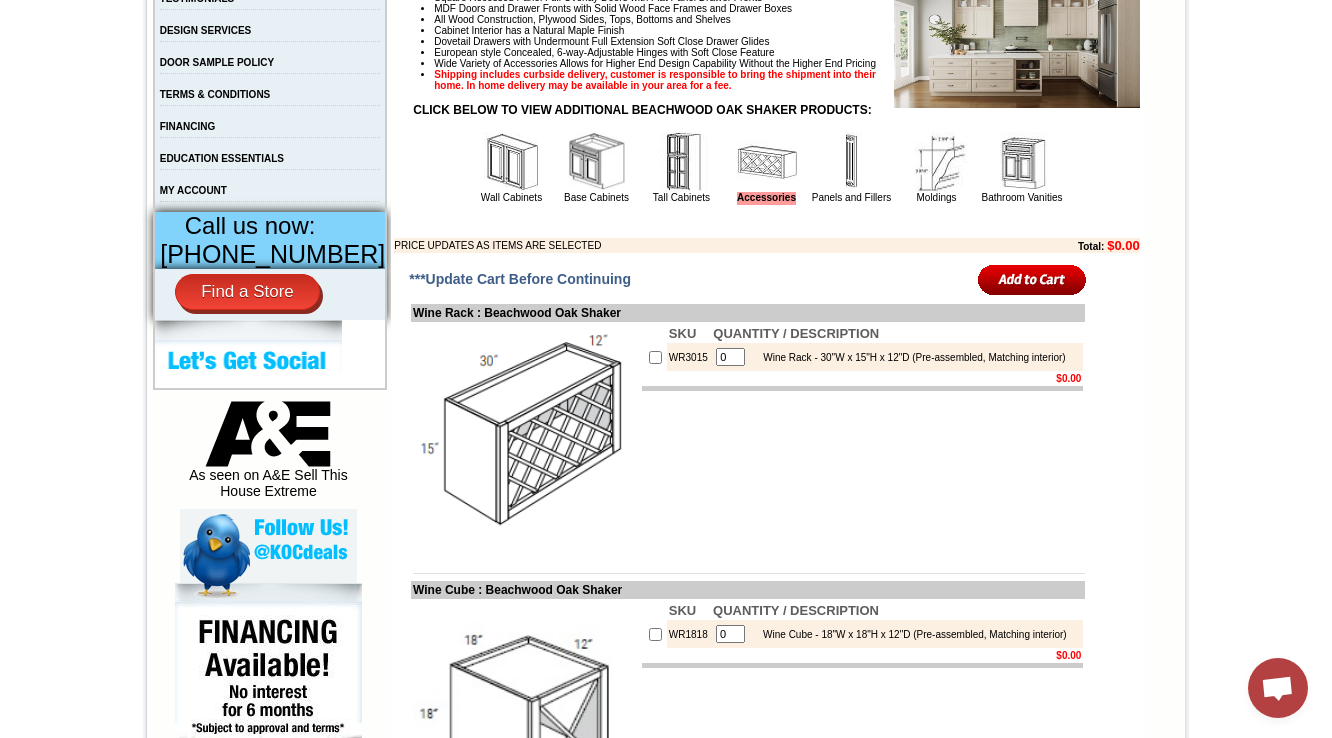 scroll, scrollTop: 682, scrollLeft: 0, axis: vertical 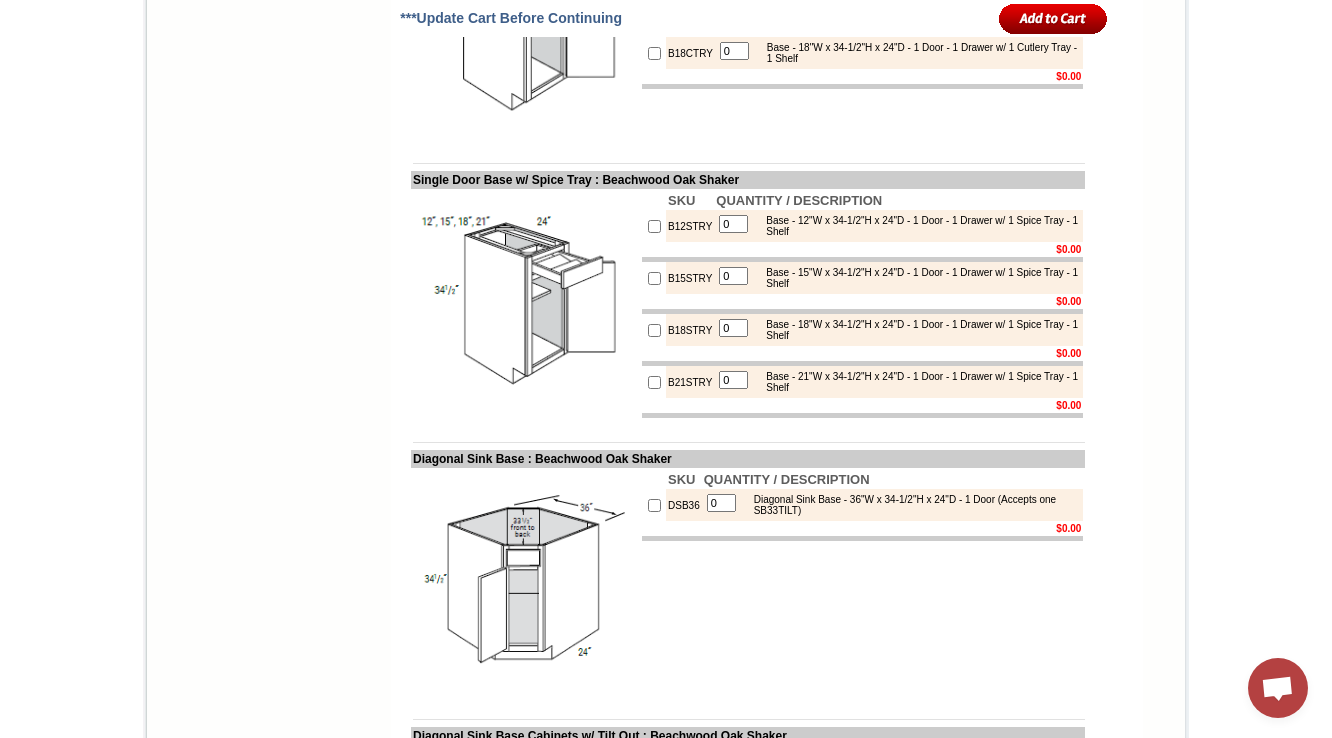 drag, startPoint x: 617, startPoint y: 164, endPoint x: 391, endPoint y: 157, distance: 226.10838 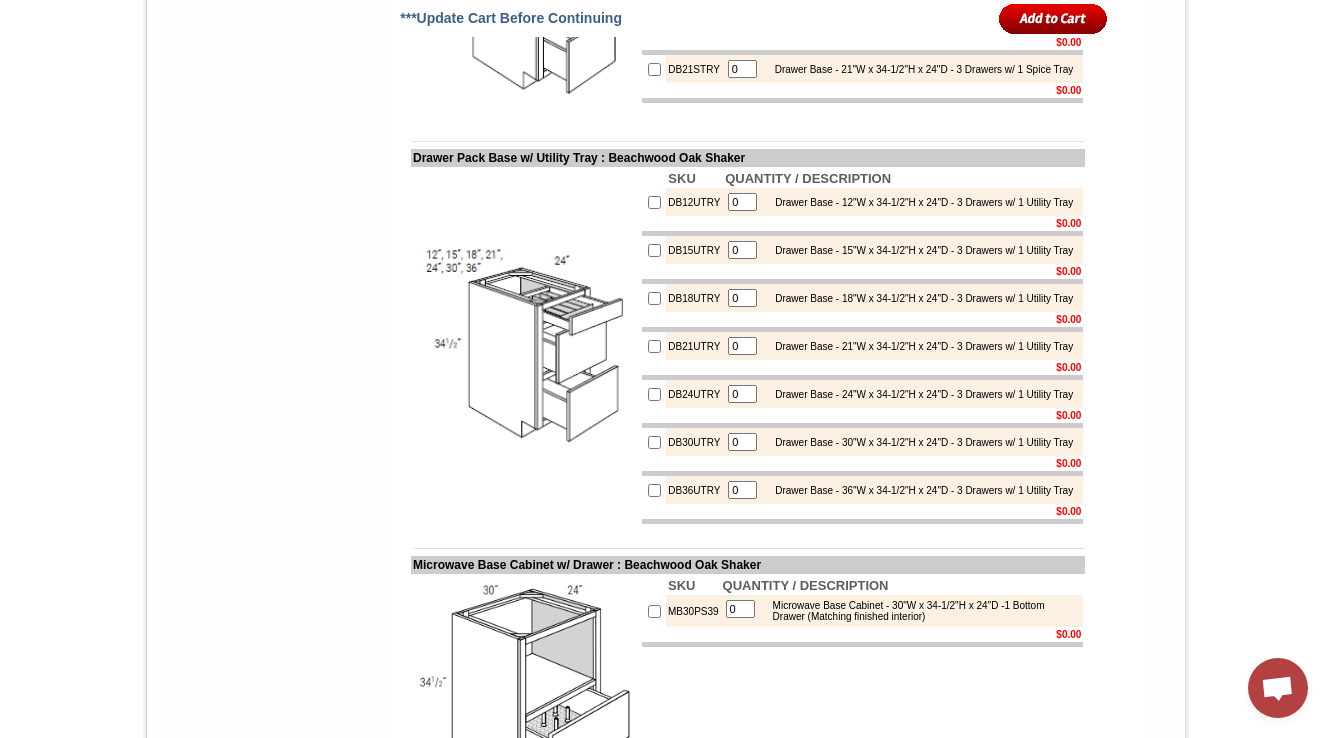 scroll, scrollTop: 9886, scrollLeft: 0, axis: vertical 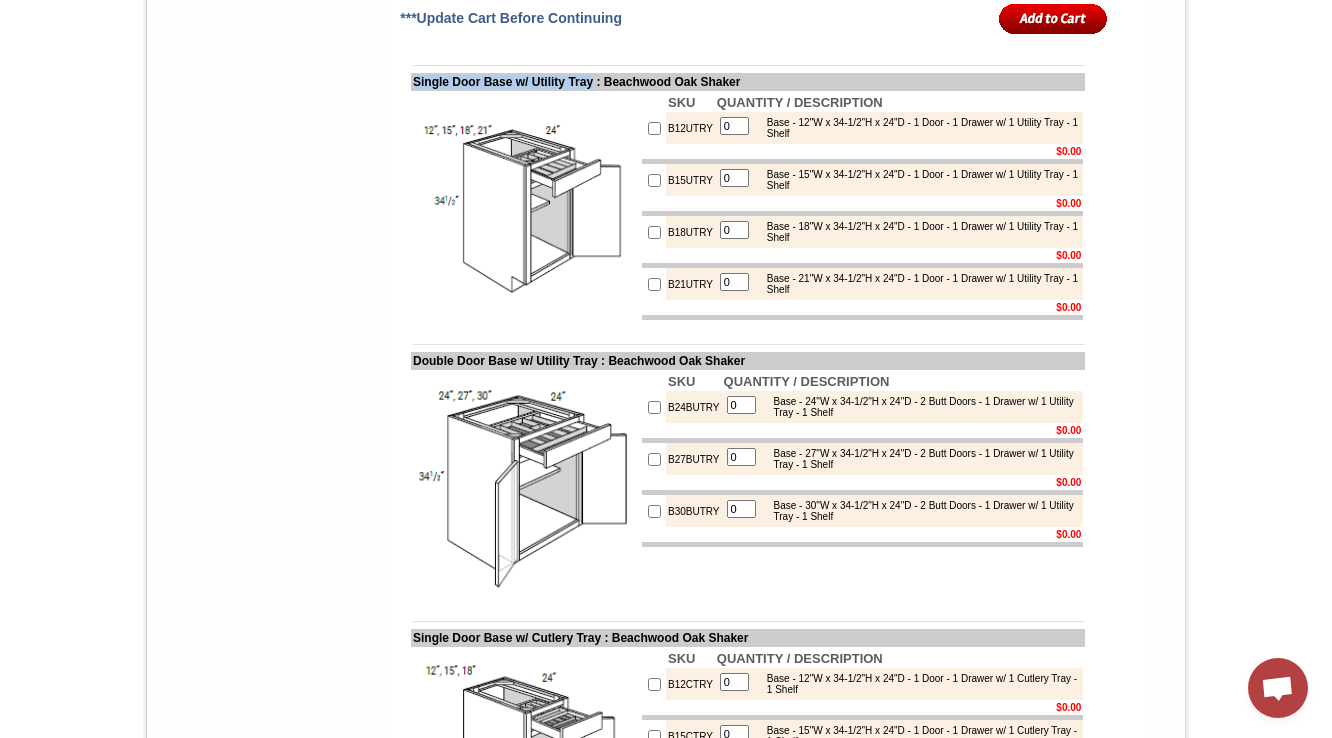 drag, startPoint x: 570, startPoint y: 325, endPoint x: 394, endPoint y: 327, distance: 176.01137 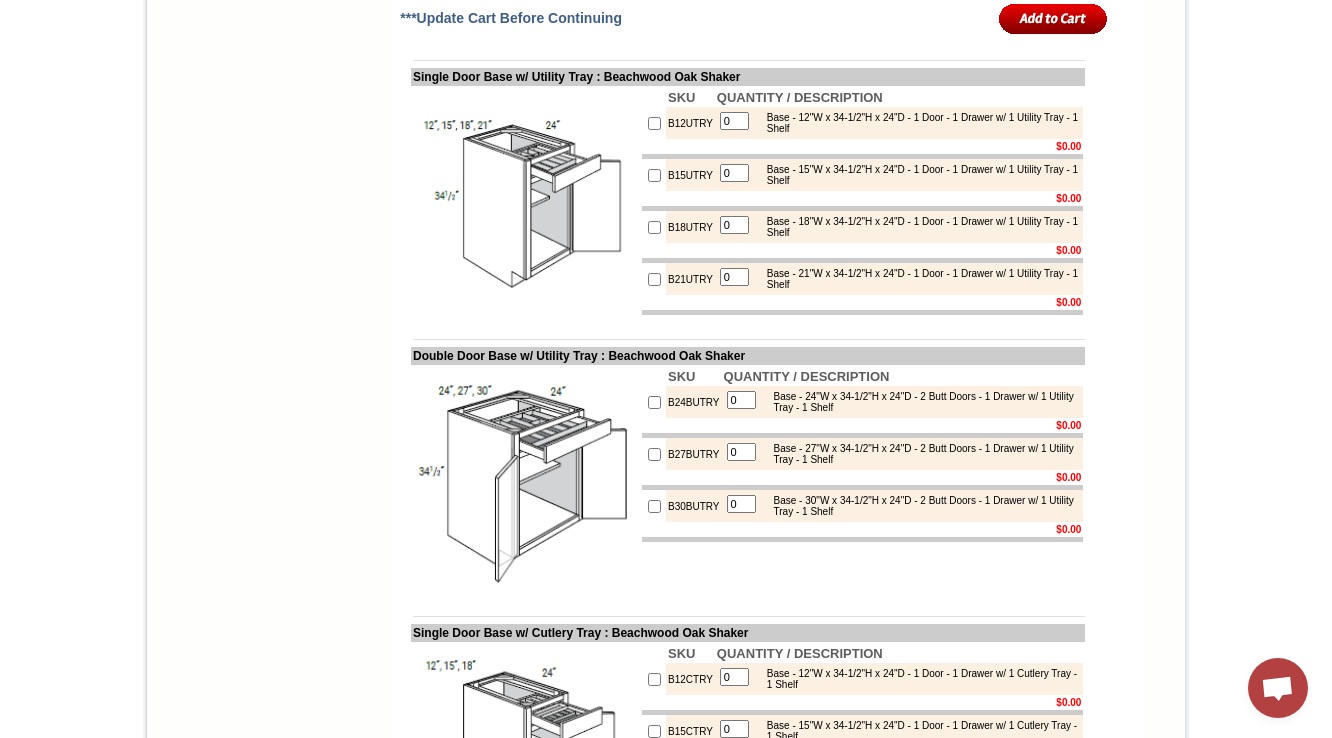scroll, scrollTop: 10366, scrollLeft: 0, axis: vertical 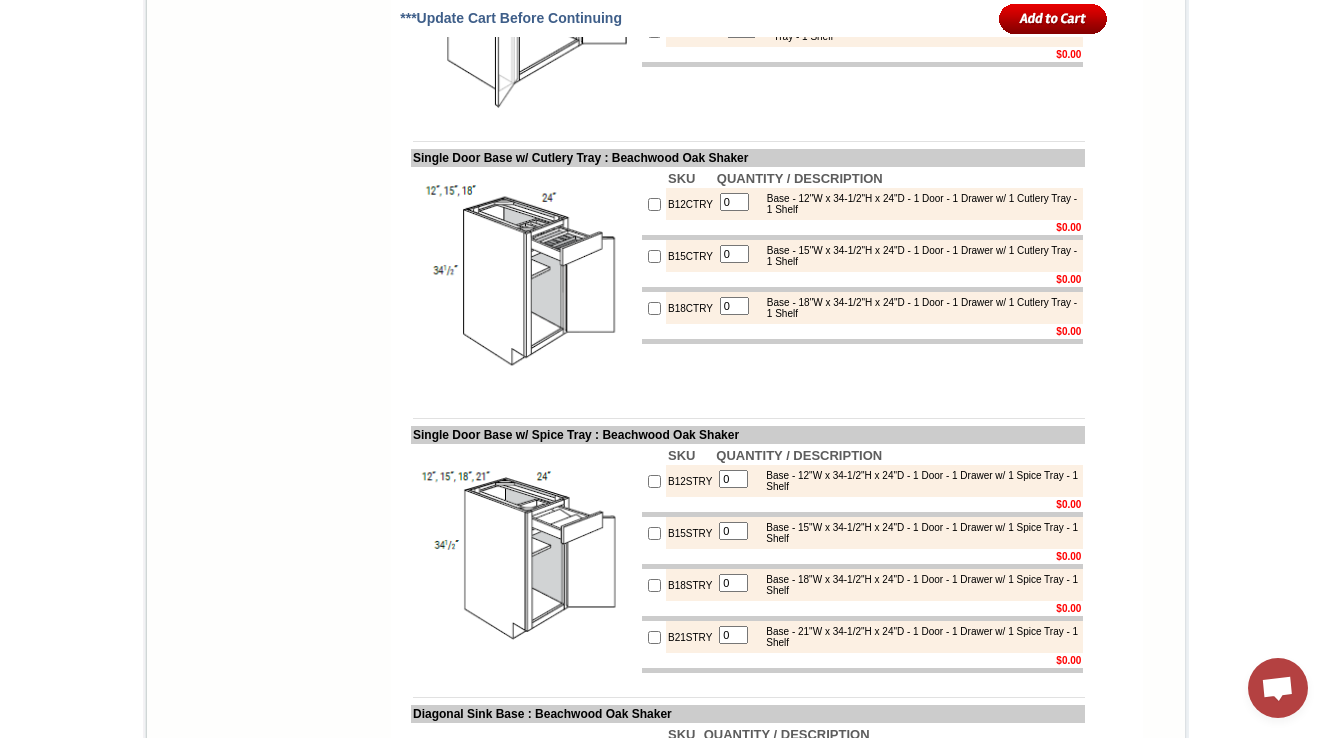 drag, startPoint x: 612, startPoint y: 140, endPoint x: 391, endPoint y: 138, distance: 221.00905 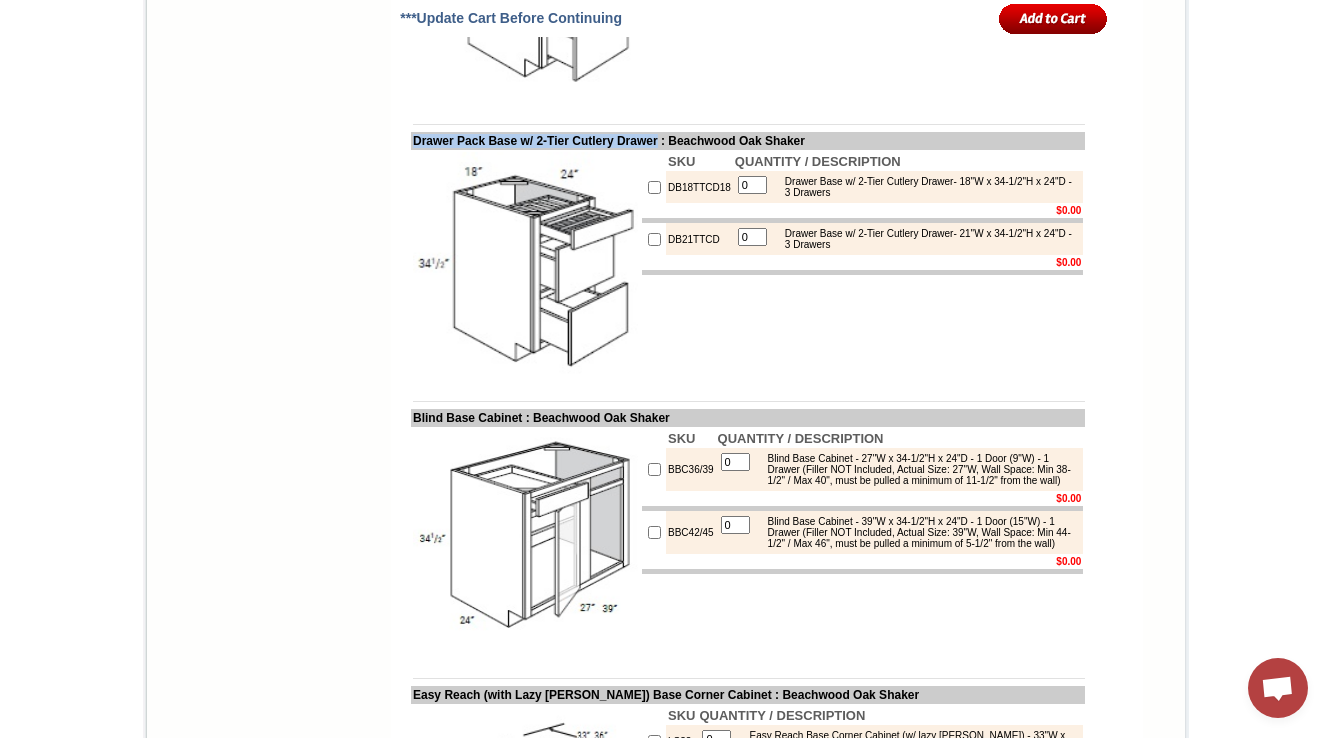 drag, startPoint x: 392, startPoint y: 264, endPoint x: 686, endPoint y: 266, distance: 294.0068 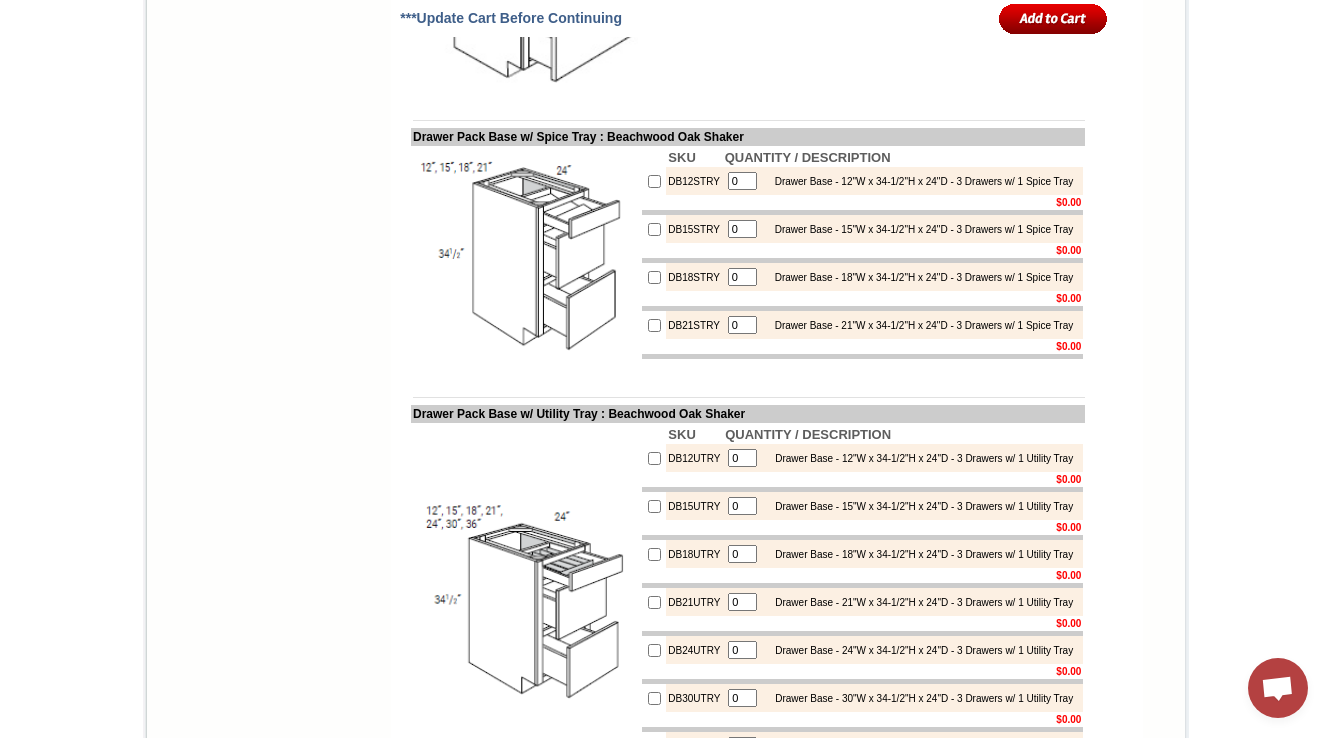 scroll, scrollTop: 7244, scrollLeft: 0, axis: vertical 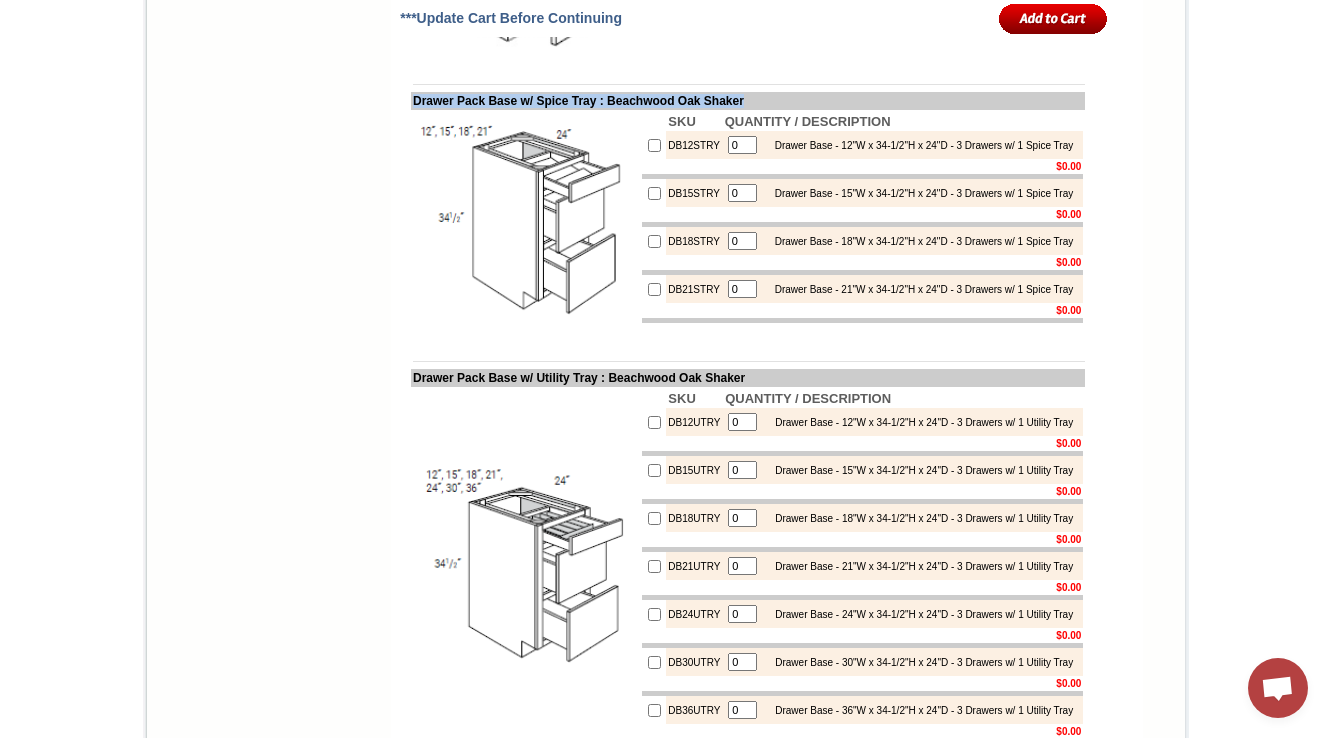 drag, startPoint x: 396, startPoint y: 241, endPoint x: 588, endPoint y: 250, distance: 192.21082 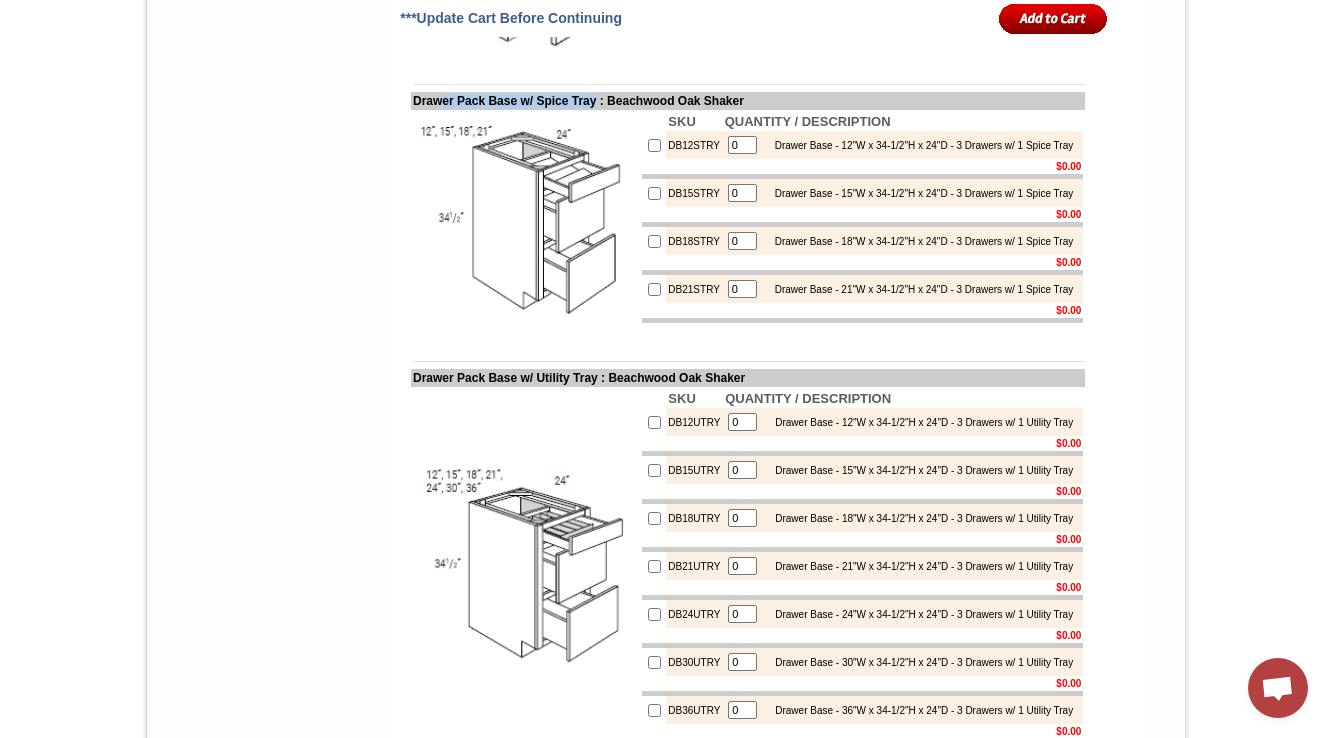 drag, startPoint x: 610, startPoint y: 244, endPoint x: 428, endPoint y: 241, distance: 182.02472 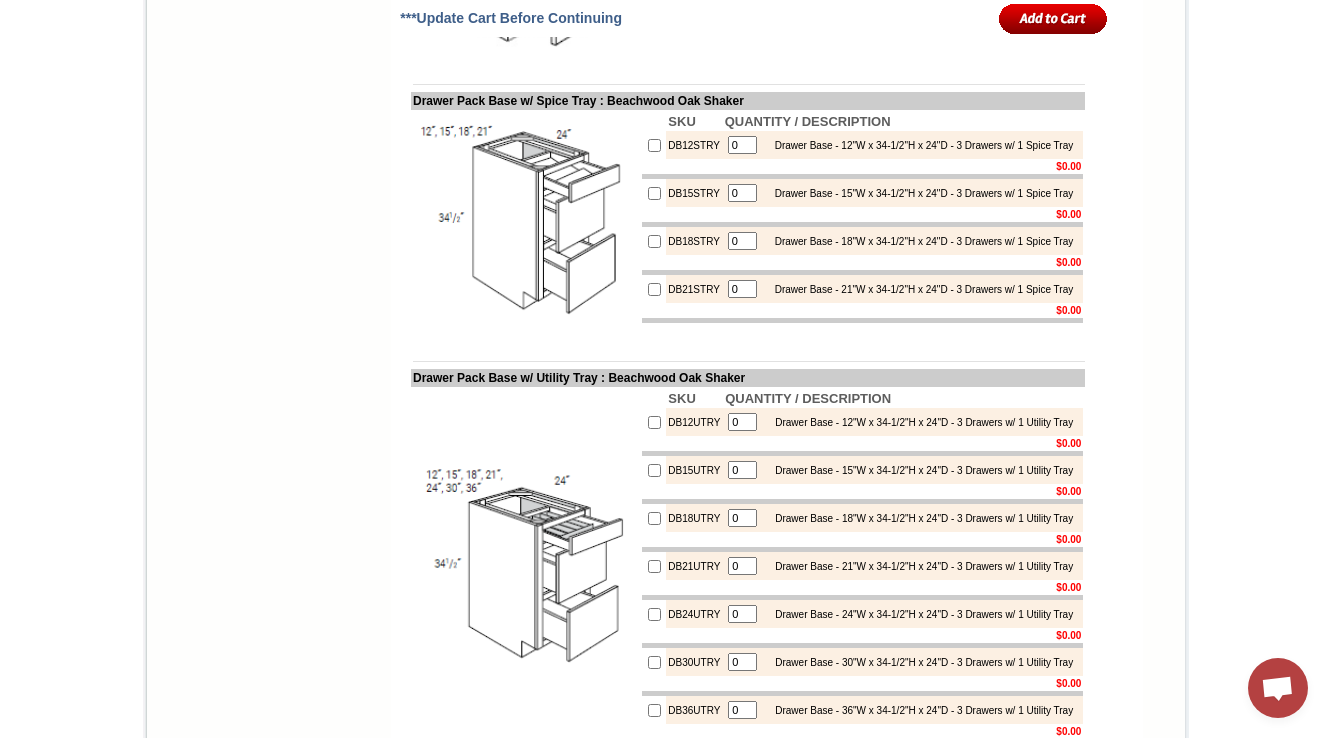 click on "Drawer Pack Base w/ Spice Tray : Beachwood Oak Shaker" at bounding box center (748, 101) 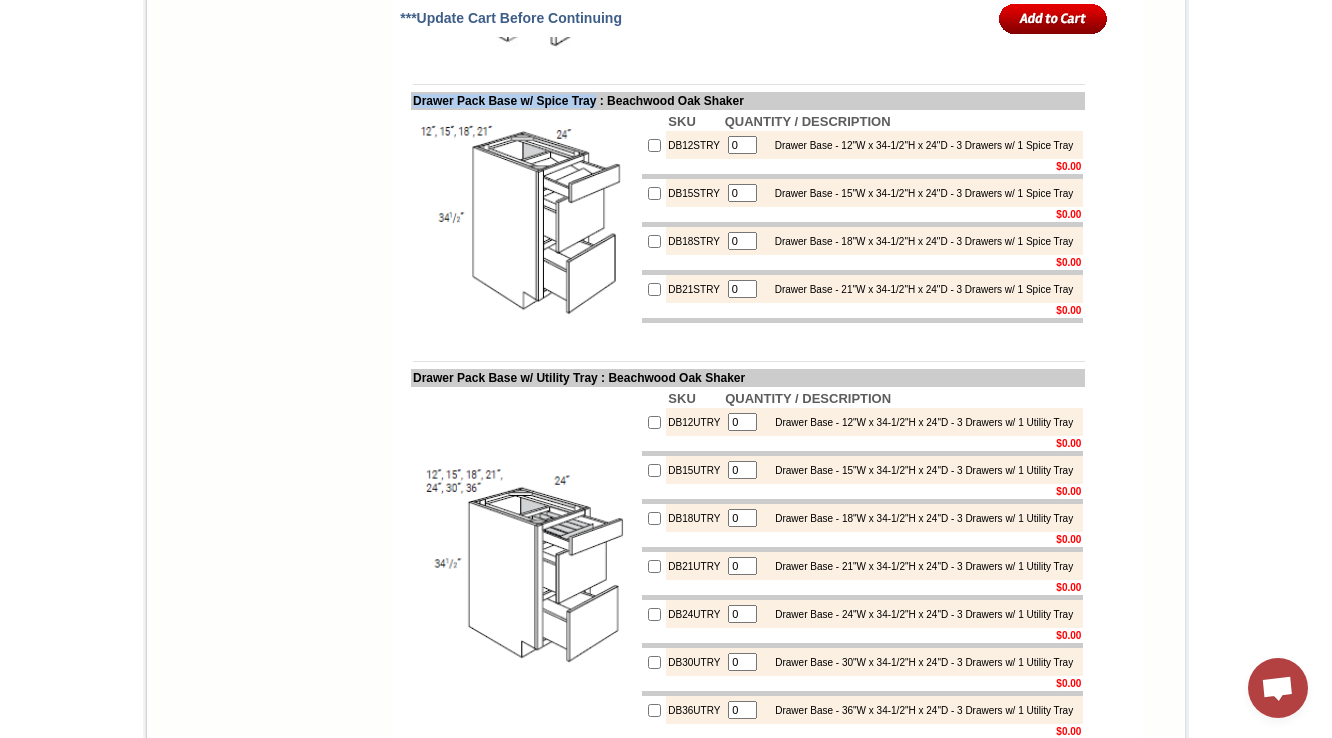 drag, startPoint x: 394, startPoint y: 240, endPoint x: 610, endPoint y: 236, distance: 216.03703 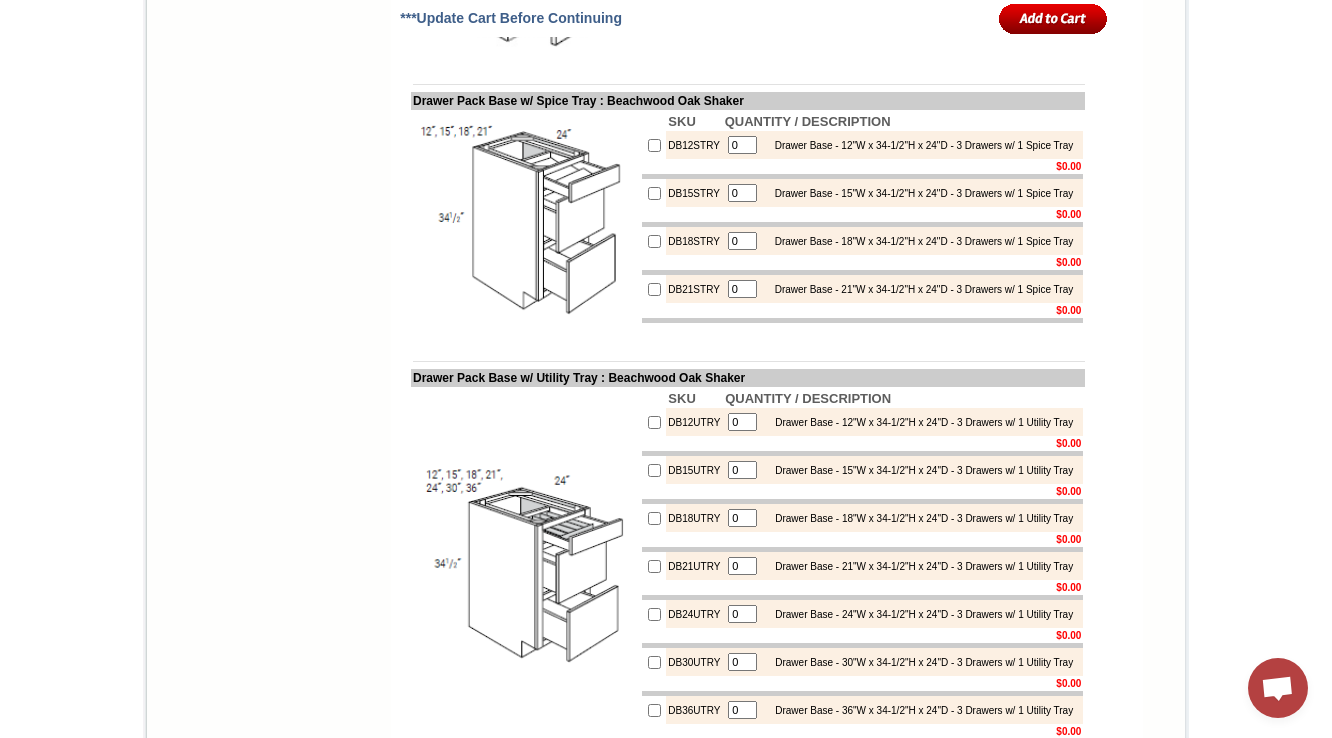 scroll, scrollTop: 11601, scrollLeft: 0, axis: vertical 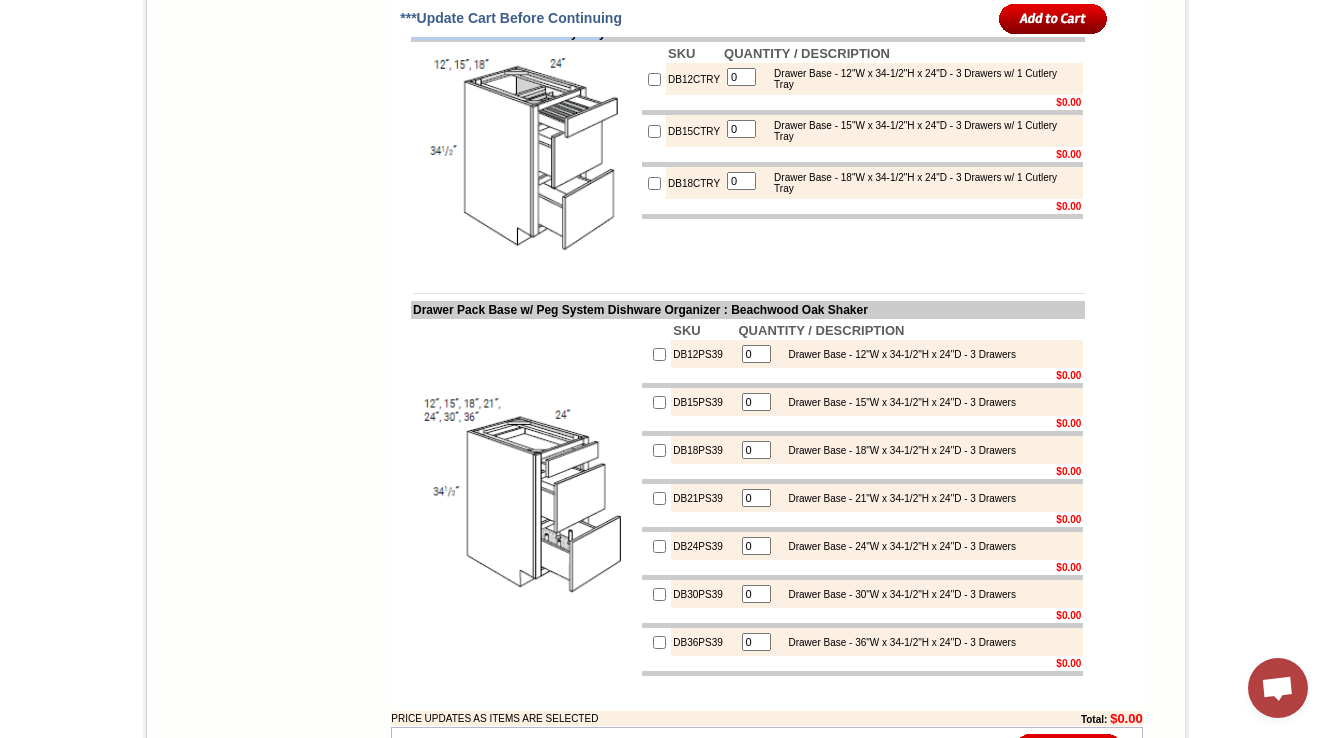 drag, startPoint x: 393, startPoint y: 320, endPoint x: 623, endPoint y: 324, distance: 230.03477 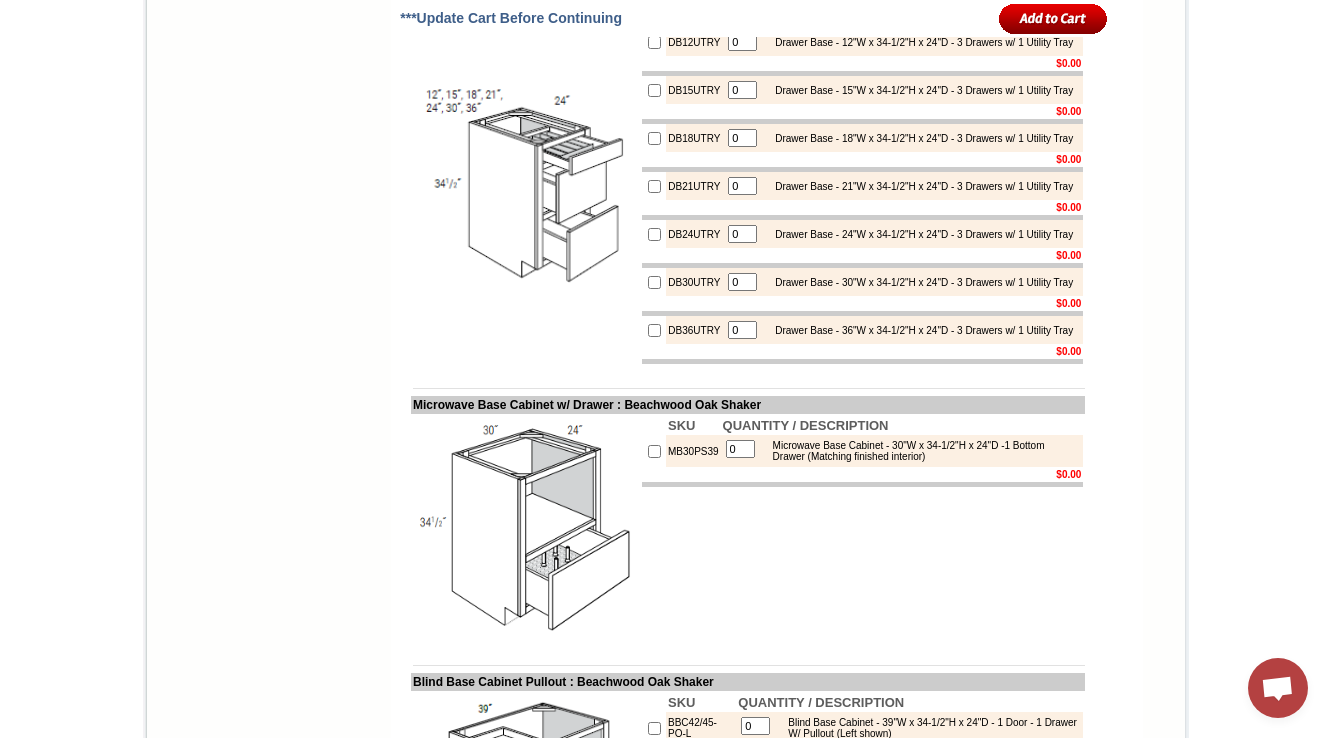 scroll, scrollTop: 7704, scrollLeft: 0, axis: vertical 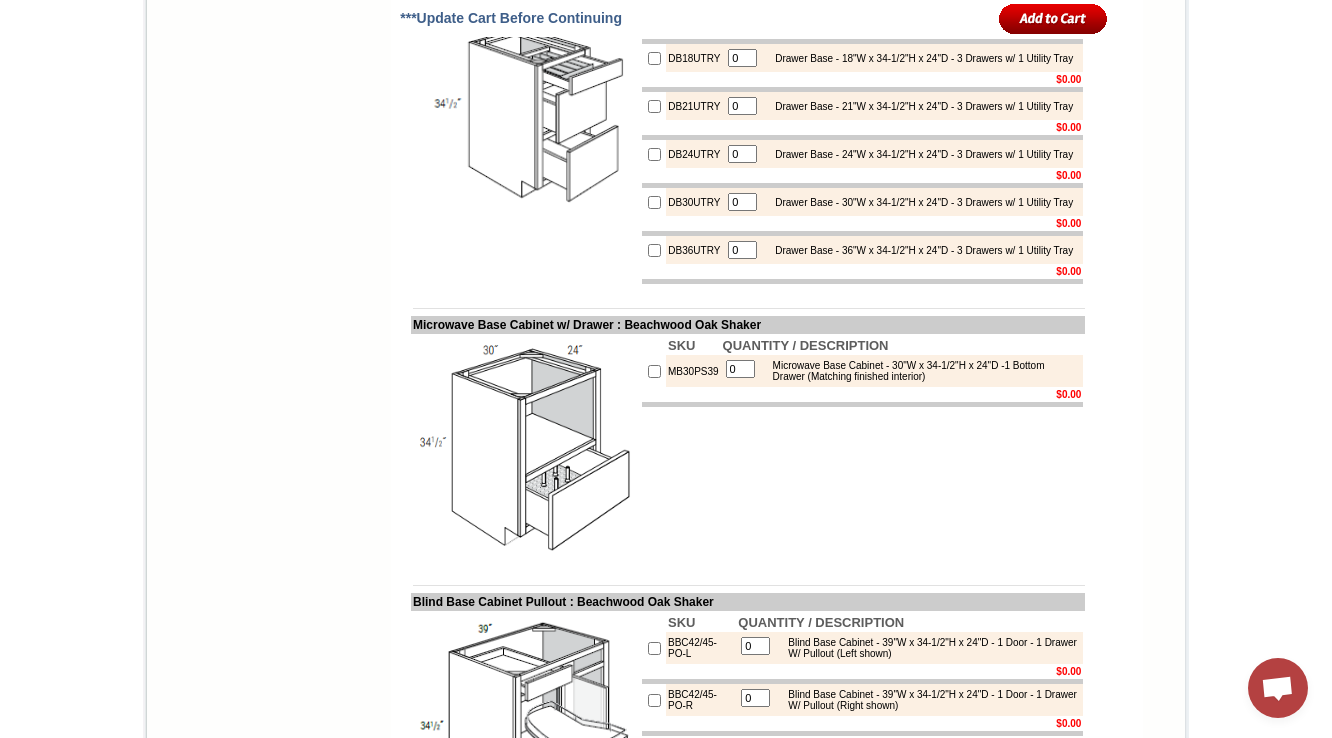 drag, startPoint x: 395, startPoint y: 84, endPoint x: 616, endPoint y: 76, distance: 221.14474 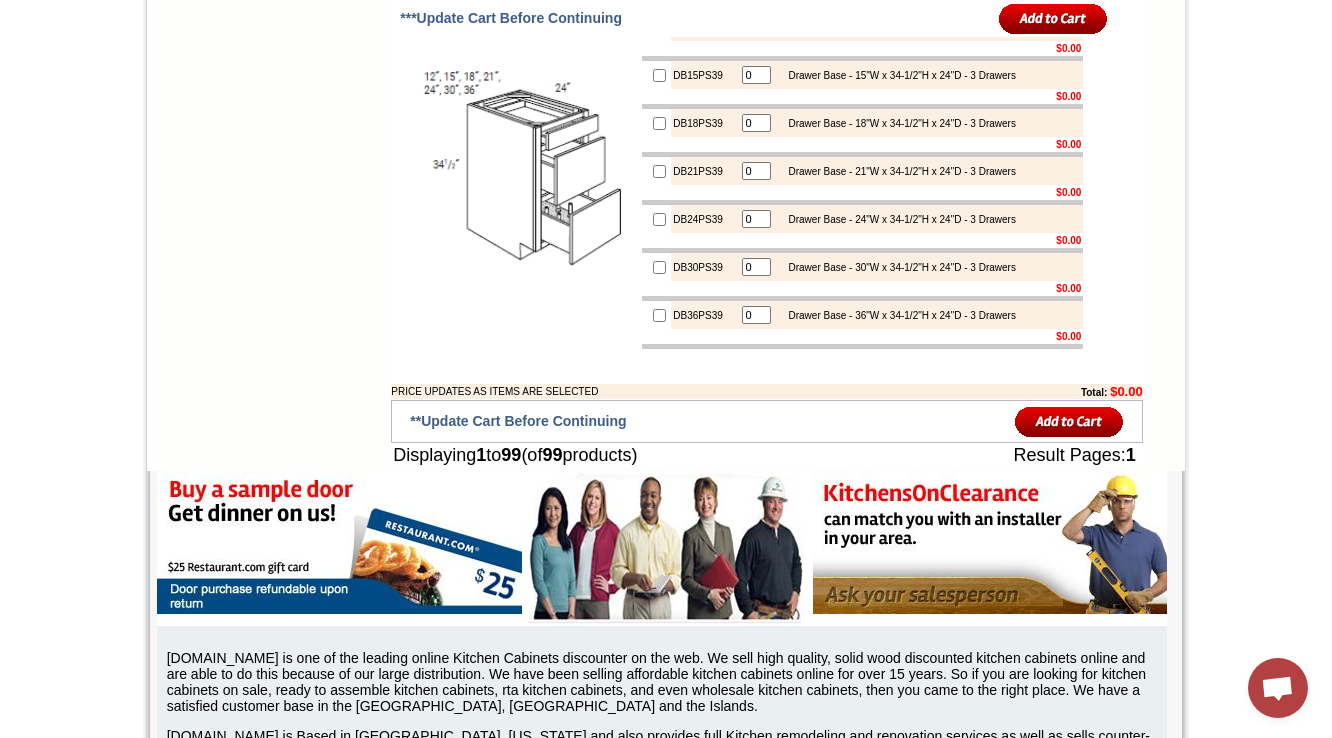 scroll, scrollTop: 12036, scrollLeft: 0, axis: vertical 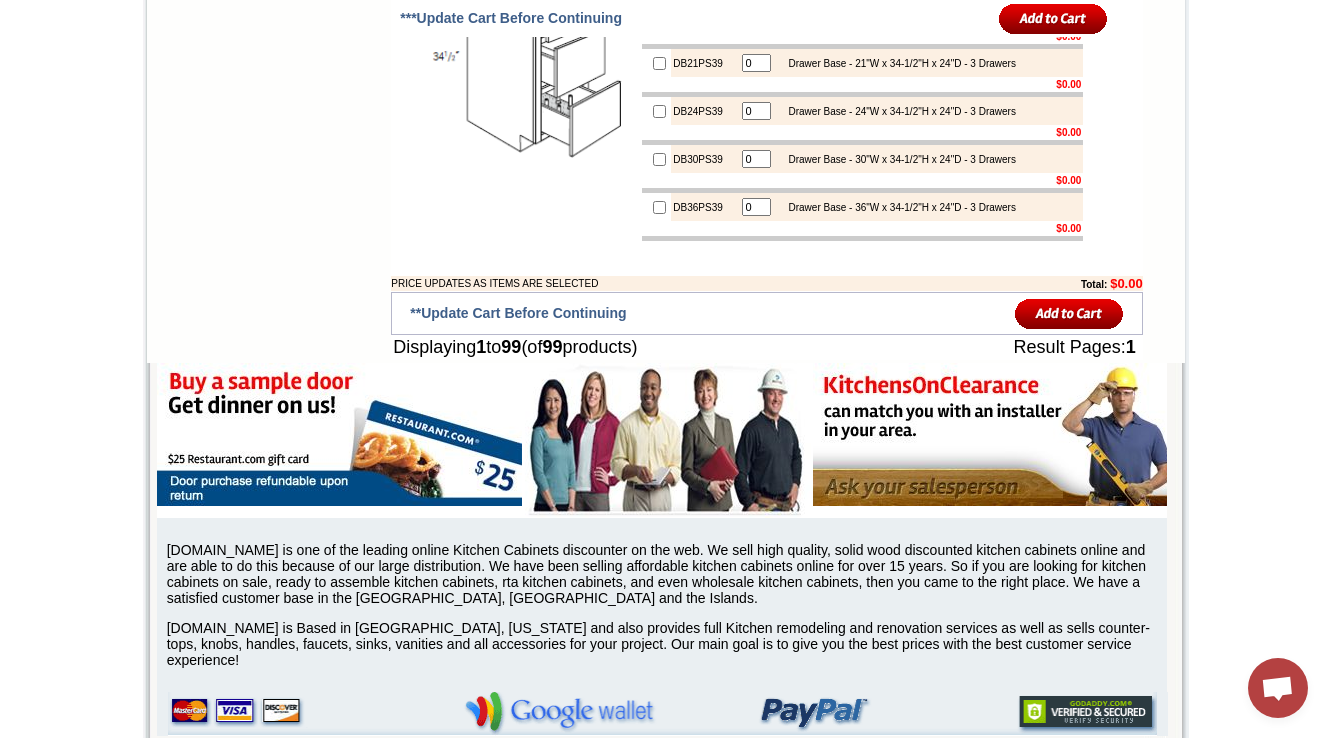 drag, startPoint x: 392, startPoint y: 167, endPoint x: 756, endPoint y: 161, distance: 364.04944 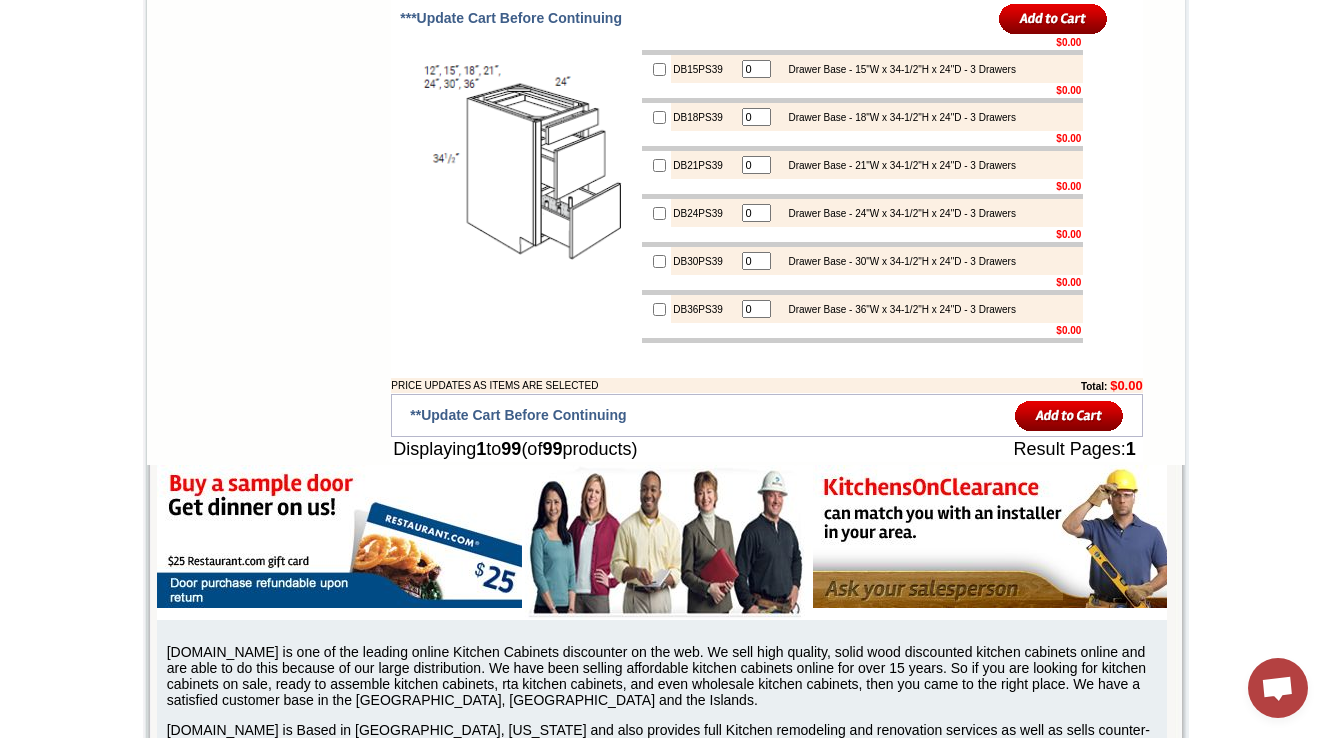 scroll, scrollTop: 11796, scrollLeft: 0, axis: vertical 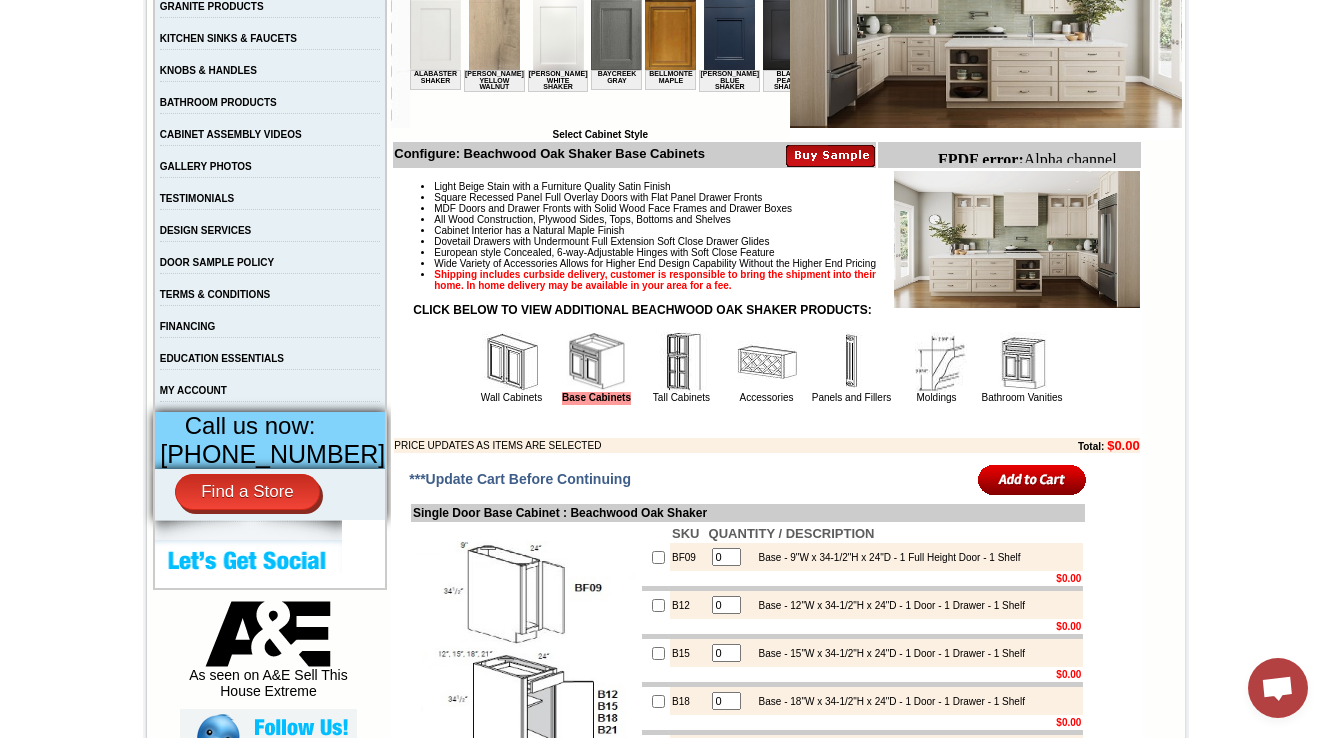 click at bounding box center [682, 362] 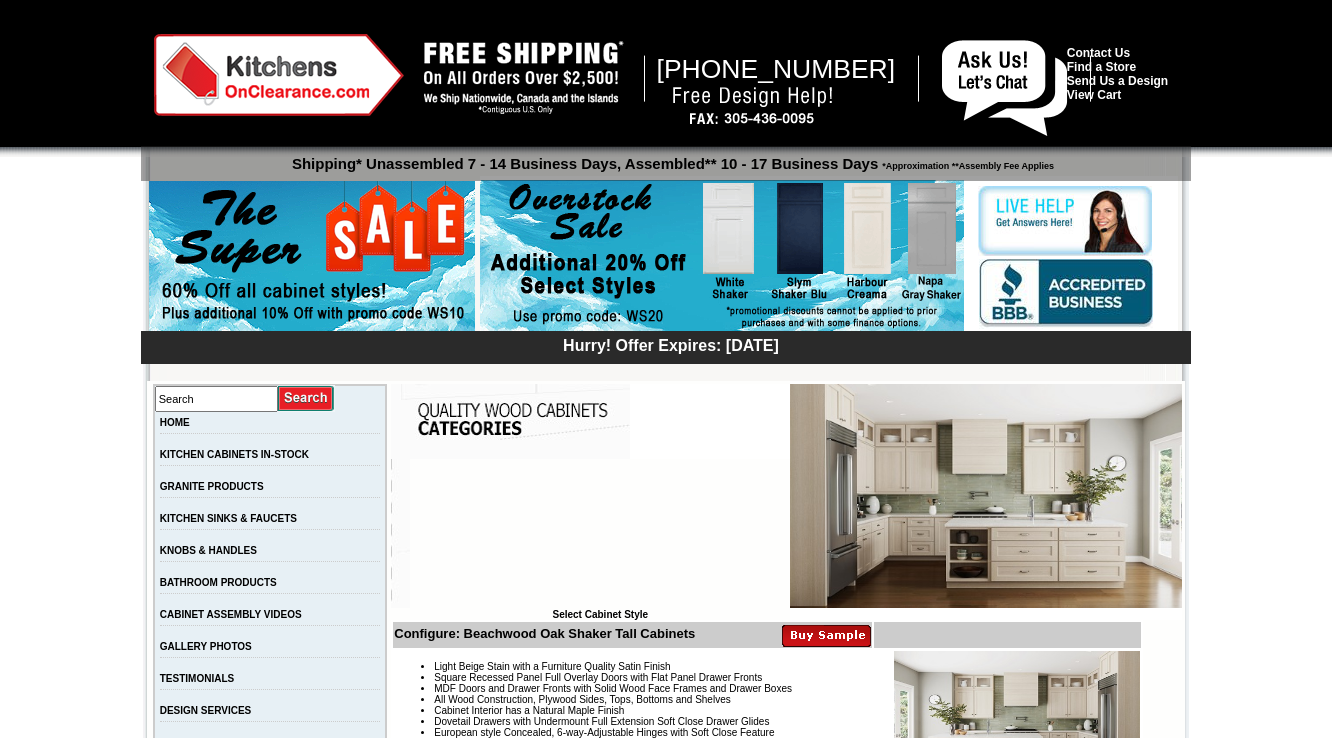 scroll, scrollTop: 0, scrollLeft: 0, axis: both 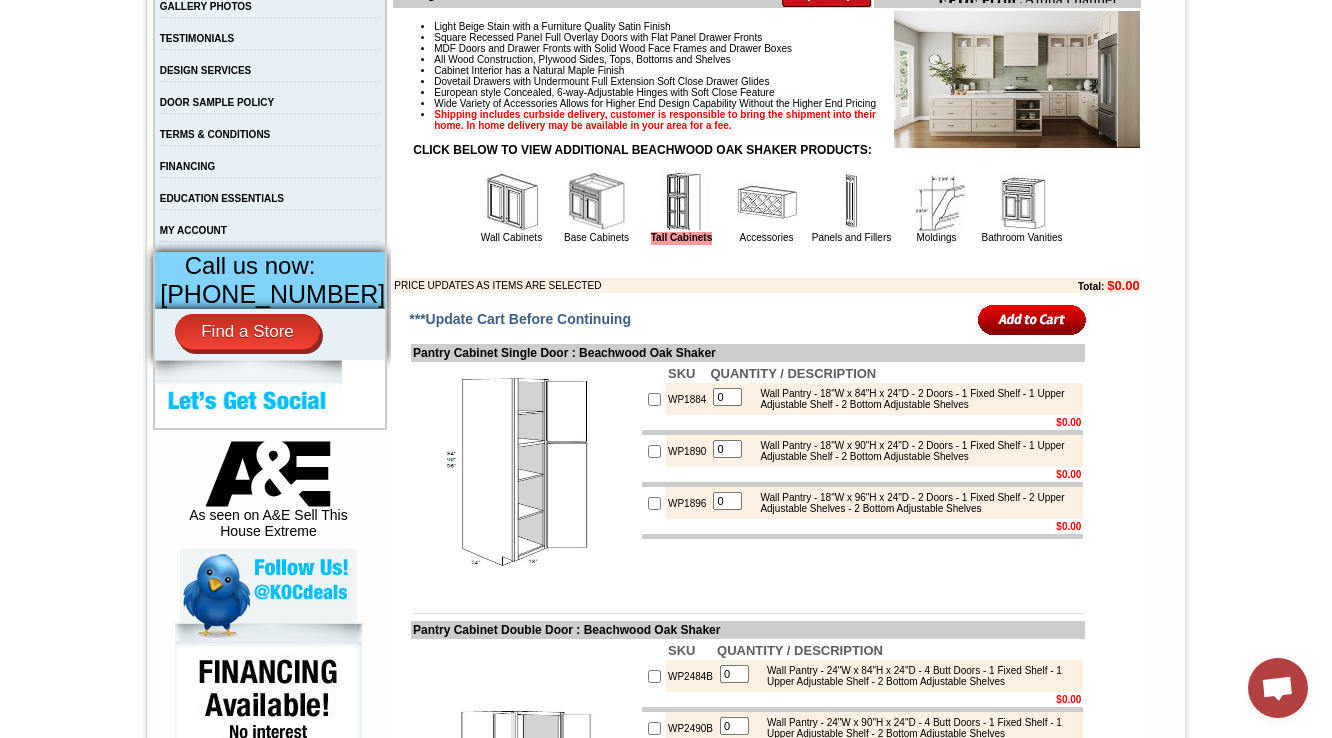 click at bounding box center (767, 202) 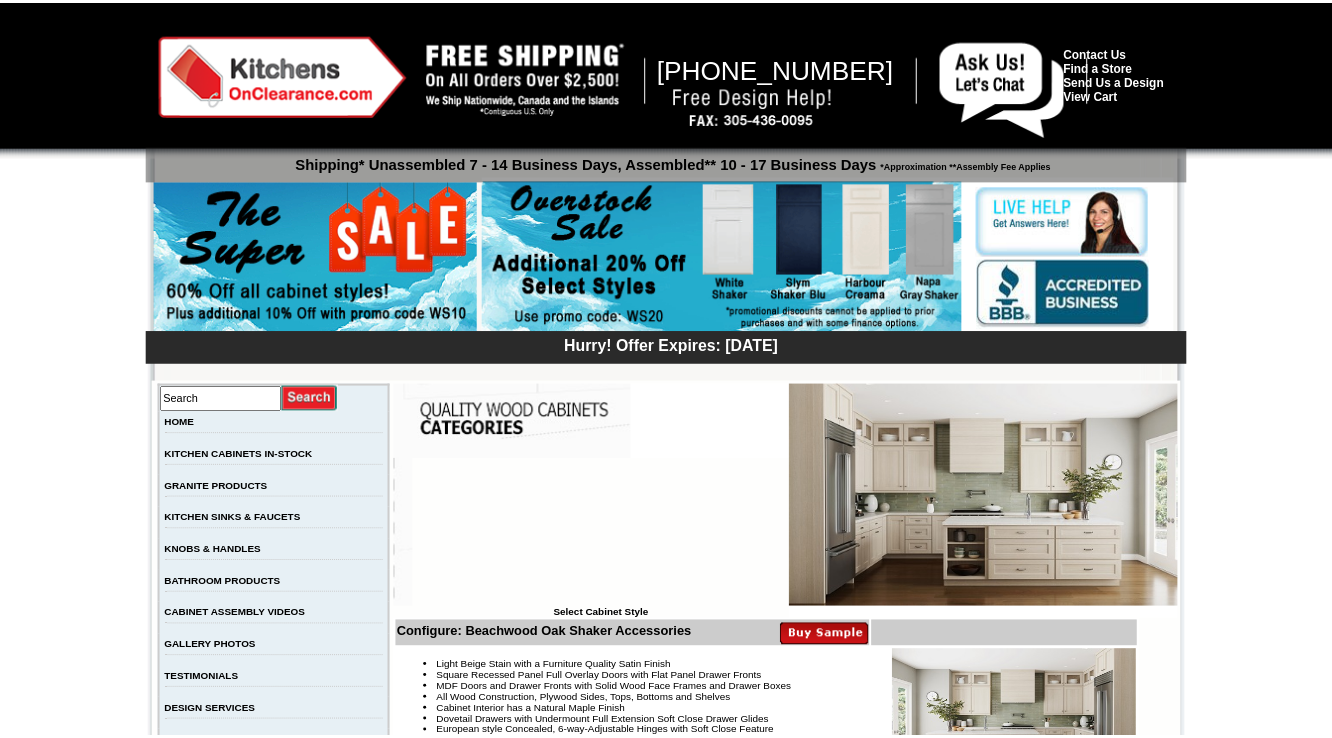 scroll, scrollTop: 0, scrollLeft: 0, axis: both 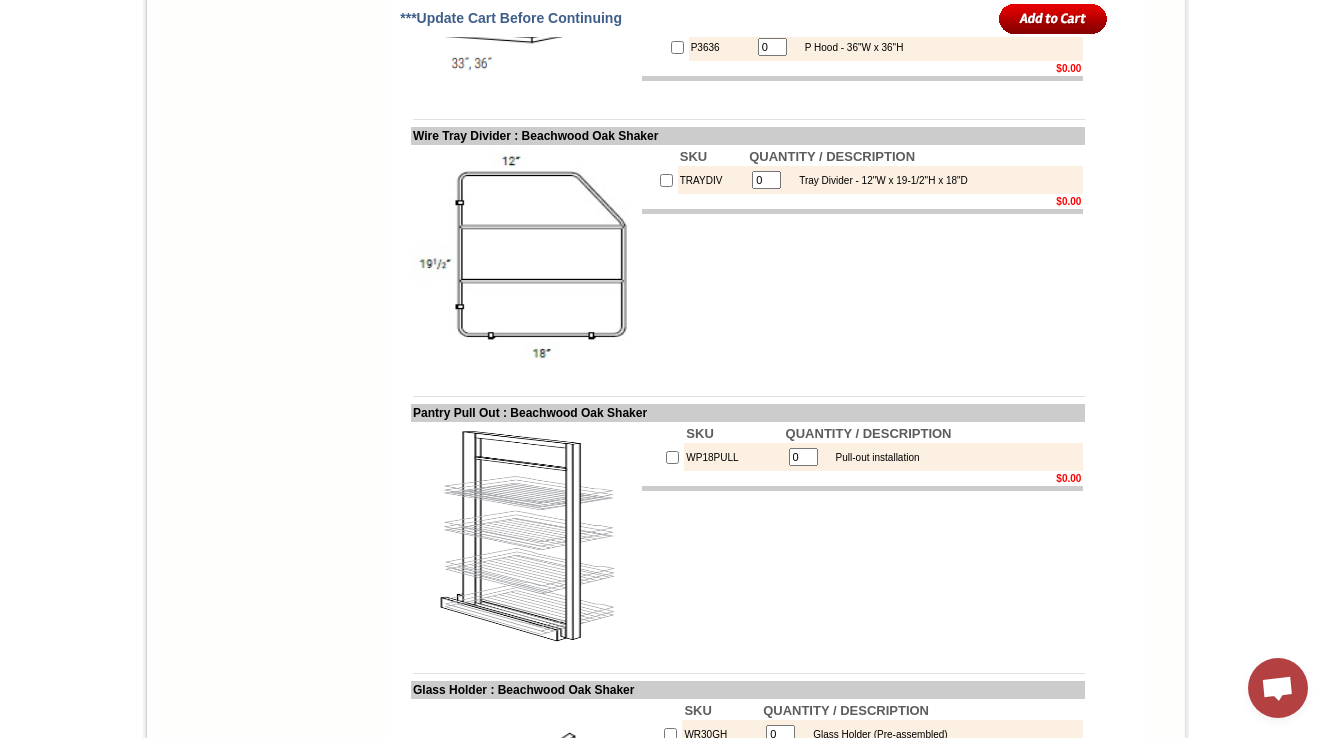 drag, startPoint x: 389, startPoint y: 244, endPoint x: 438, endPoint y: 246, distance: 49.0408 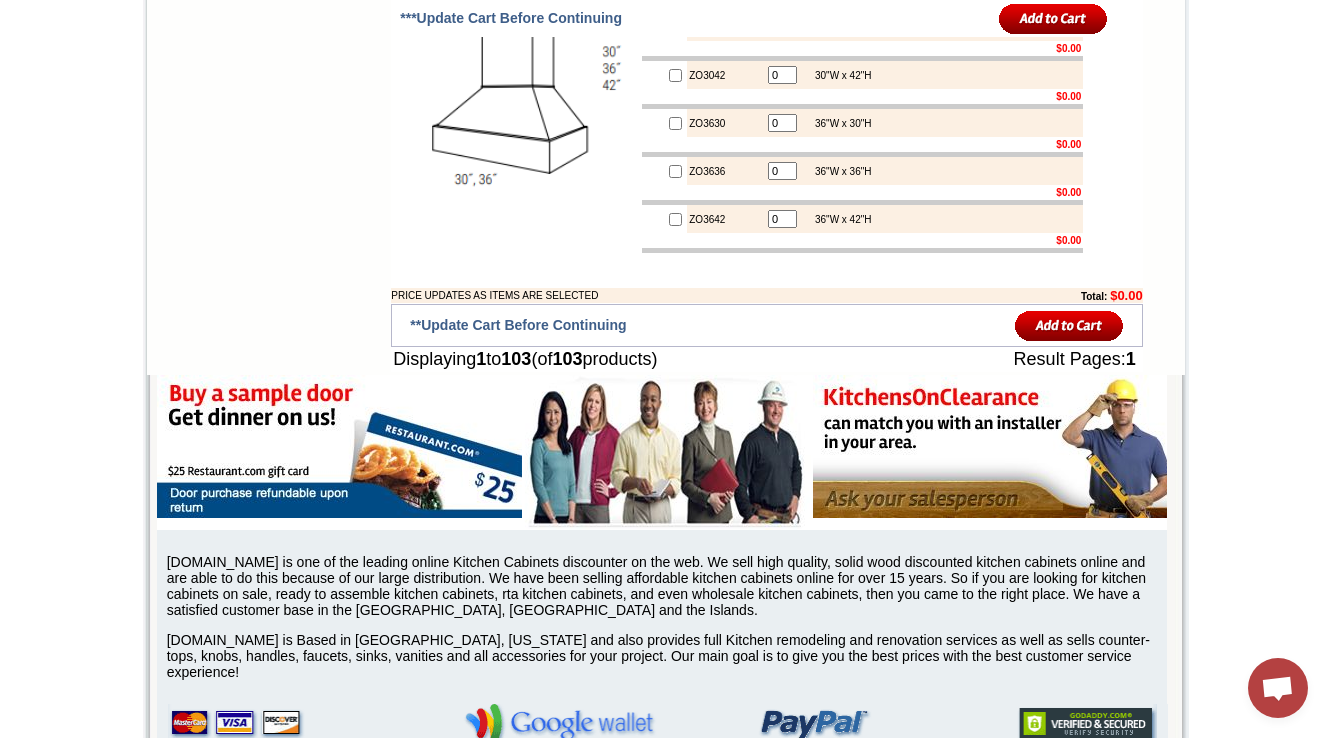 scroll, scrollTop: 13937, scrollLeft: 0, axis: vertical 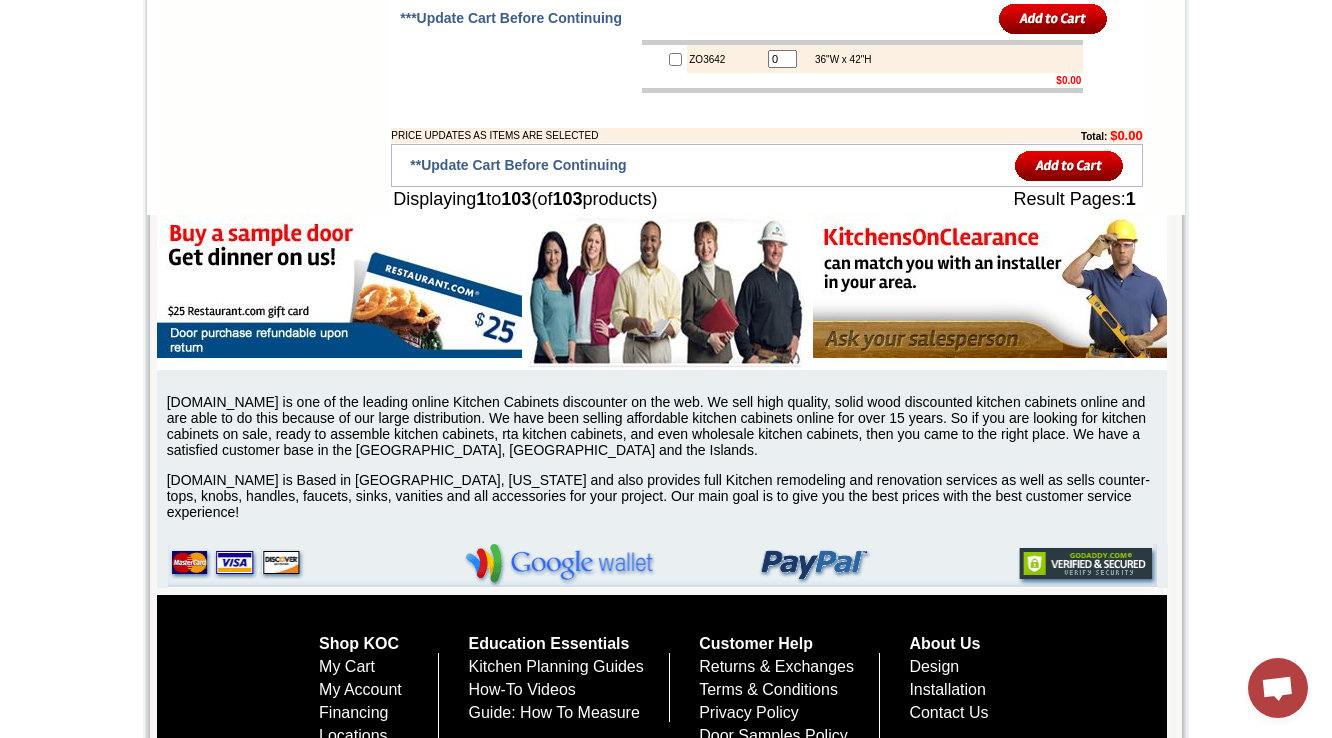 drag, startPoint x: 396, startPoint y: 172, endPoint x: 441, endPoint y: 173, distance: 45.01111 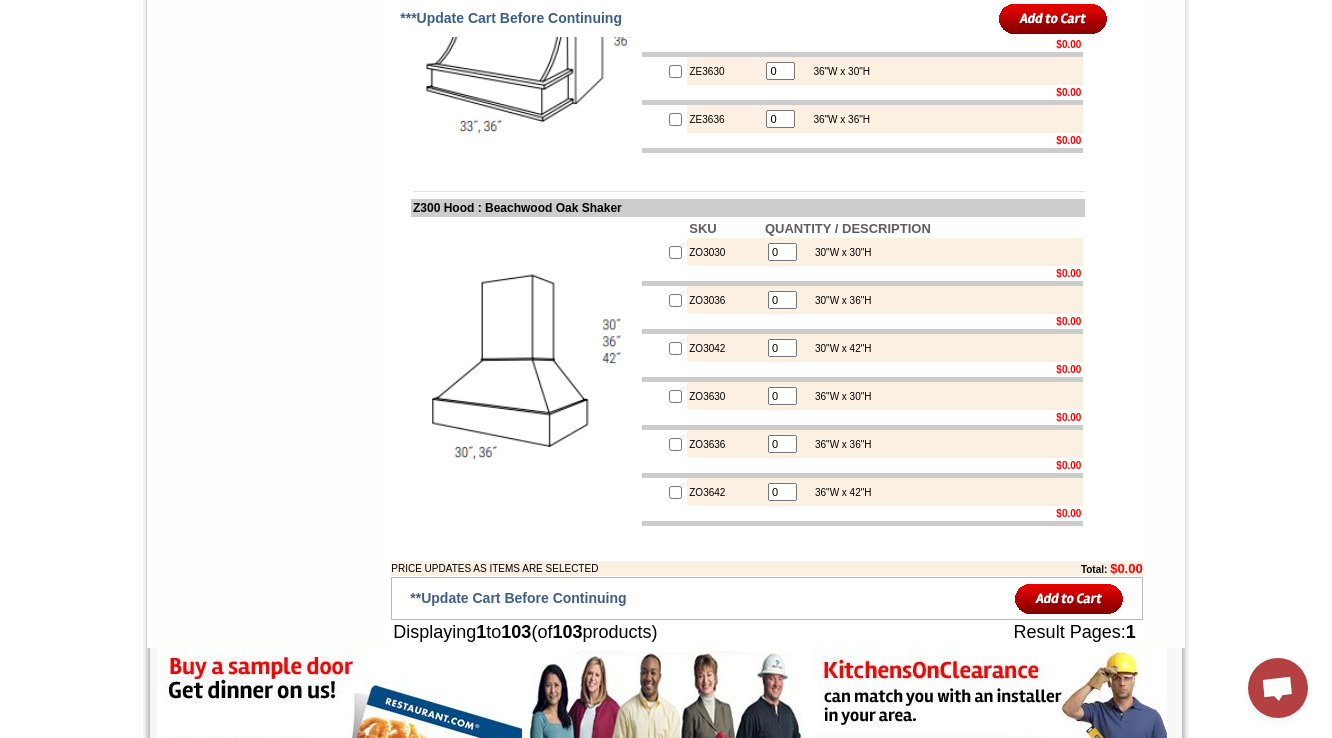drag, startPoint x: 392, startPoint y: 323, endPoint x: 464, endPoint y: 320, distance: 72.06247 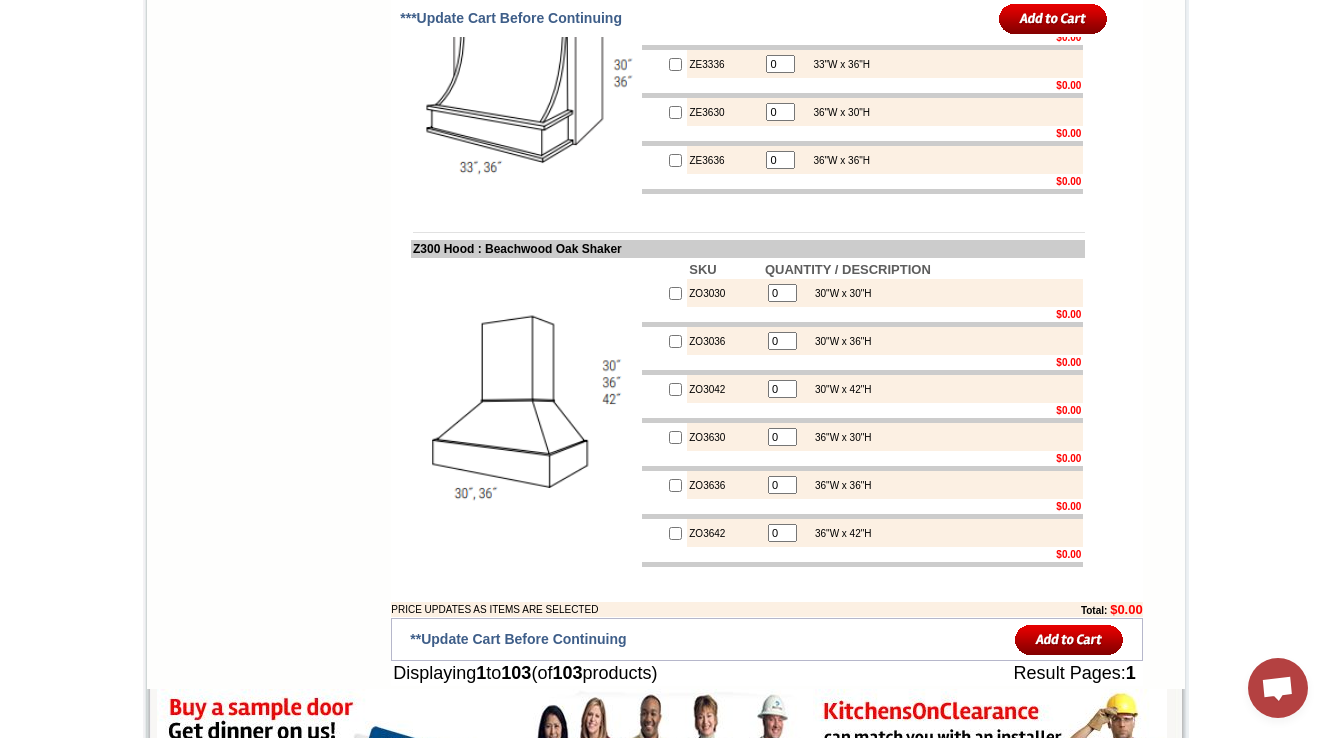 scroll, scrollTop: 13424, scrollLeft: 0, axis: vertical 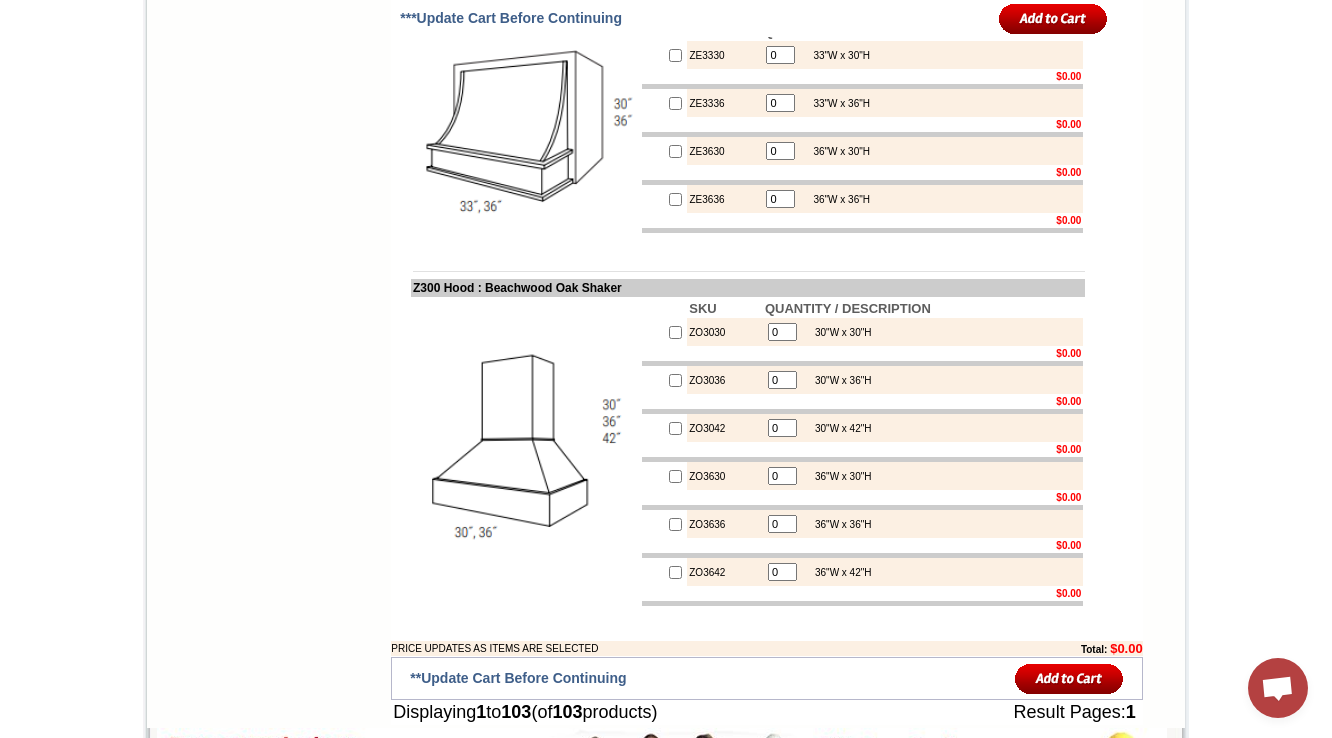 click on "Search
HOME
KITCHEN CABINETS IN-STOCK
GRANITE PRODUCTS
KITCHEN SINKS & FAUCETS
KNOBS & HANDLES
BATHROOM PRODUCTS
CABINET ASSEMBLY VIDEOS
GALLERY PHOTOS
TESTIMONIALS
DESIGN SERVICES
DOOR SAMPLE POLICY
TERMS & CONDITIONS
FINANCING
EDUCATION ESSENTIALS
MY ACCOUNT
Call us now:
1-888-329-5111
Find a Store
As seen on A&E Sell This House Extreme" at bounding box center [269, -6158] 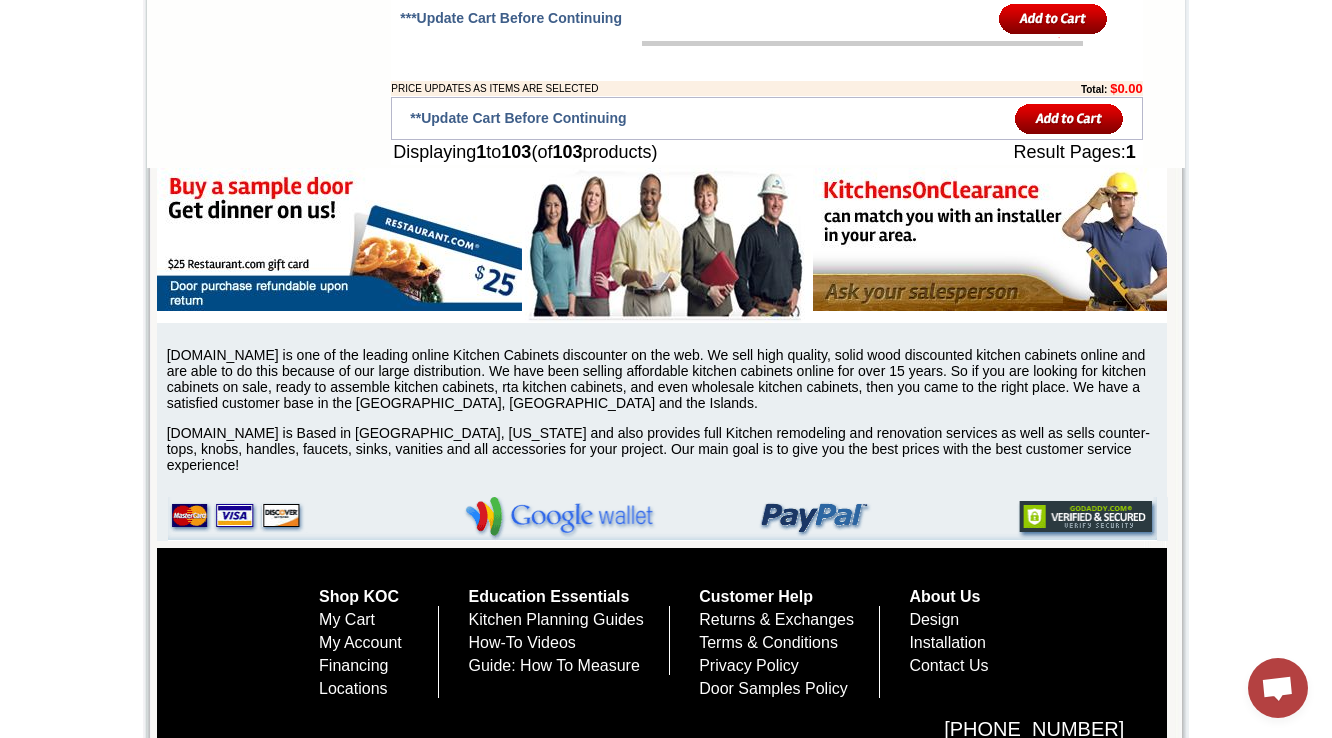 scroll, scrollTop: 10993, scrollLeft: 0, axis: vertical 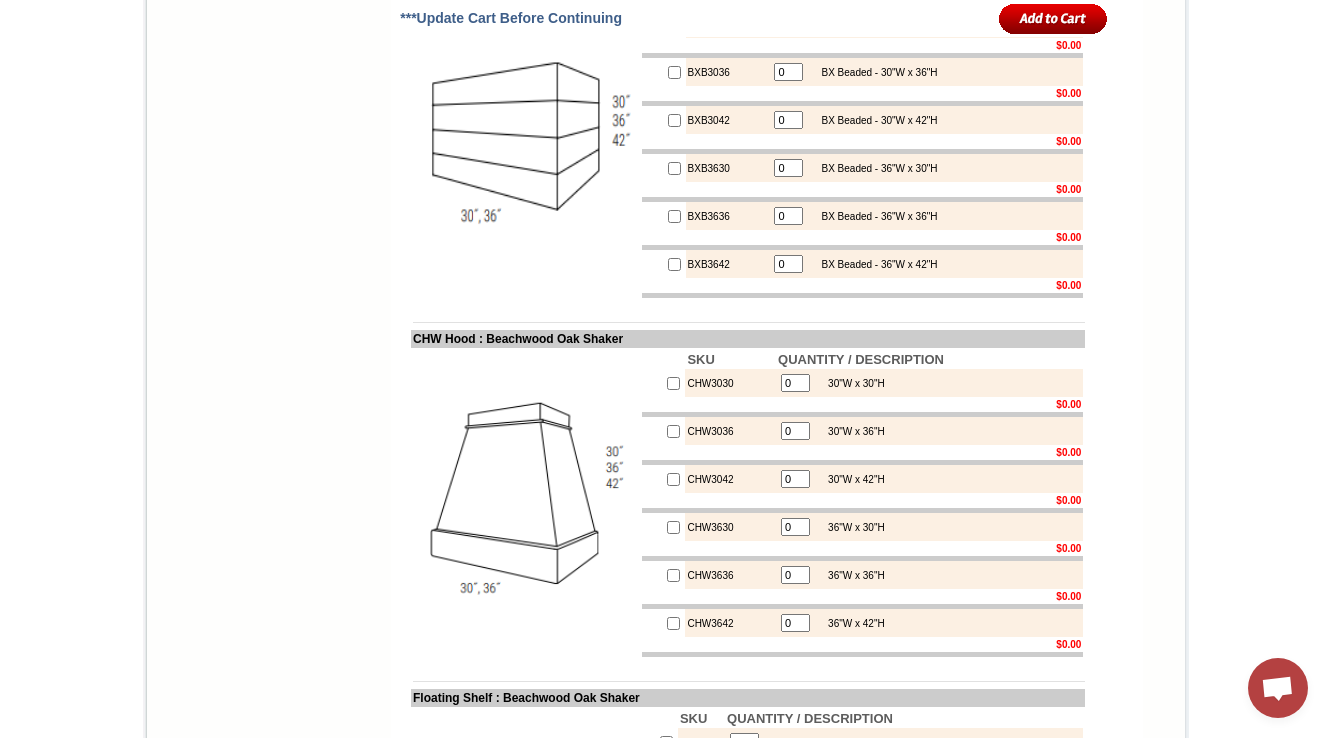 drag, startPoint x: 393, startPoint y: 325, endPoint x: 502, endPoint y: 318, distance: 109.22454 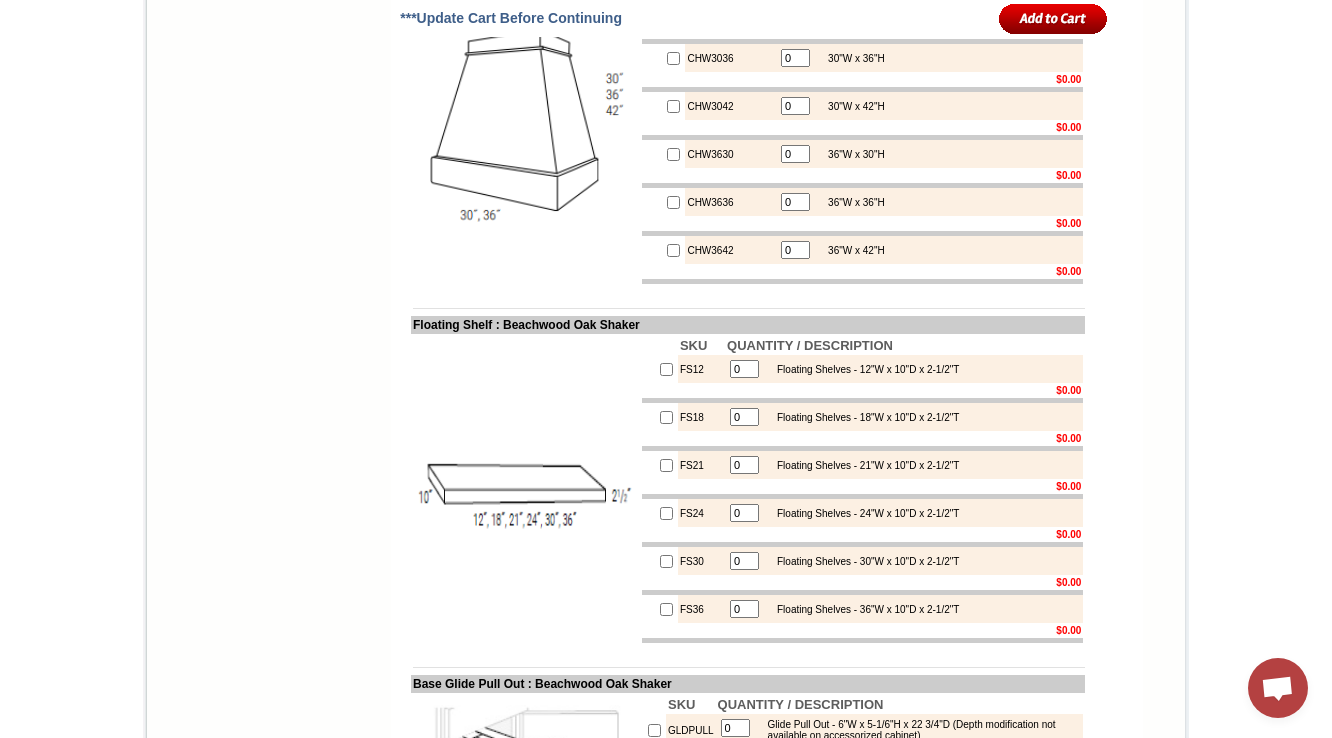 scroll, scrollTop: 11393, scrollLeft: 0, axis: vertical 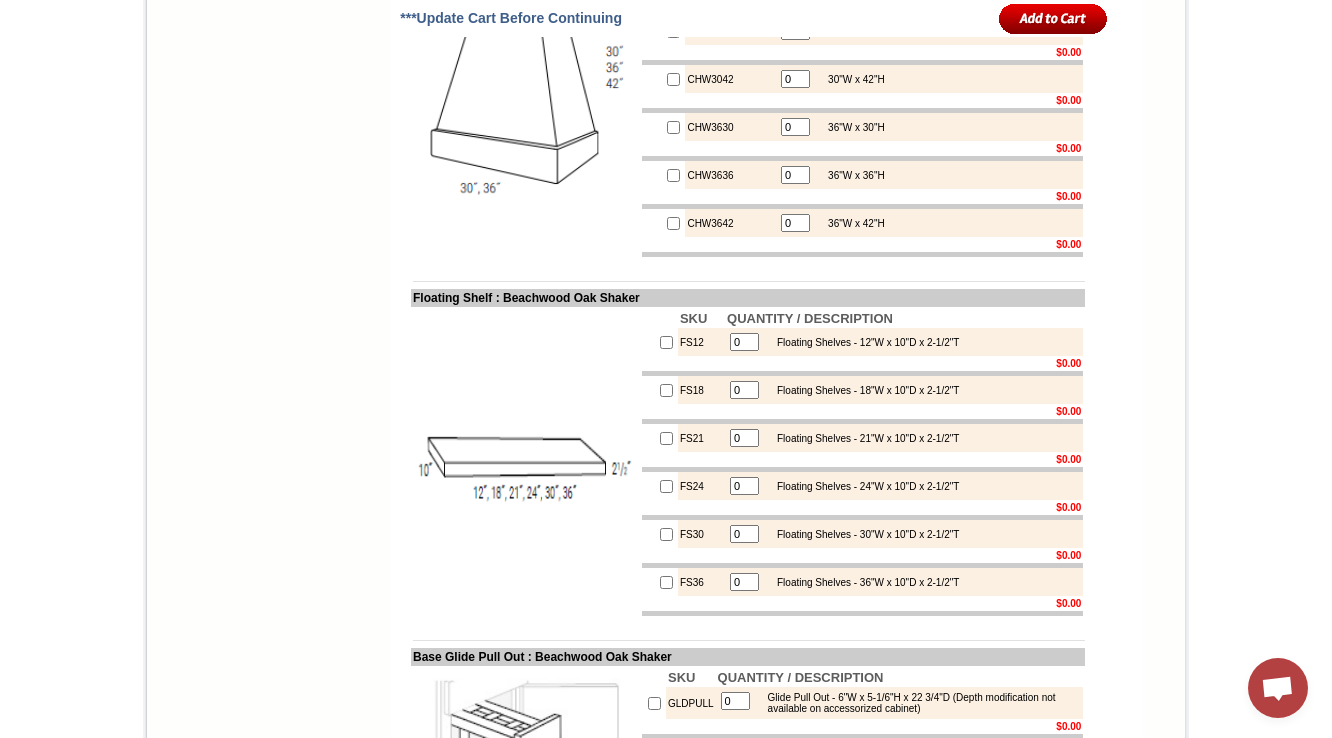 drag, startPoint x: 460, startPoint y: 297, endPoint x: 395, endPoint y: 298, distance: 65.00769 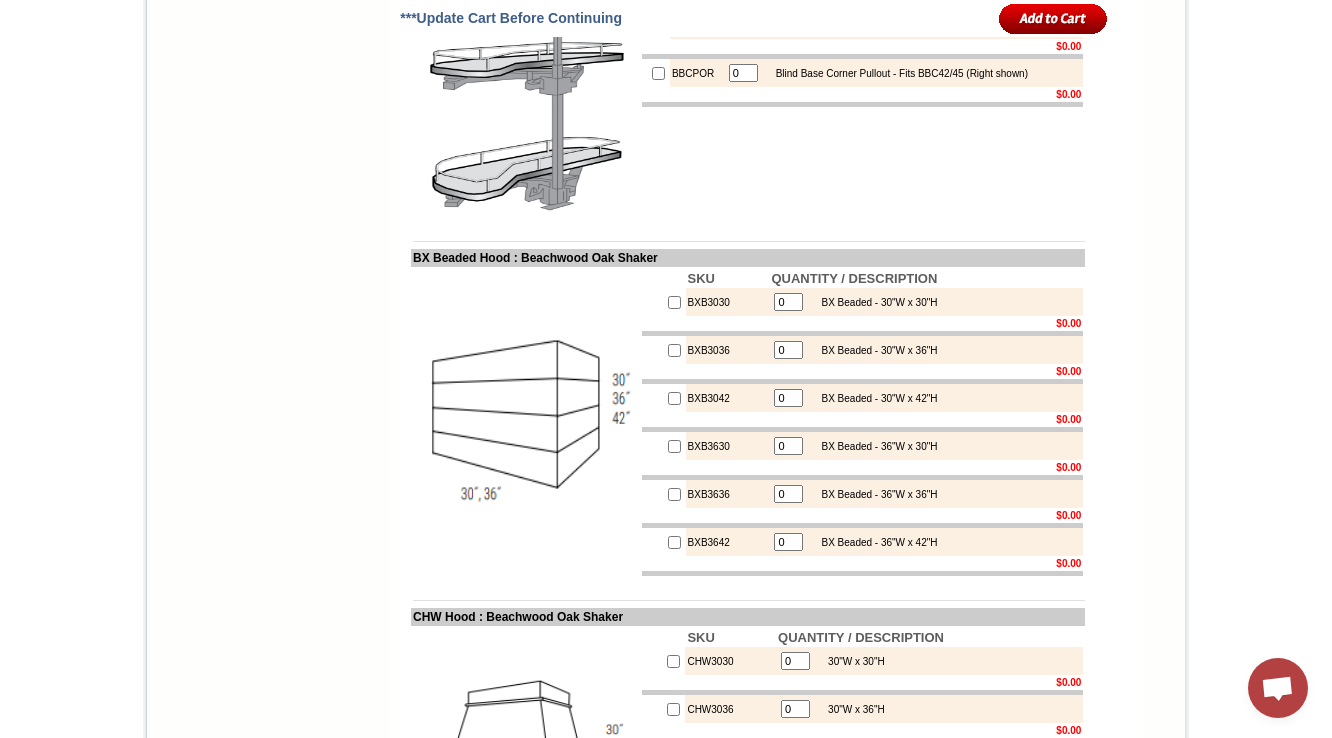 drag, startPoint x: 391, startPoint y: 324, endPoint x: 563, endPoint y: 320, distance: 172.04651 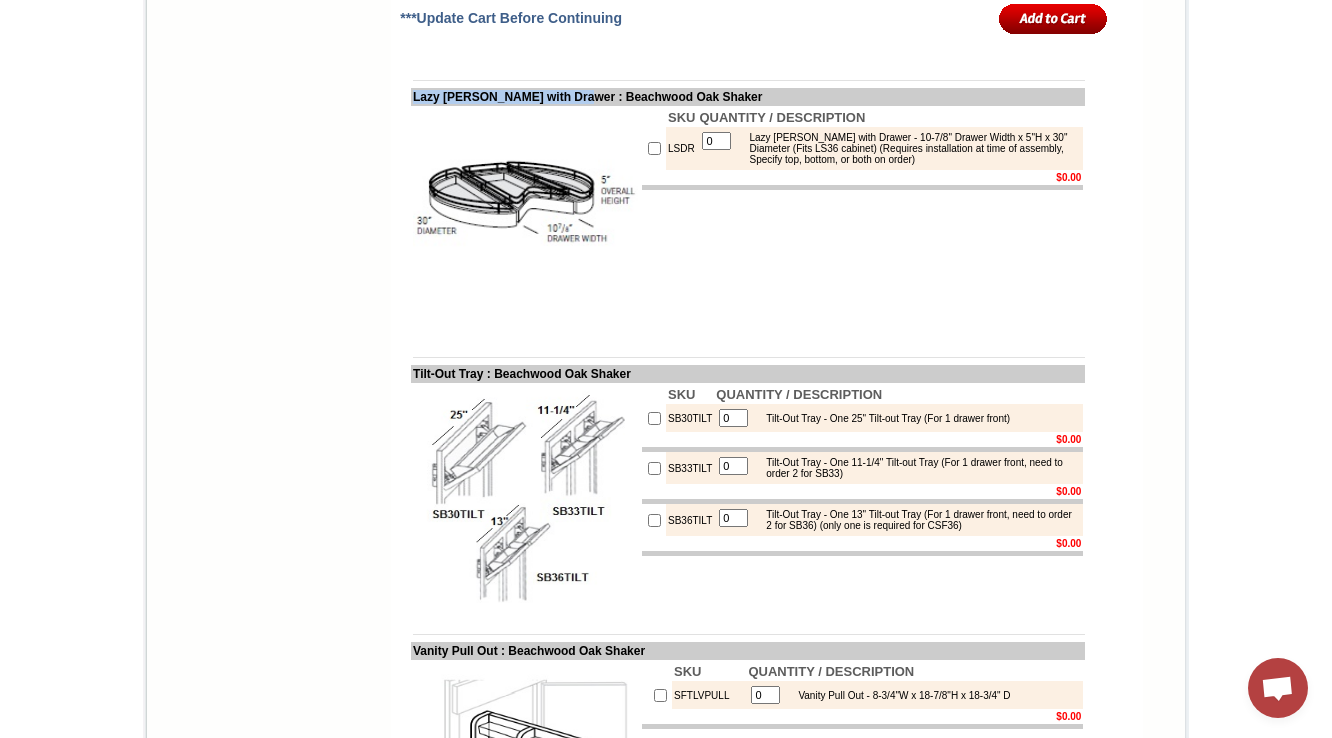 drag, startPoint x: 392, startPoint y: 316, endPoint x: 587, endPoint y: 312, distance: 195.04102 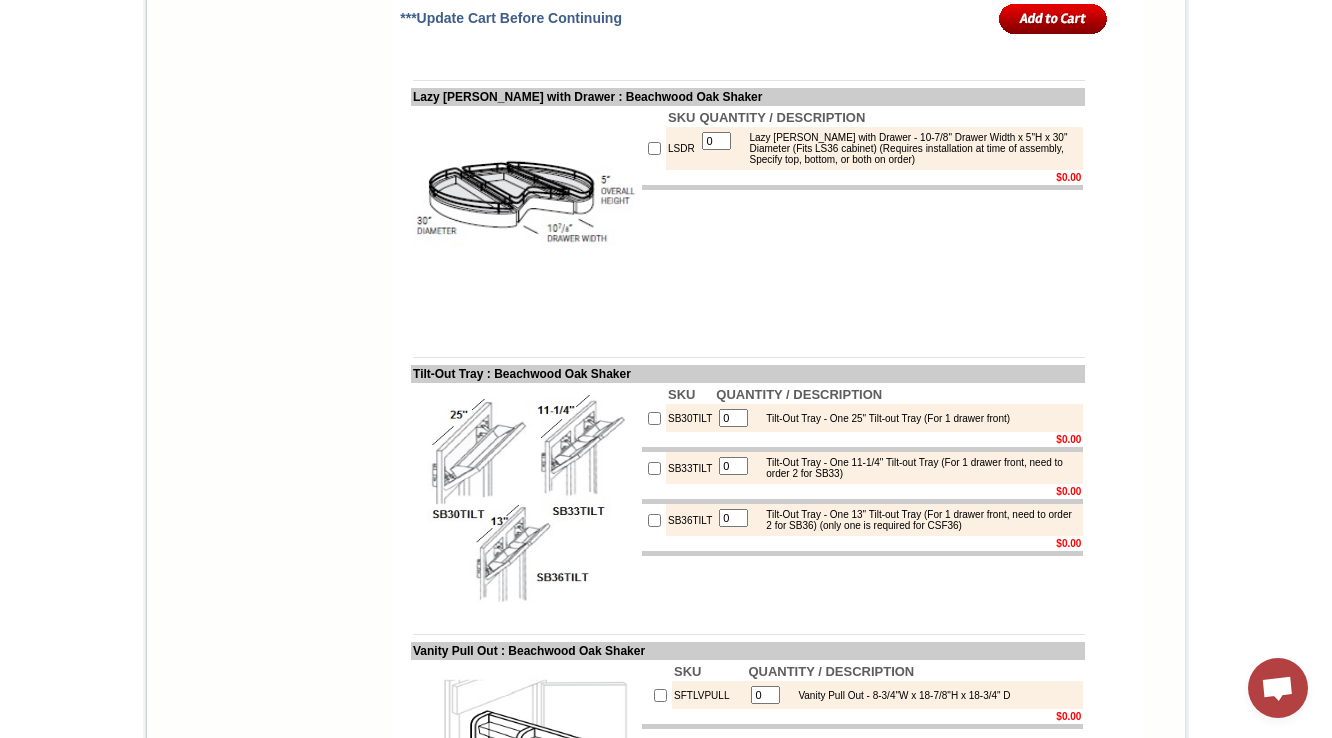 scroll, scrollTop: 1589, scrollLeft: 0, axis: vertical 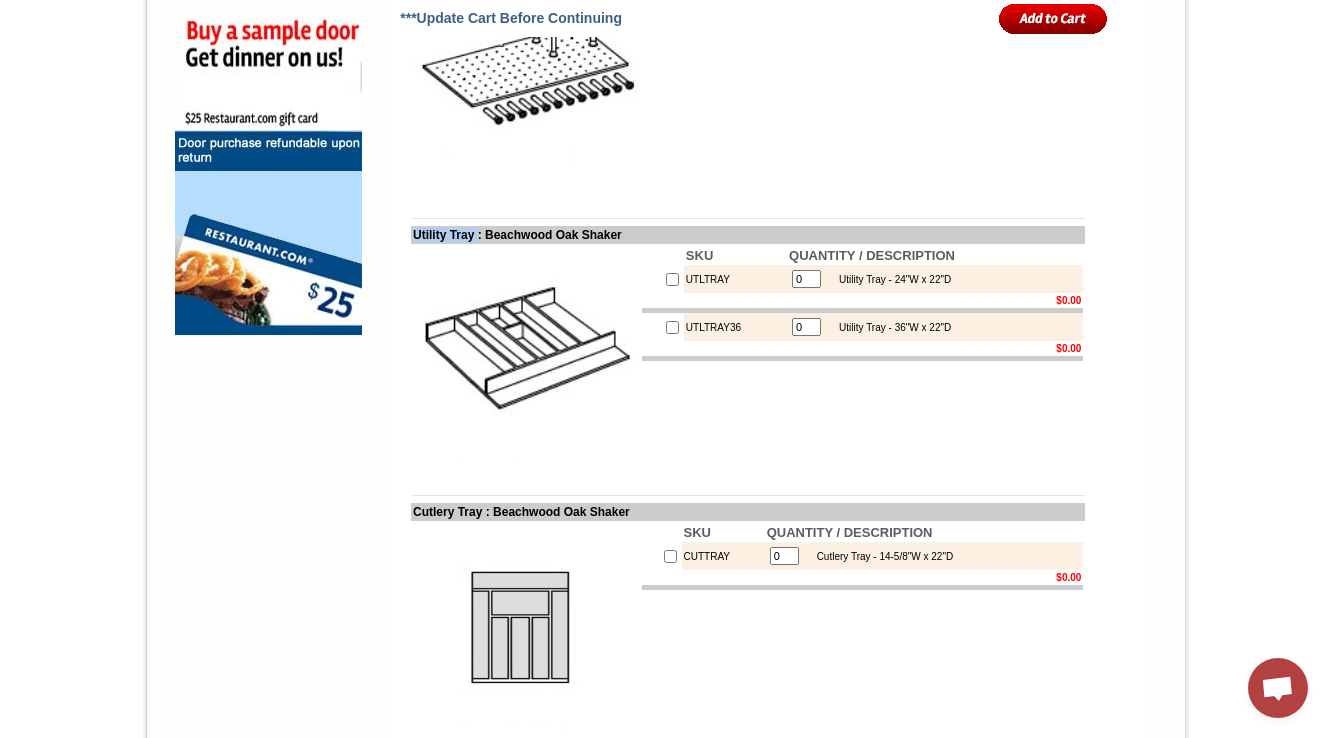 copy on "Utility Tray" 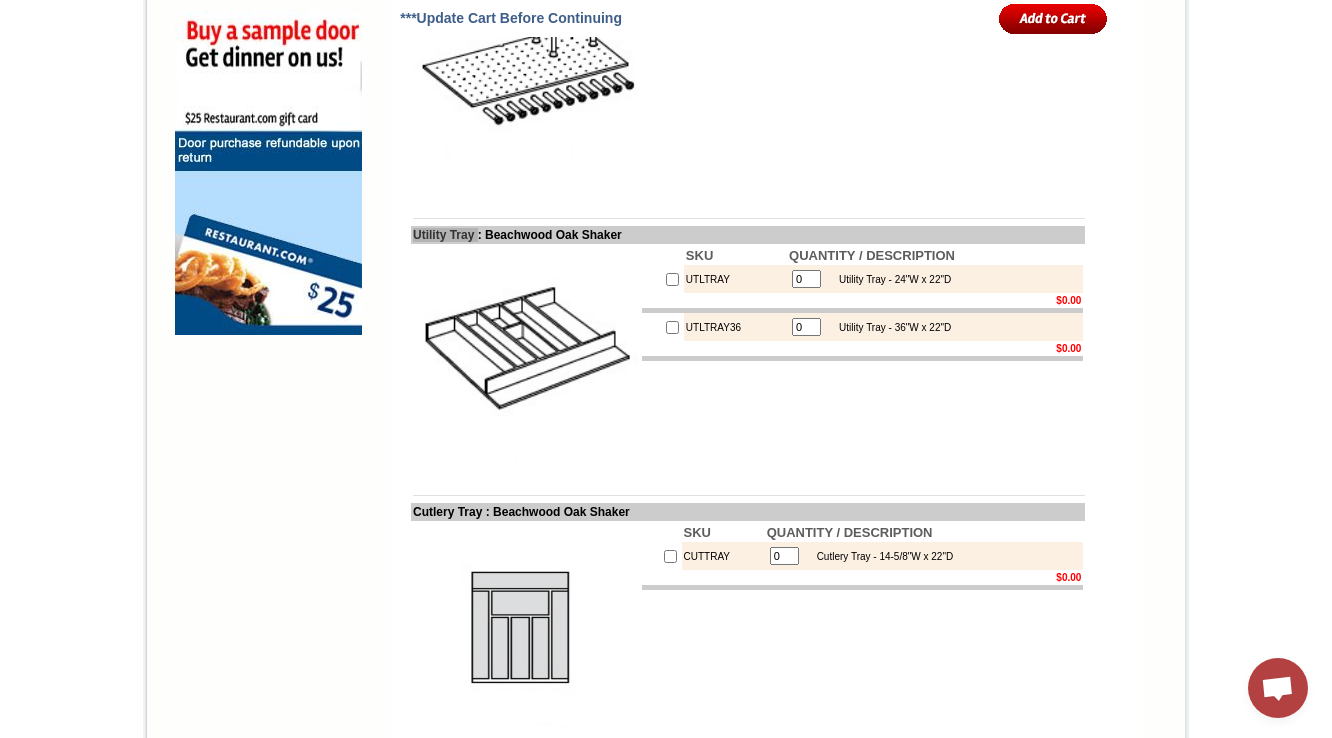 scroll, scrollTop: 12113, scrollLeft: 0, axis: vertical 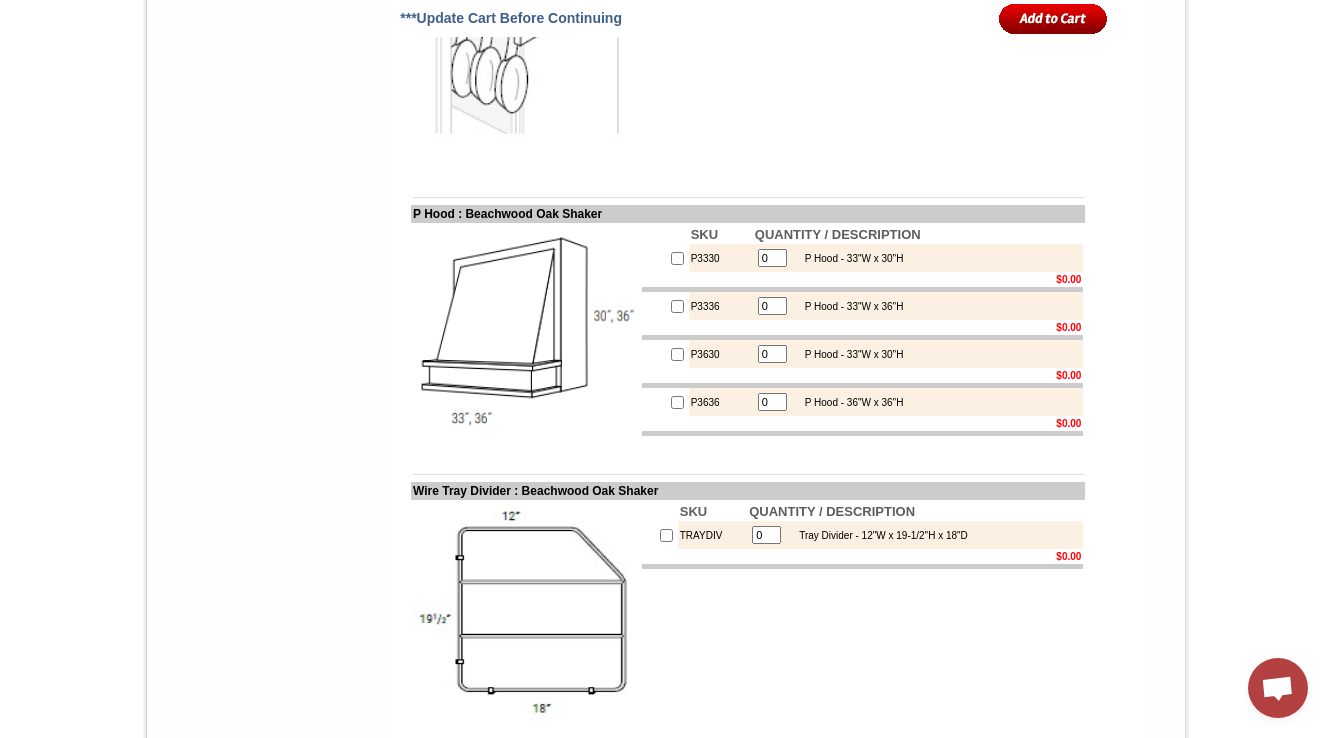 drag, startPoint x: 520, startPoint y: 321, endPoint x: 392, endPoint y: 323, distance: 128.01562 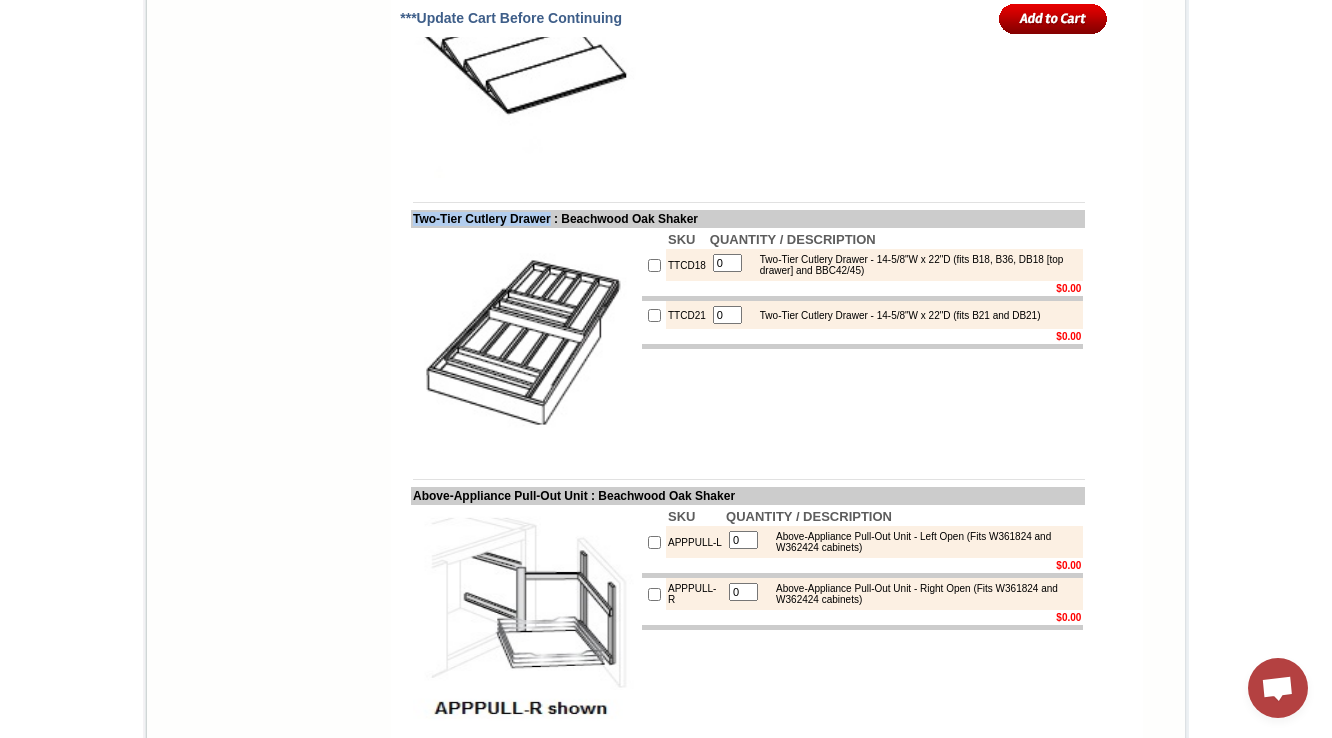 drag, startPoint x: 393, startPoint y: 264, endPoint x: 556, endPoint y: 266, distance: 163.01227 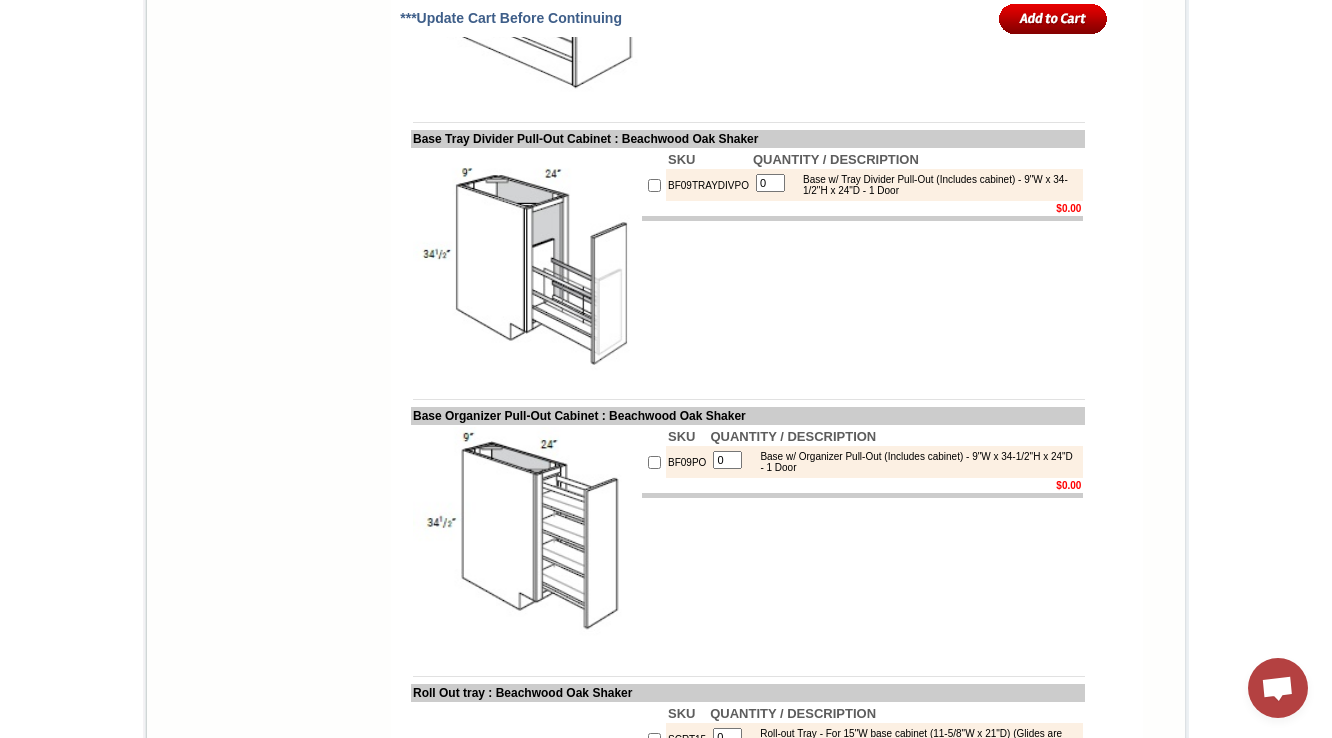 scroll, scrollTop: 12668, scrollLeft: 0, axis: vertical 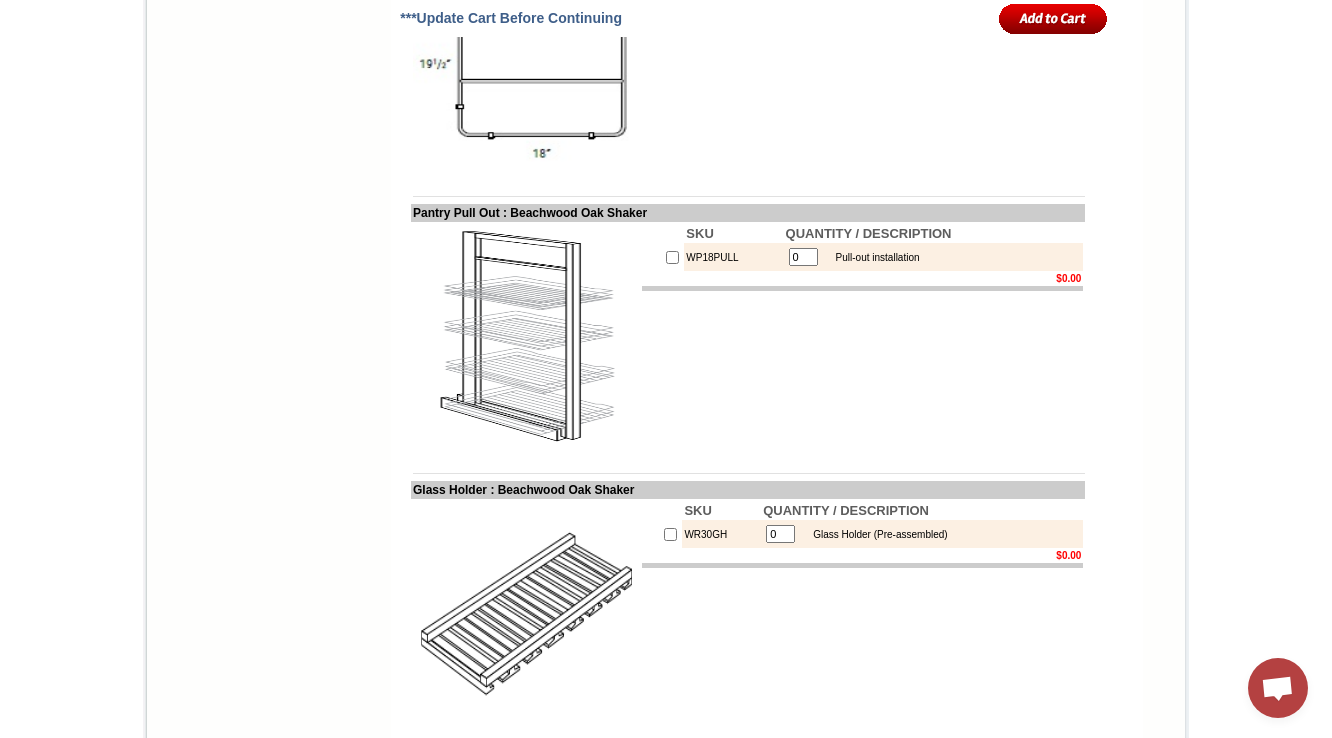 drag, startPoint x: 394, startPoint y: 325, endPoint x: 509, endPoint y: 317, distance: 115.27792 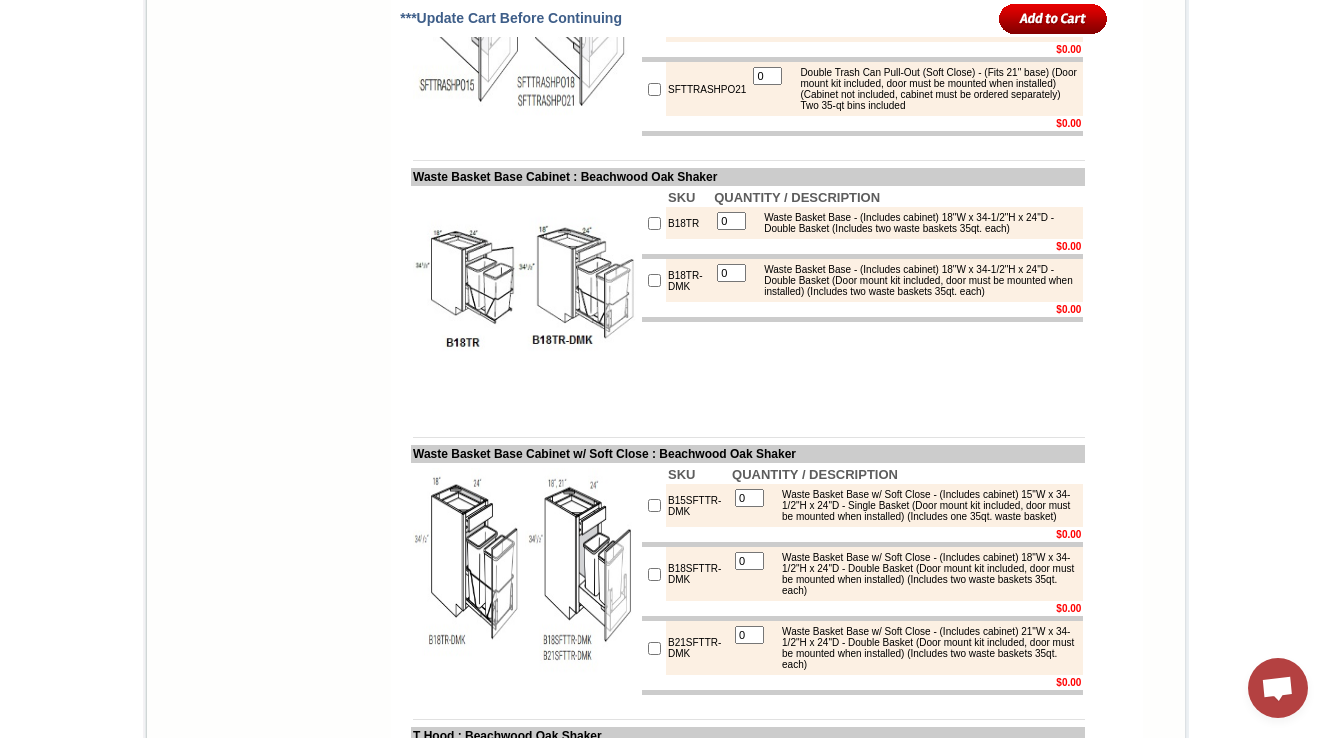 drag, startPoint x: 394, startPoint y: 116, endPoint x: 613, endPoint y: 120, distance: 219.03653 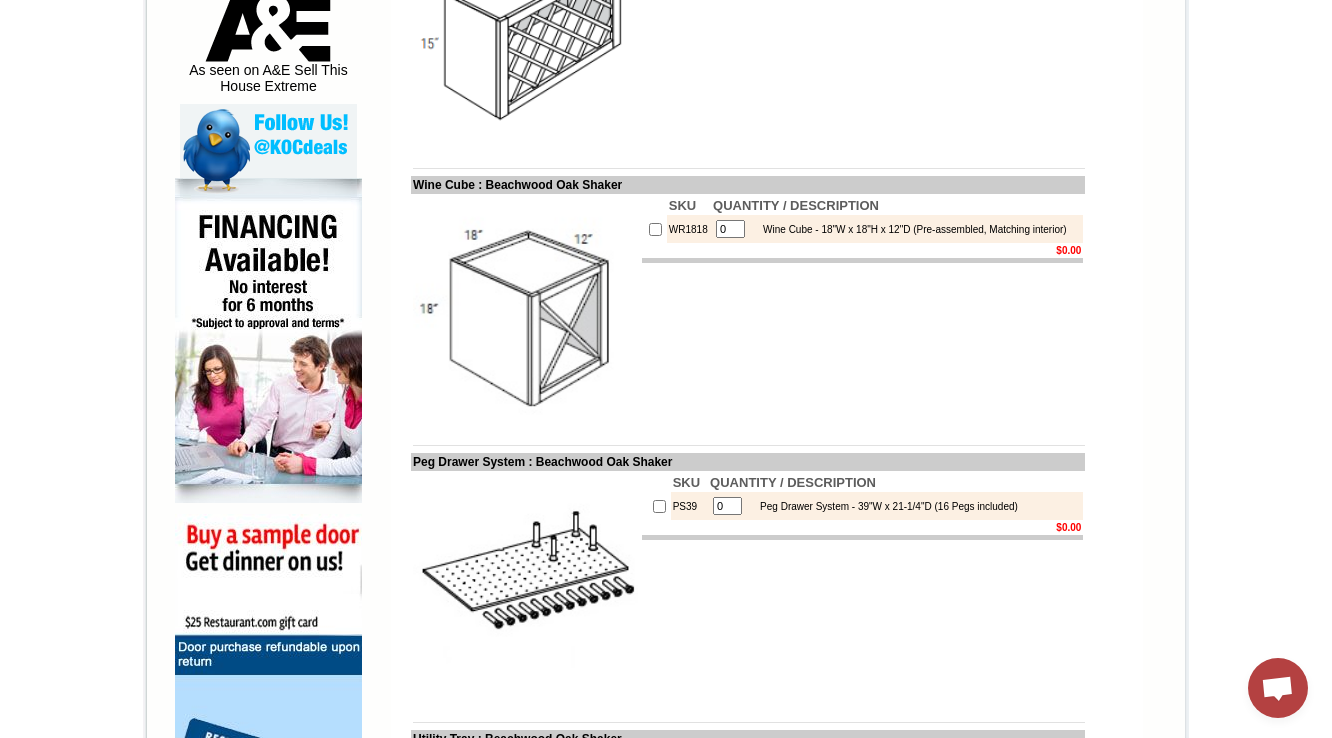 scroll, scrollTop: 127, scrollLeft: 0, axis: vertical 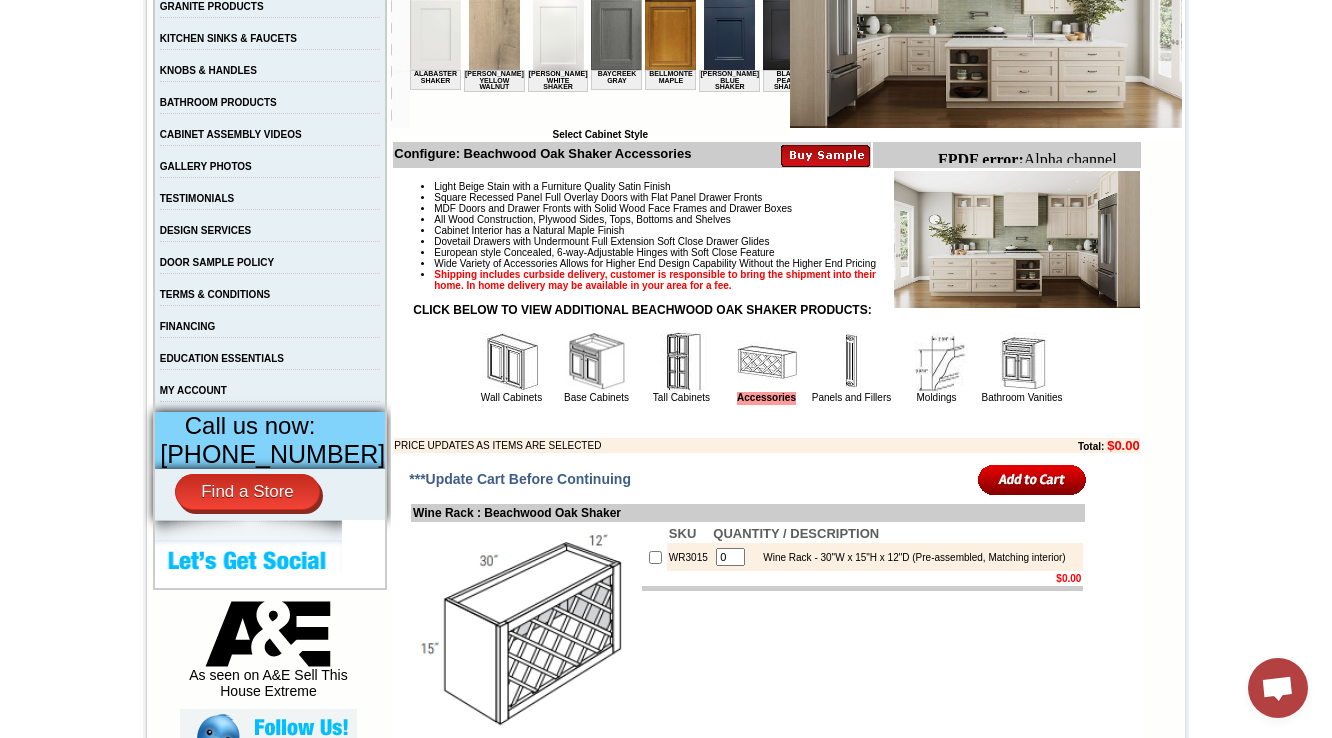 click at bounding box center [852, 362] 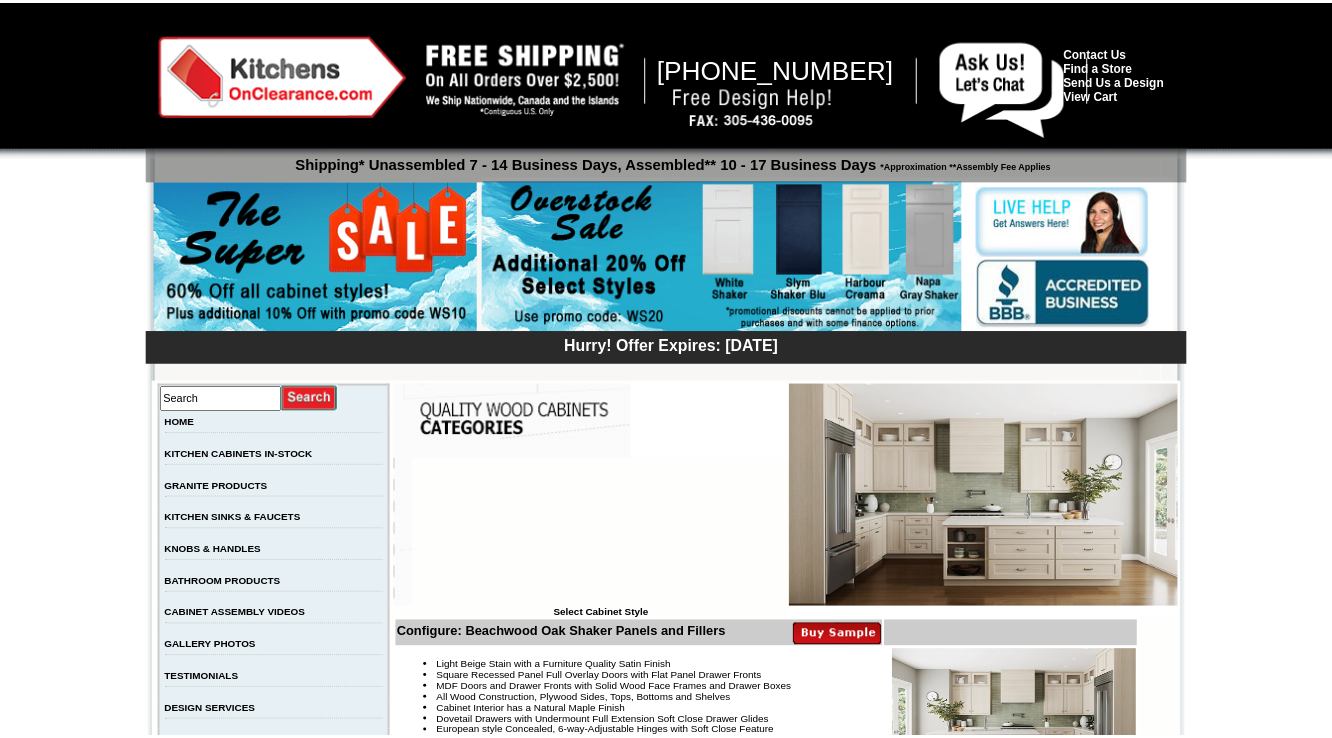 scroll, scrollTop: 0, scrollLeft: 0, axis: both 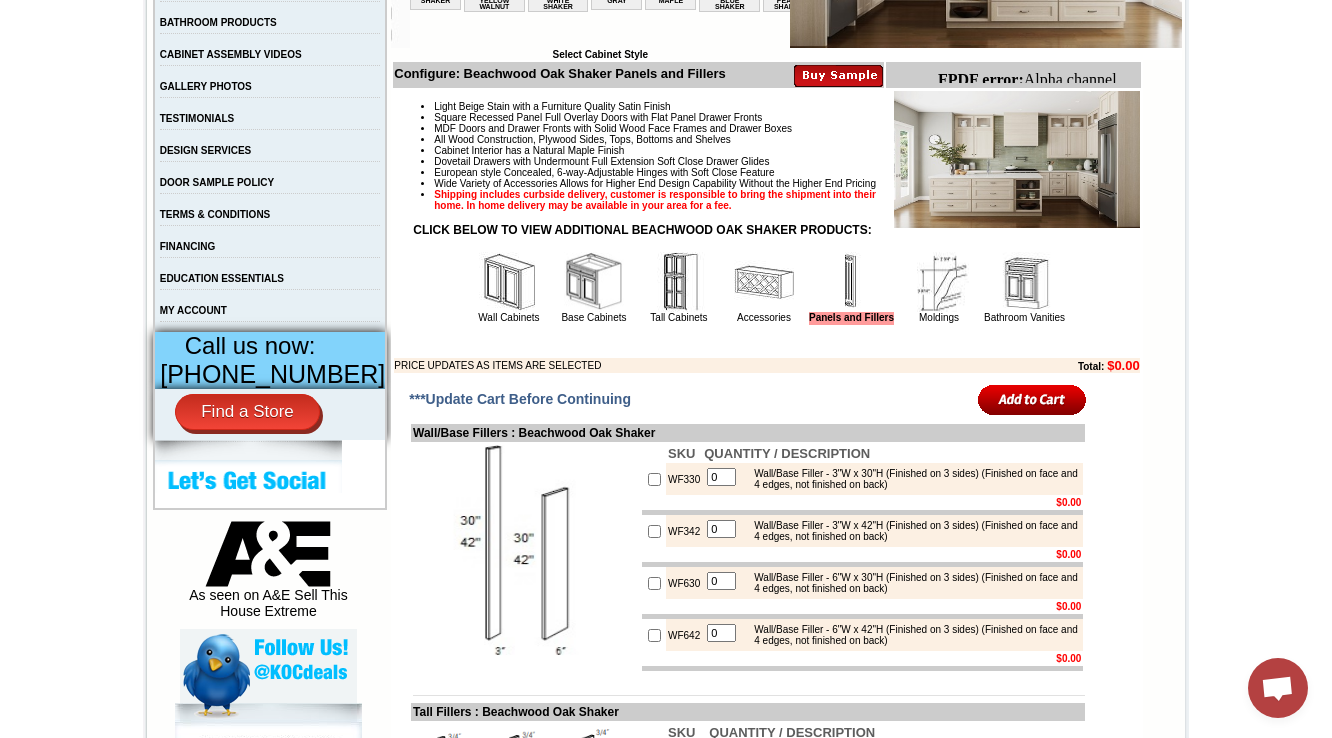 click on "Wall Cabinets Base Cabinets Tall Cabinets Accessories Panels and Fillers Moldings Bathroom Vanities" at bounding box center (767, 288) 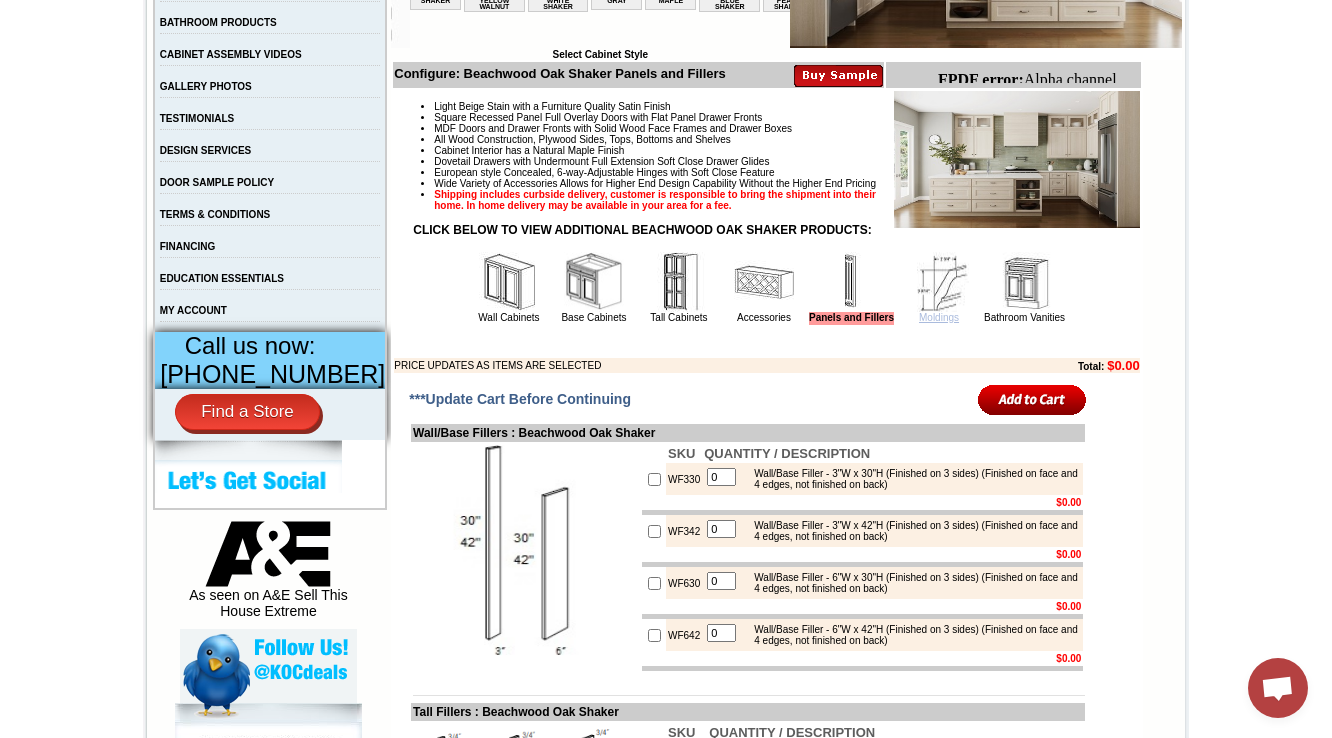 click on "Moldings" at bounding box center (939, 317) 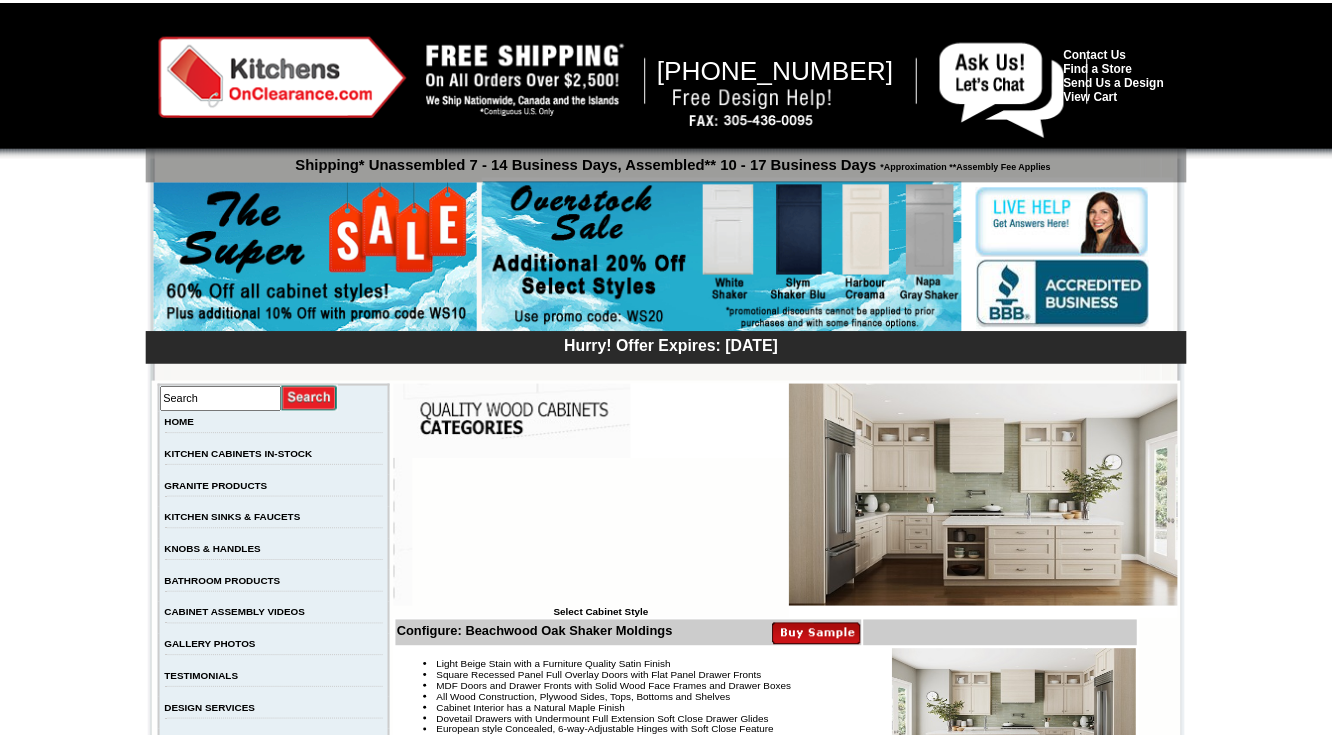scroll, scrollTop: 0, scrollLeft: 0, axis: both 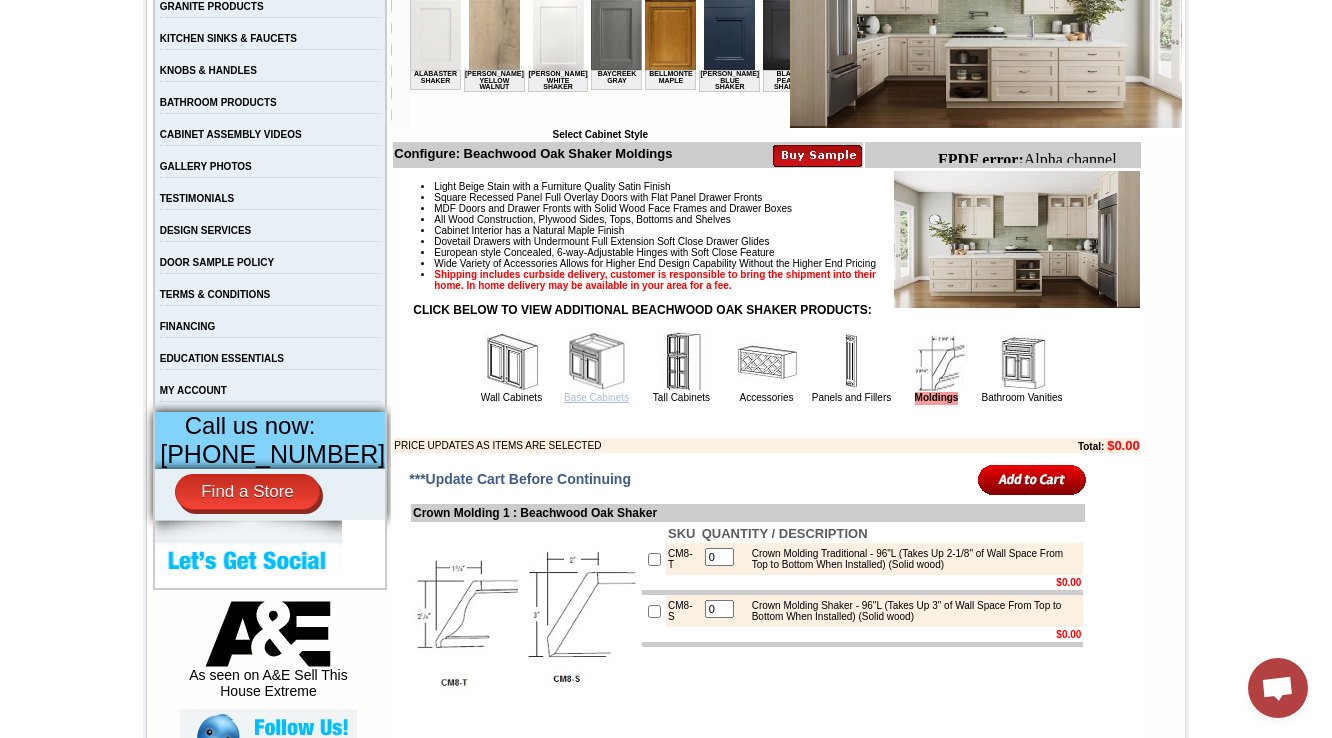 click on "Base Cabinets" at bounding box center [596, 397] 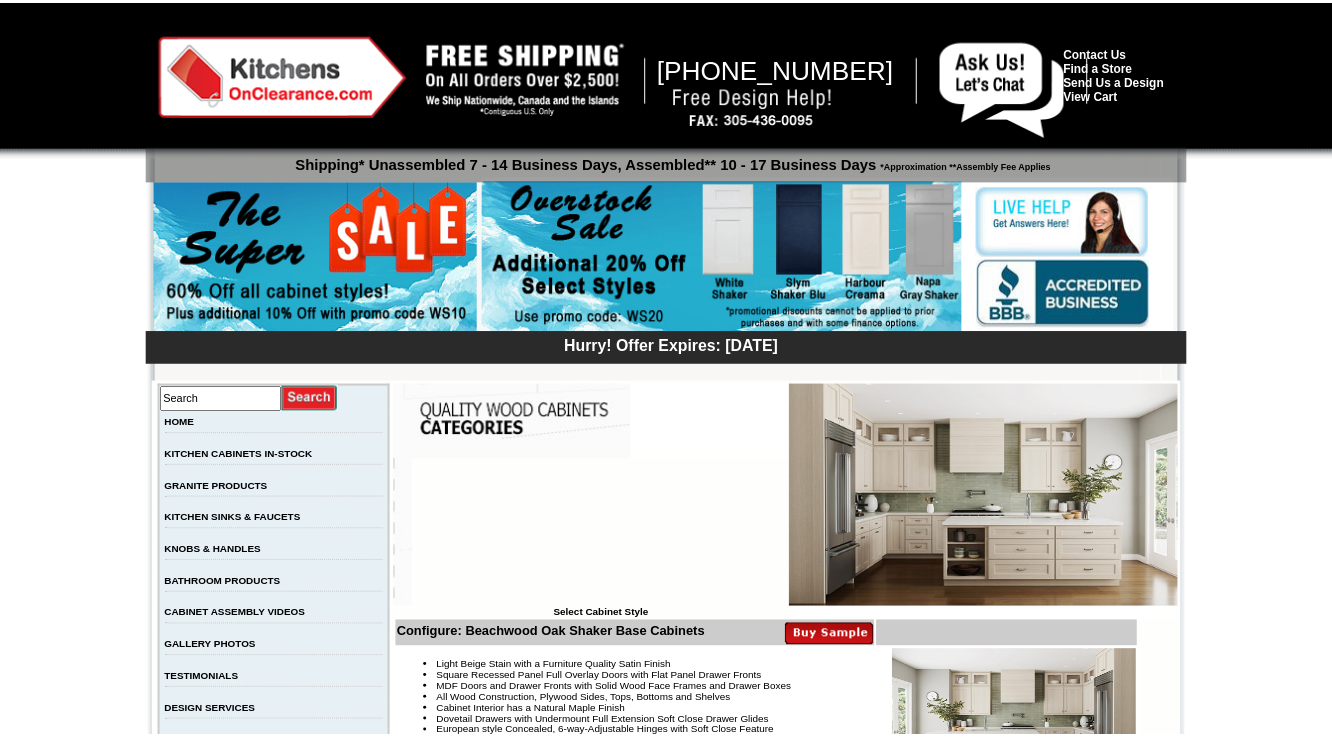 scroll, scrollTop: 0, scrollLeft: 0, axis: both 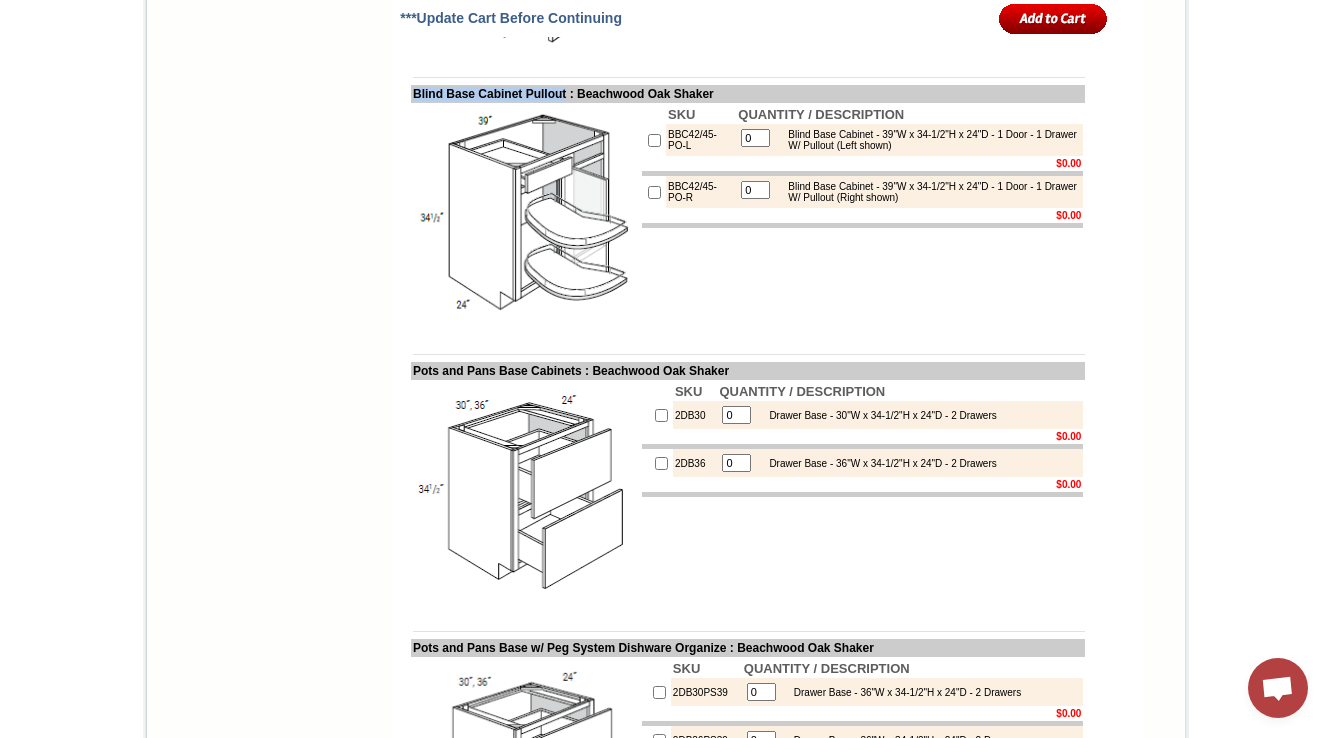 drag, startPoint x: 395, startPoint y: 320, endPoint x: 568, endPoint y: 318, distance: 173.01157 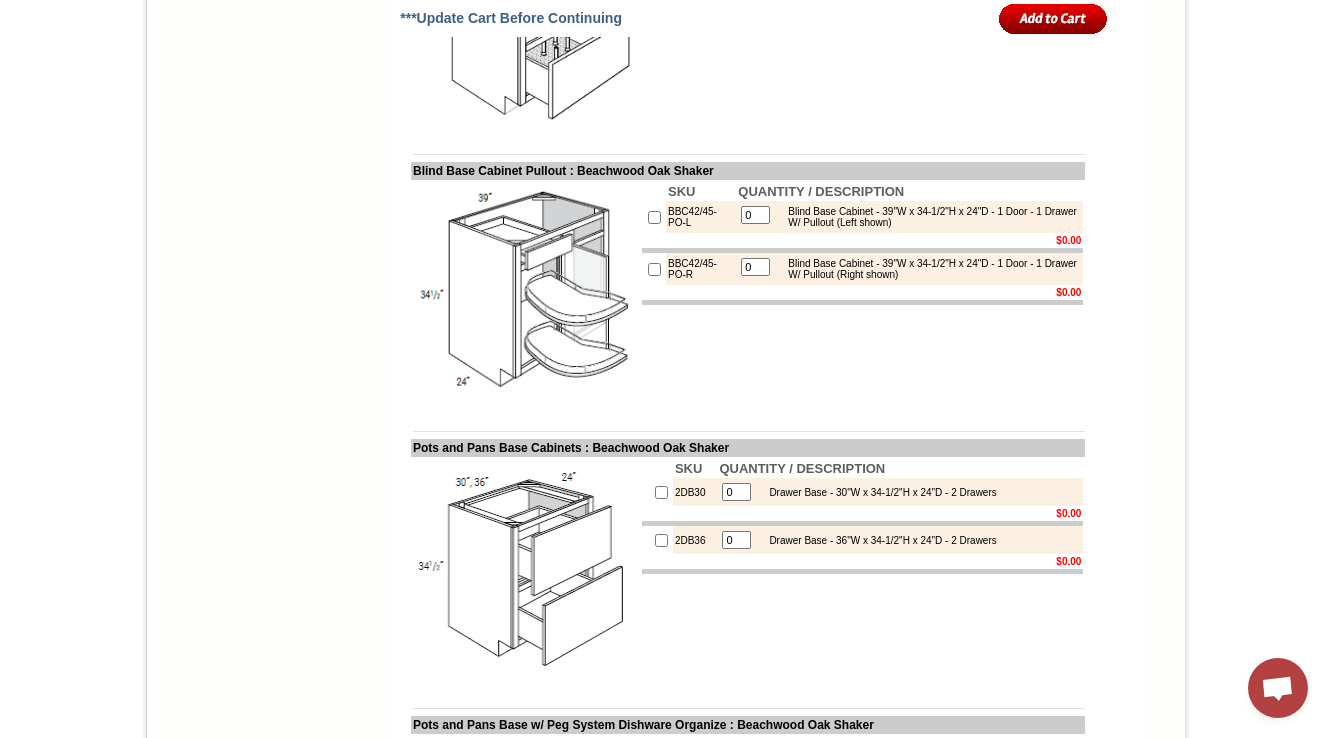 scroll, scrollTop: 8132, scrollLeft: 0, axis: vertical 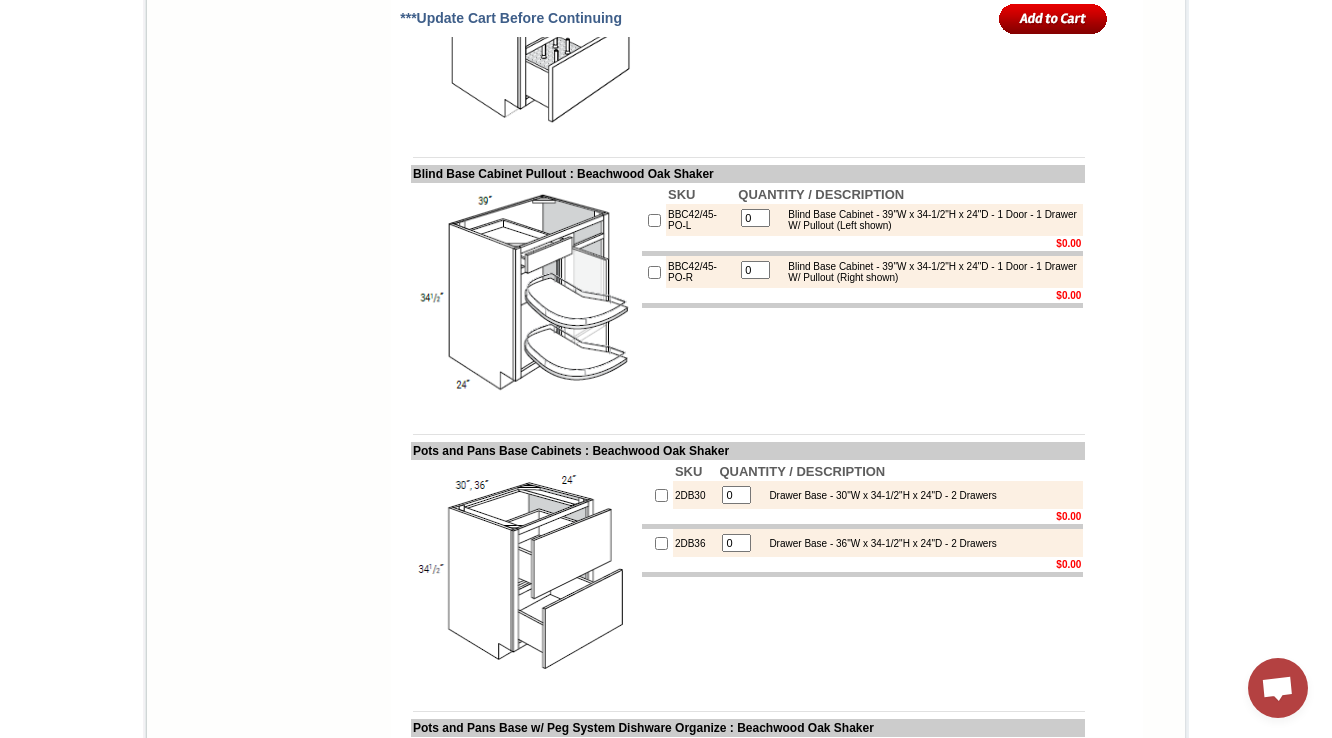 drag, startPoint x: 392, startPoint y: 124, endPoint x: 636, endPoint y: 122, distance: 244.0082 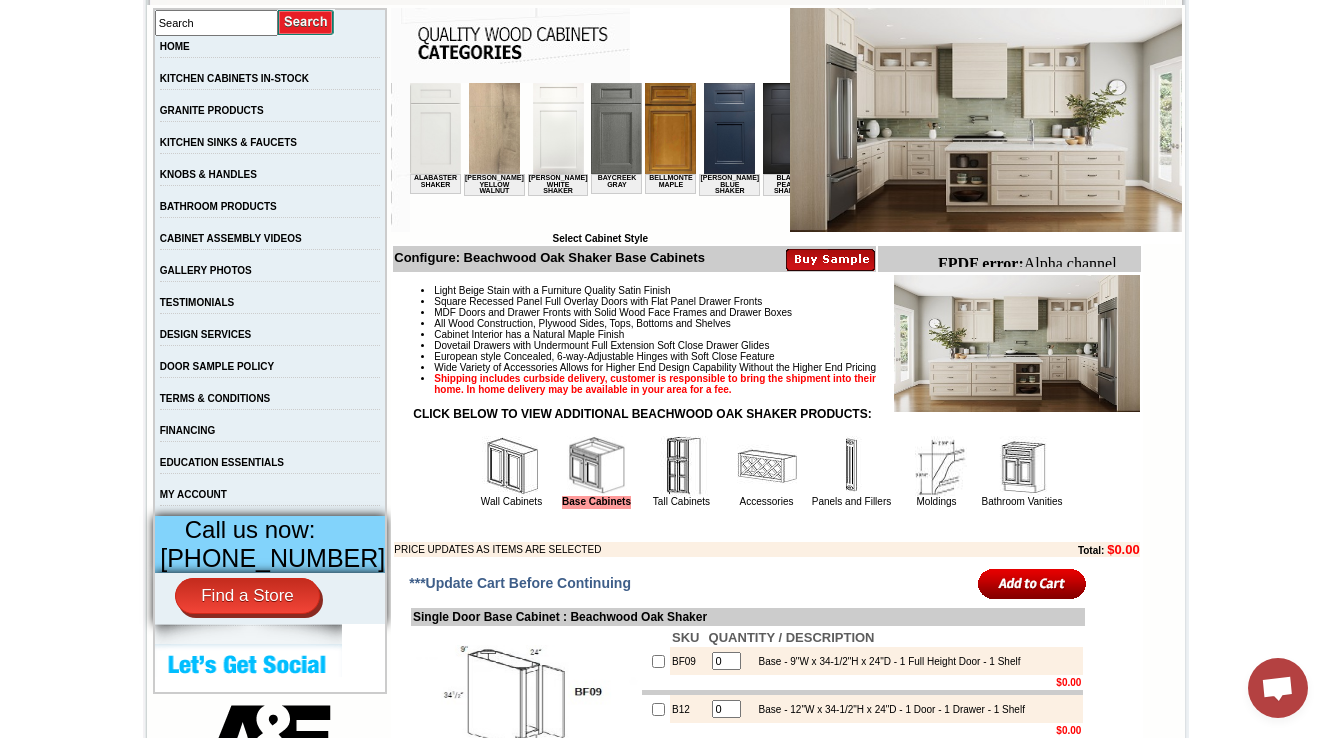 scroll, scrollTop: 372, scrollLeft: 0, axis: vertical 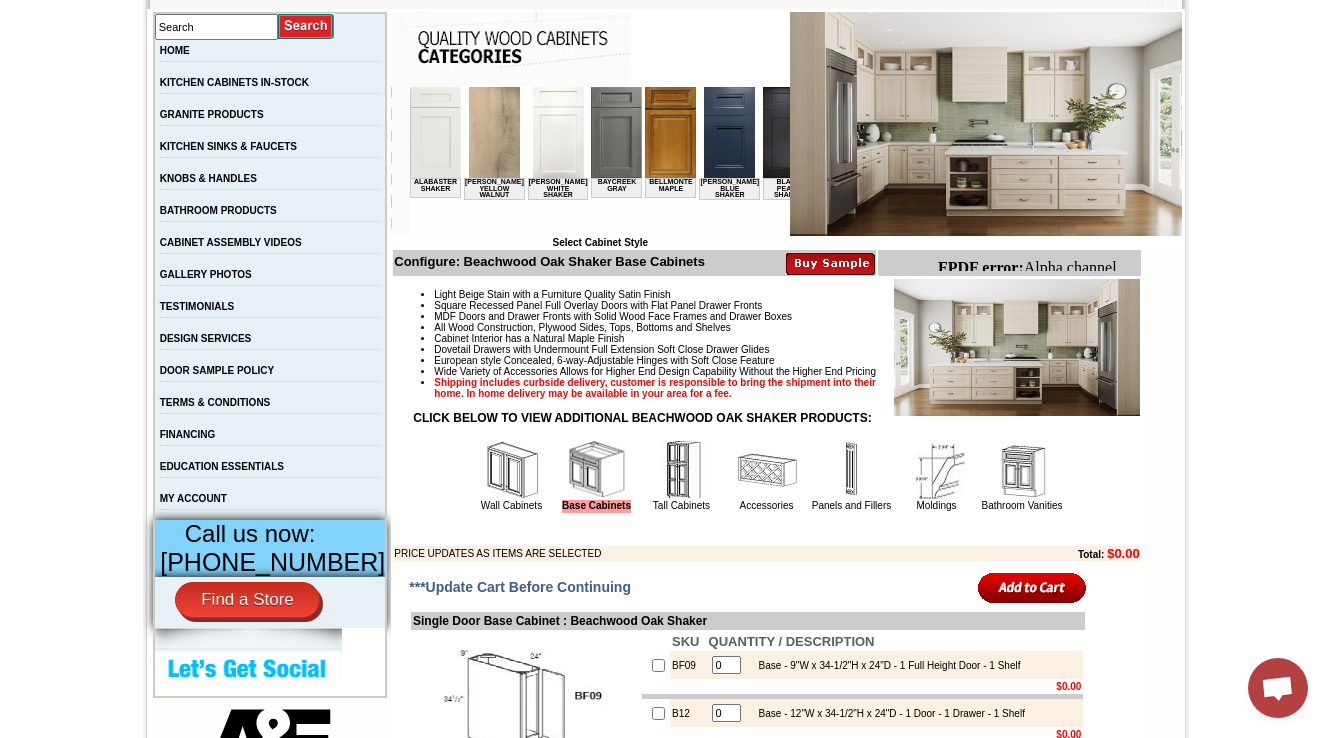 click at bounding box center [767, 470] 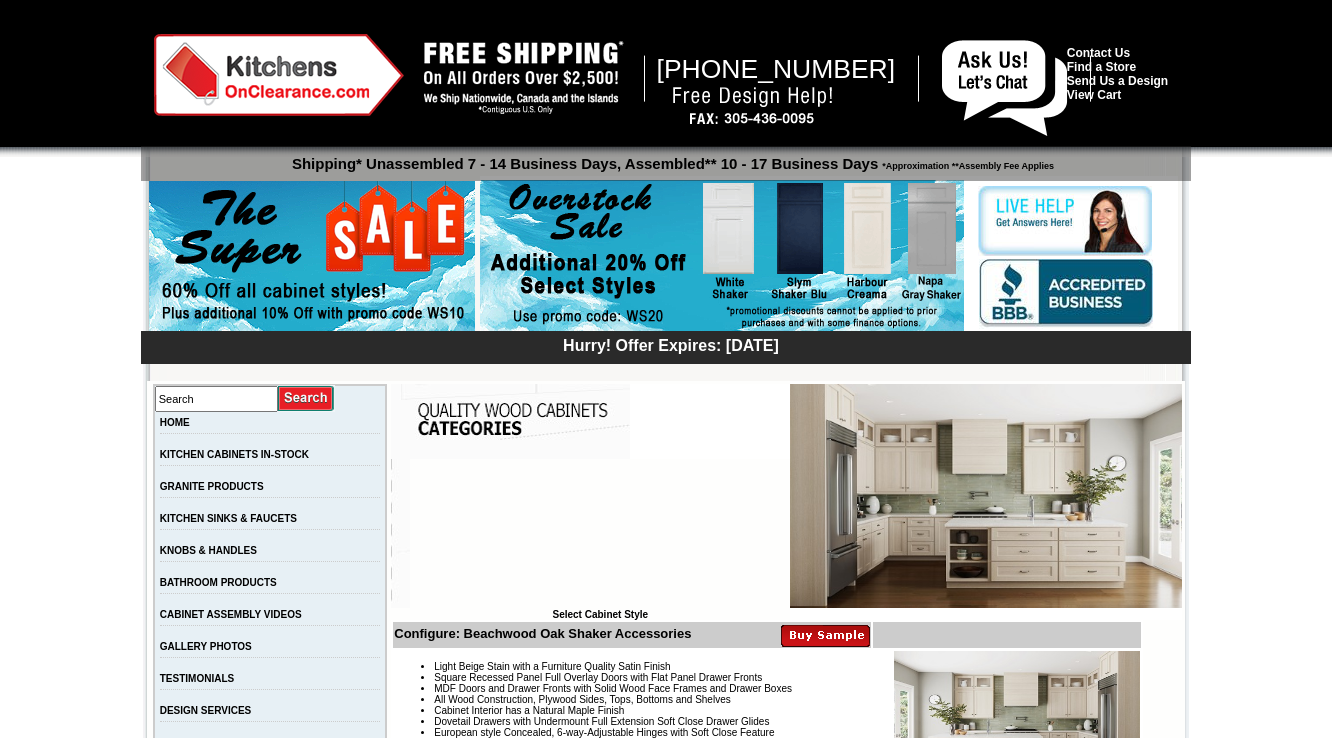 scroll, scrollTop: 8344, scrollLeft: 0, axis: vertical 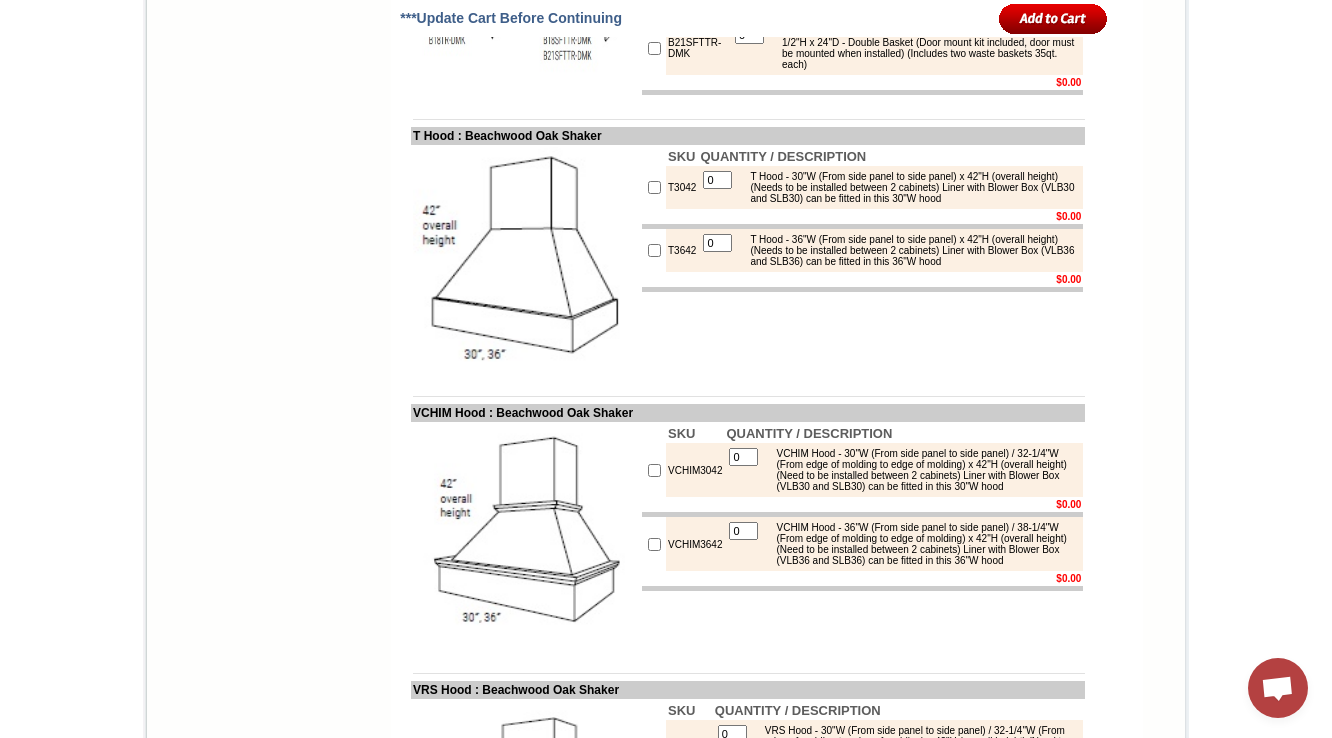 drag, startPoint x: 423, startPoint y: 142, endPoint x: 668, endPoint y: 144, distance: 245.00816 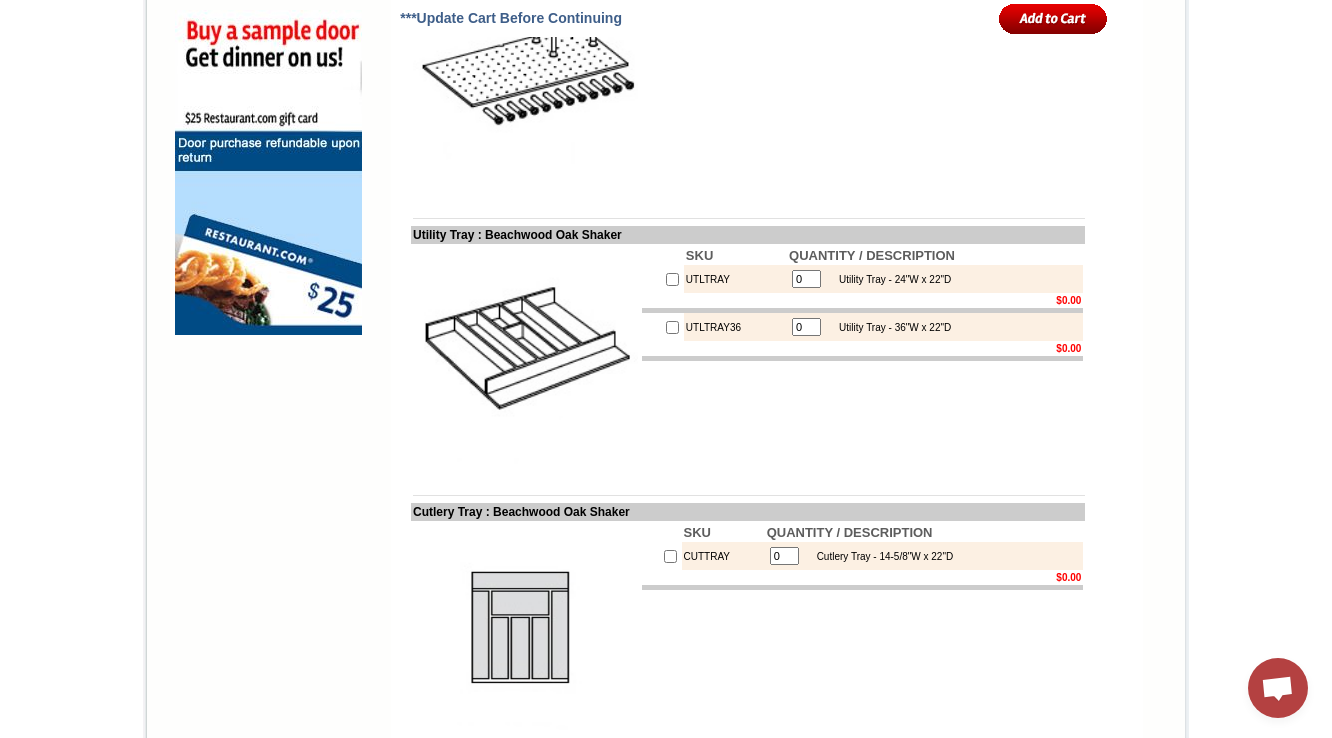 scroll, scrollTop: 5592, scrollLeft: 0, axis: vertical 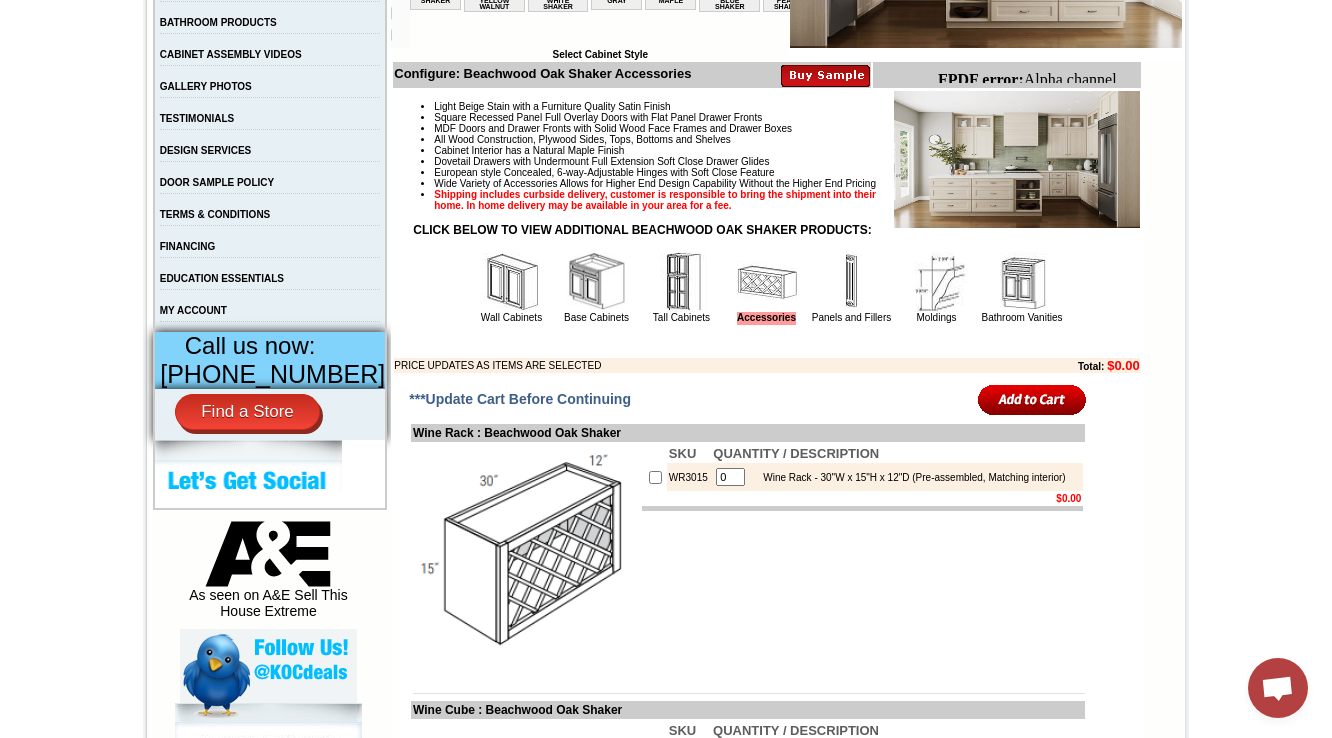click on "WR3015" at bounding box center (689, 477) 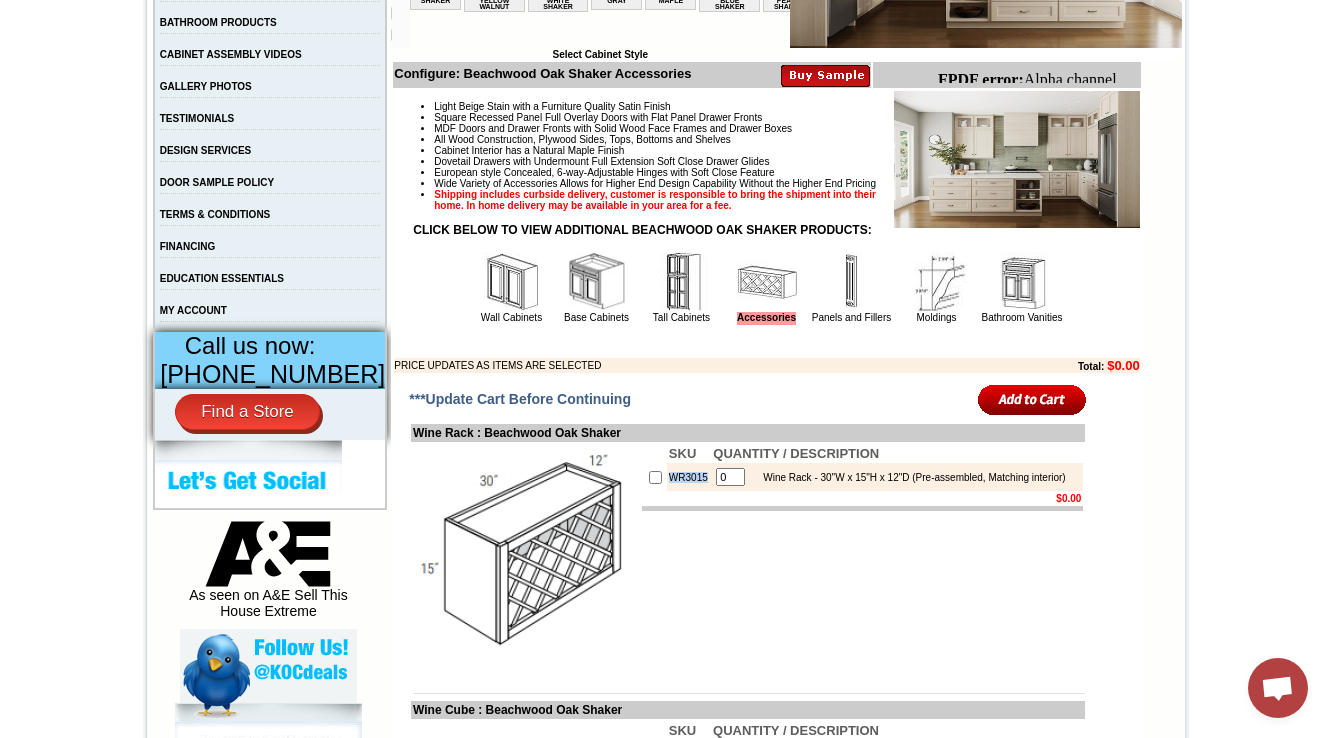 click on "WR3015" at bounding box center [689, 477] 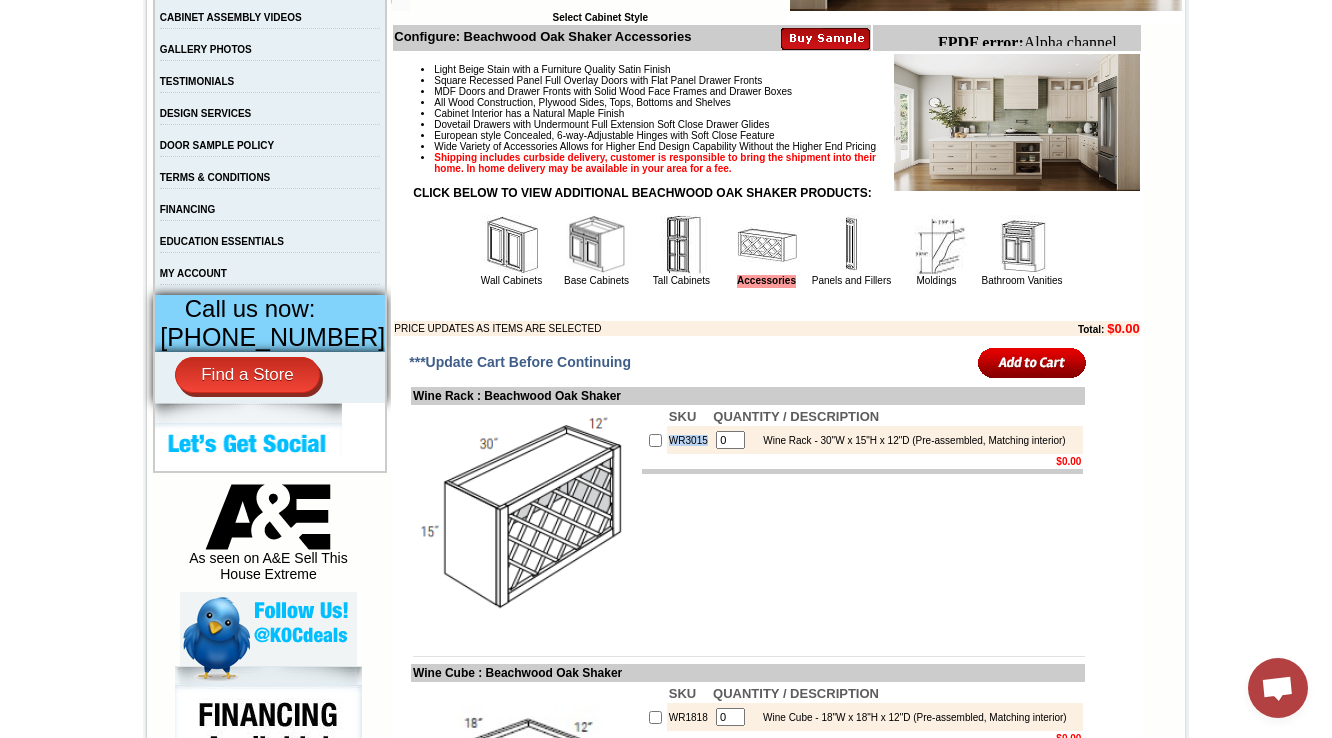 scroll, scrollTop: 800, scrollLeft: 0, axis: vertical 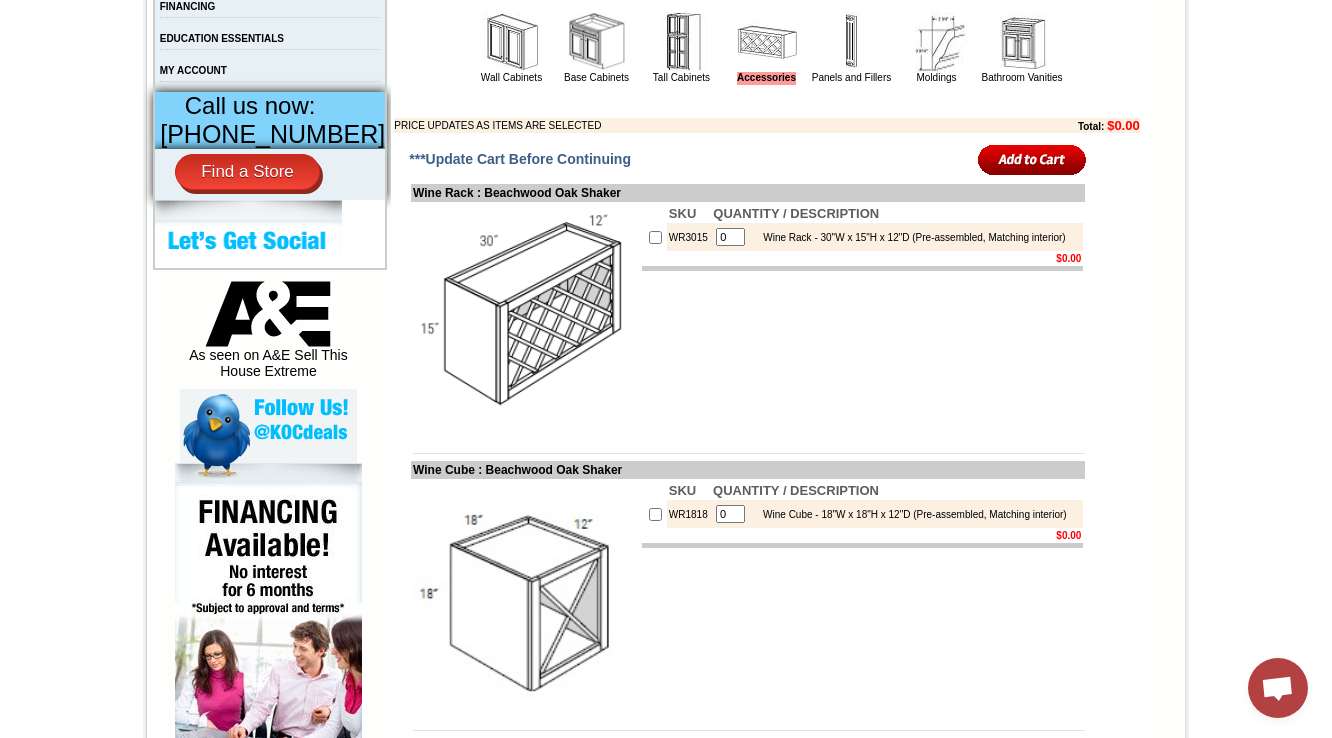 click on "SKU
QUANTITY / DESCRIPTION
WR3015
0 Wine Rack -  30"W x 15"H x 12"D (Pre-assembled, Matching interior)
$0.00" at bounding box center [862, 316] 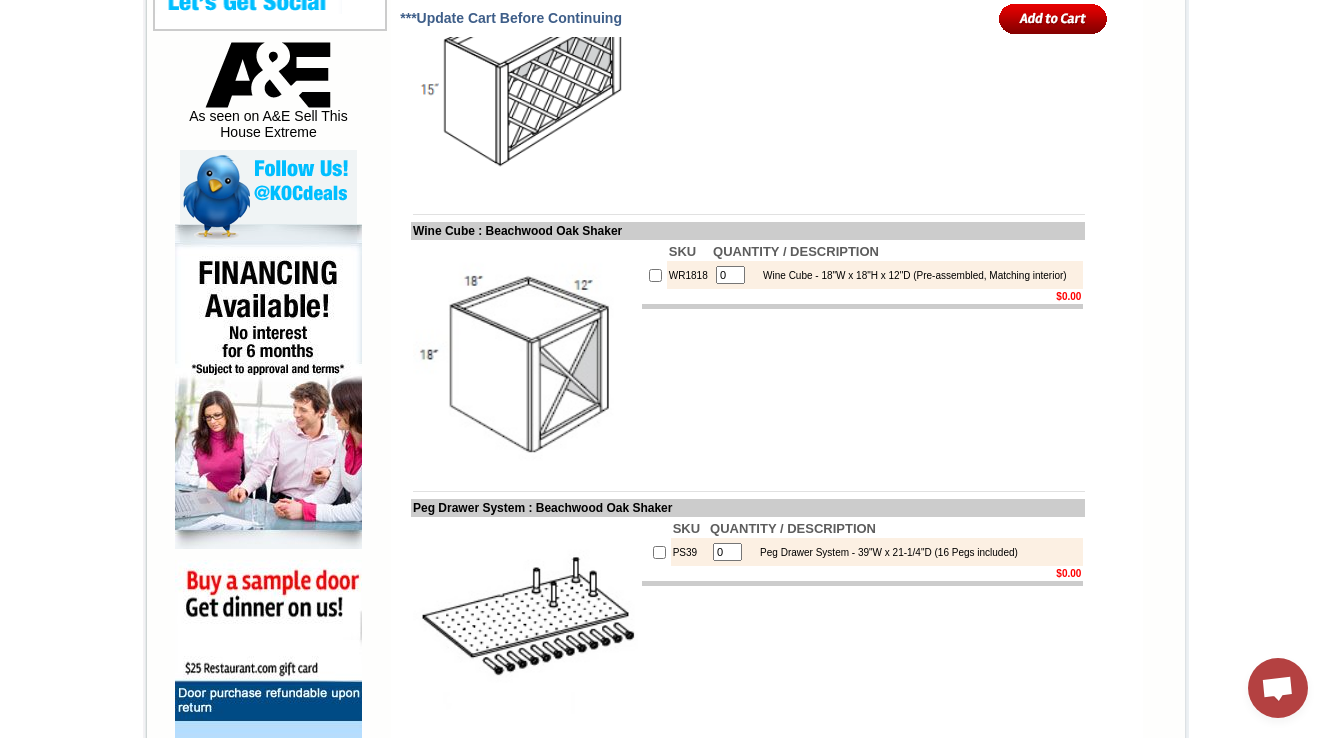scroll, scrollTop: 1040, scrollLeft: 0, axis: vertical 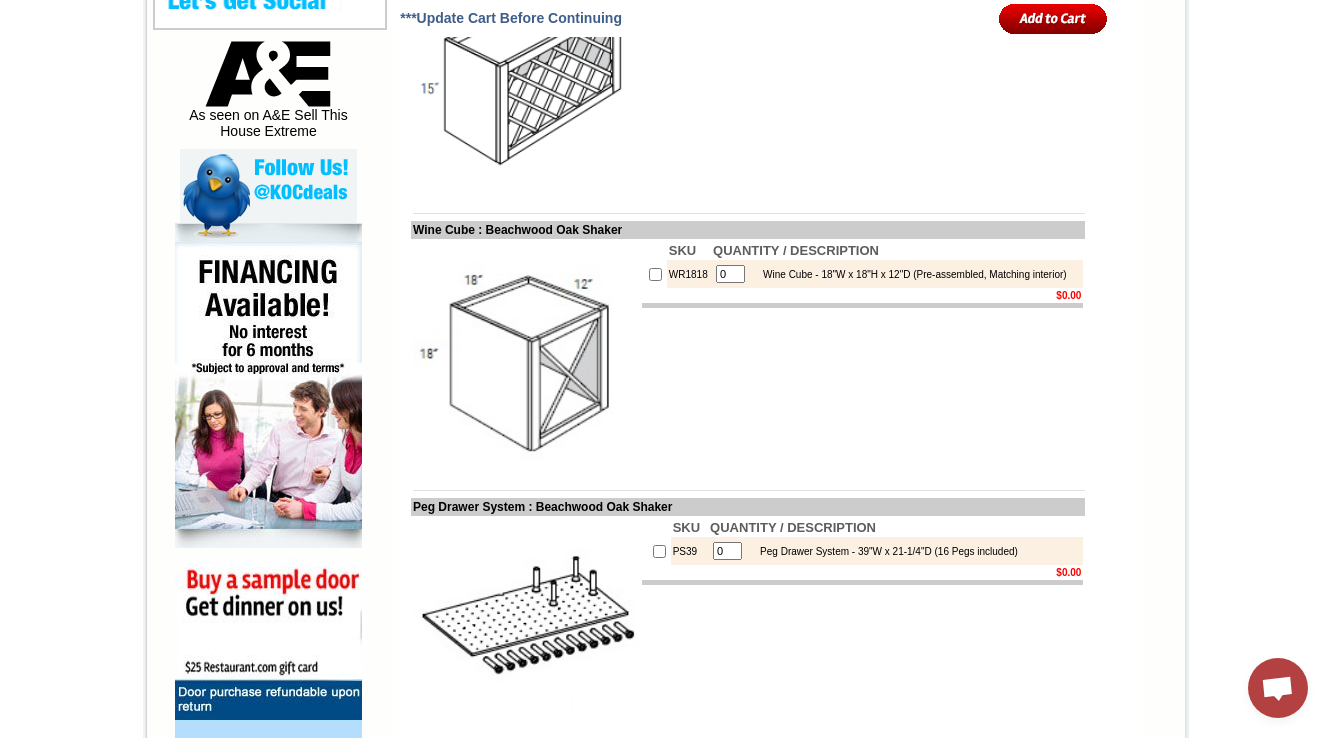 click on "WR1818" at bounding box center [689, 274] 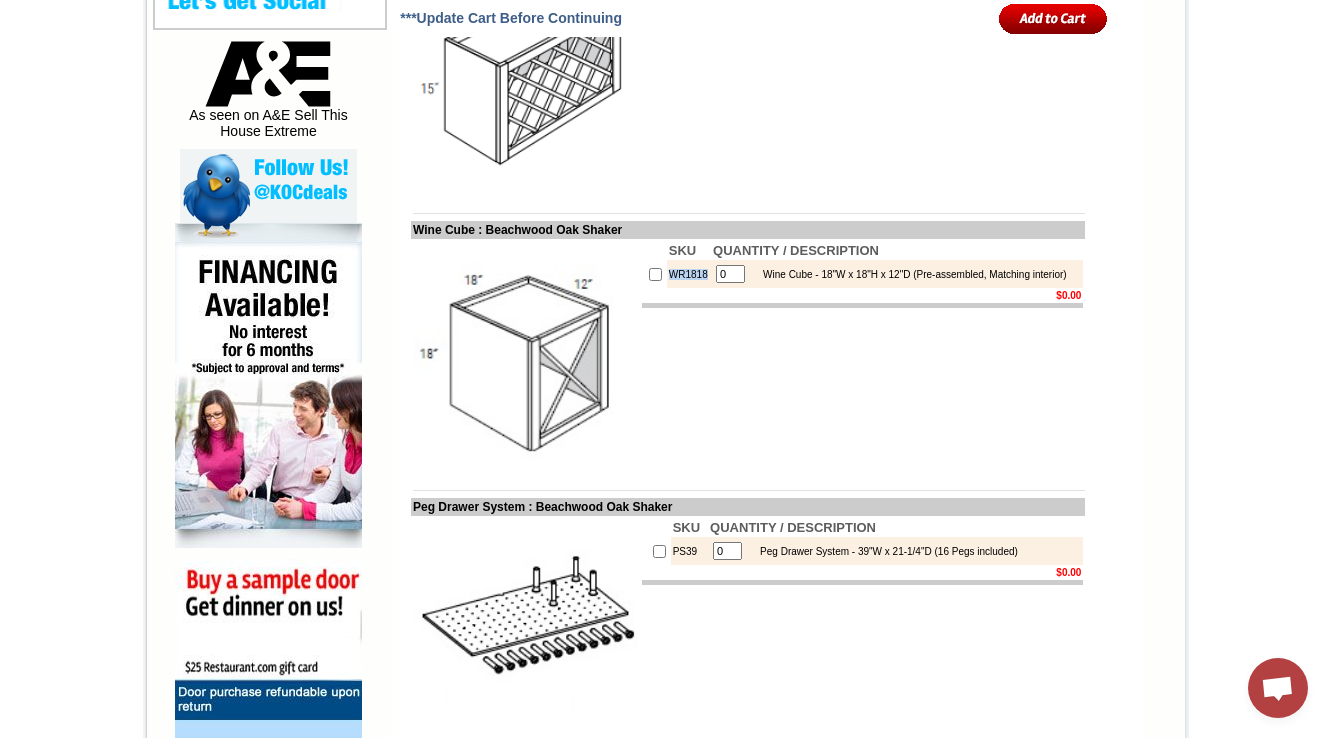 click on "WR1818" at bounding box center [689, 274] 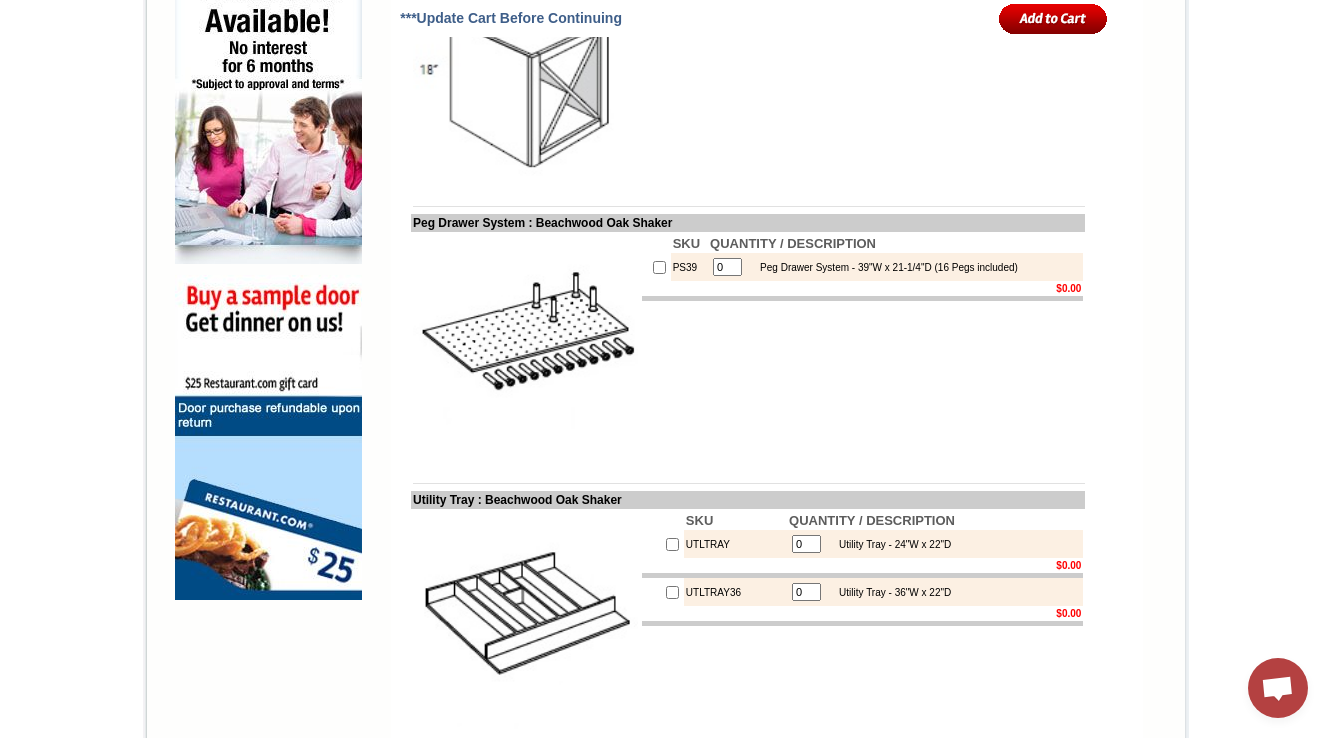 scroll, scrollTop: 1360, scrollLeft: 0, axis: vertical 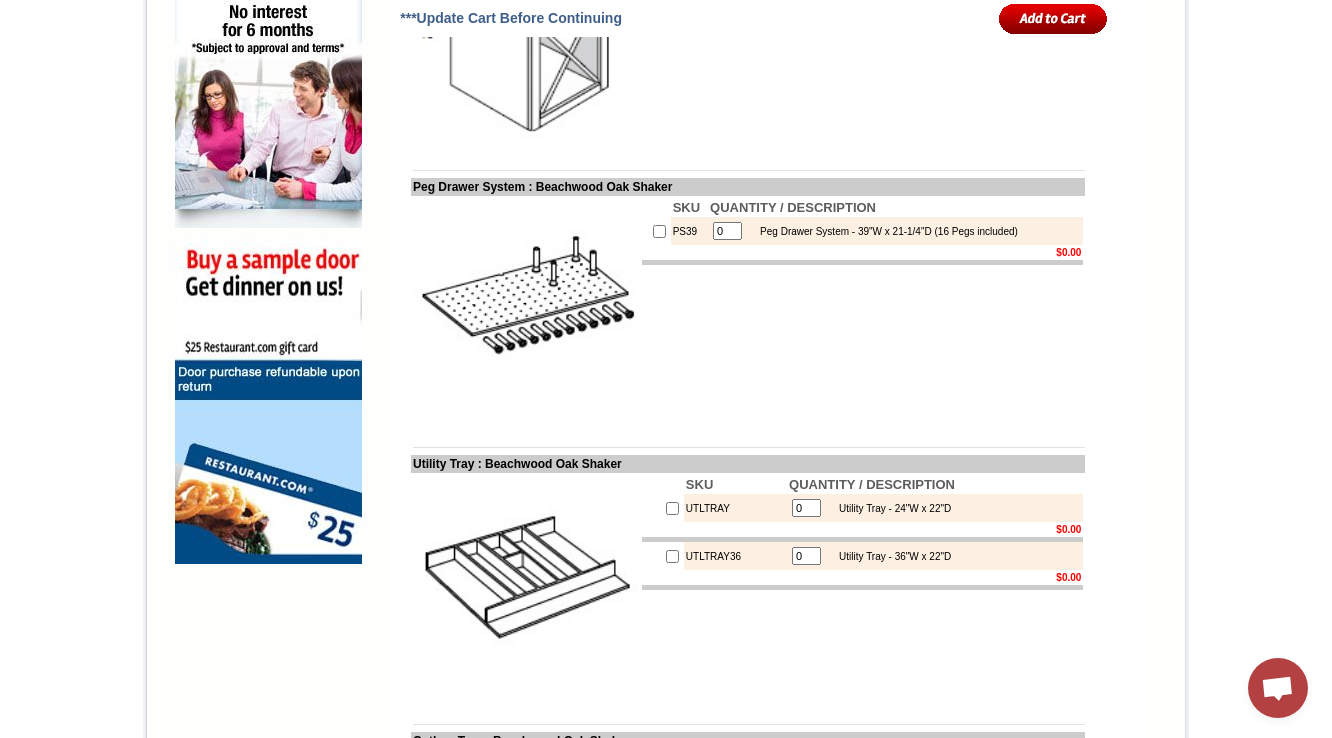 click at bounding box center [656, 231] 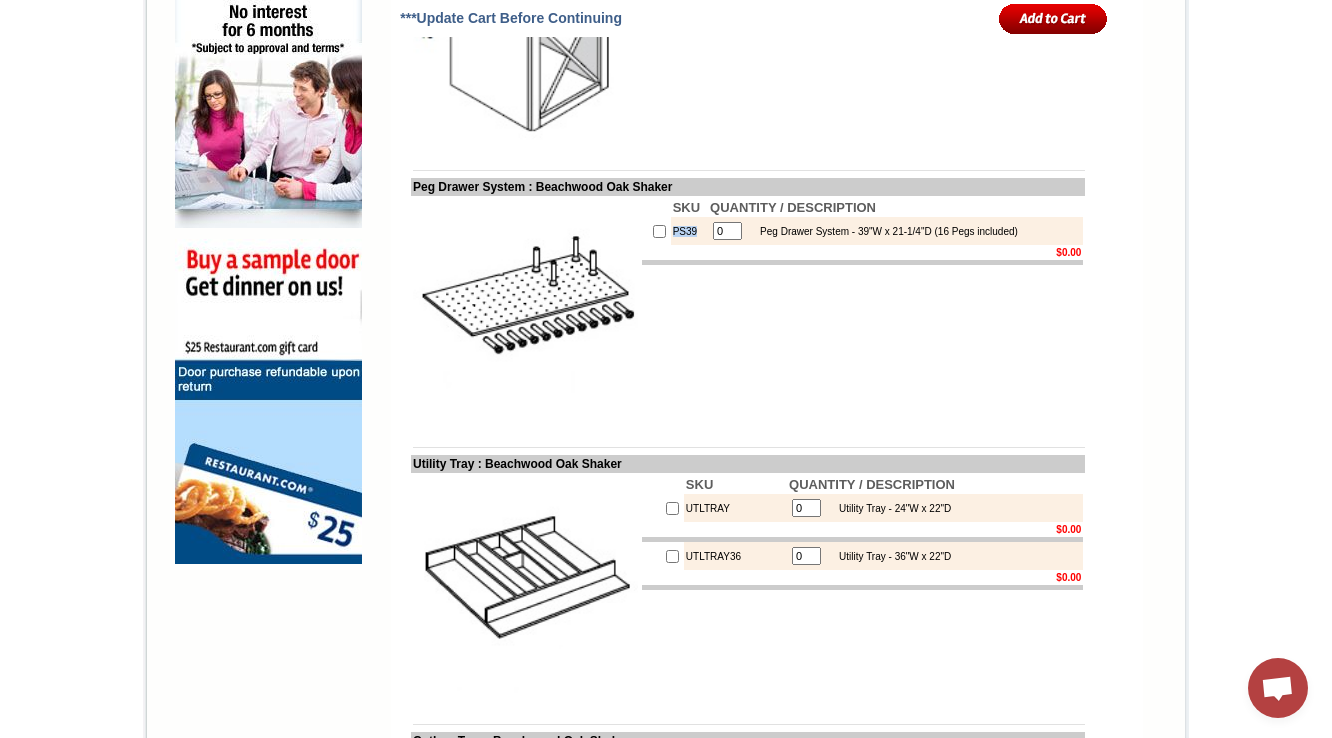 click on "PS39" at bounding box center [689, 231] 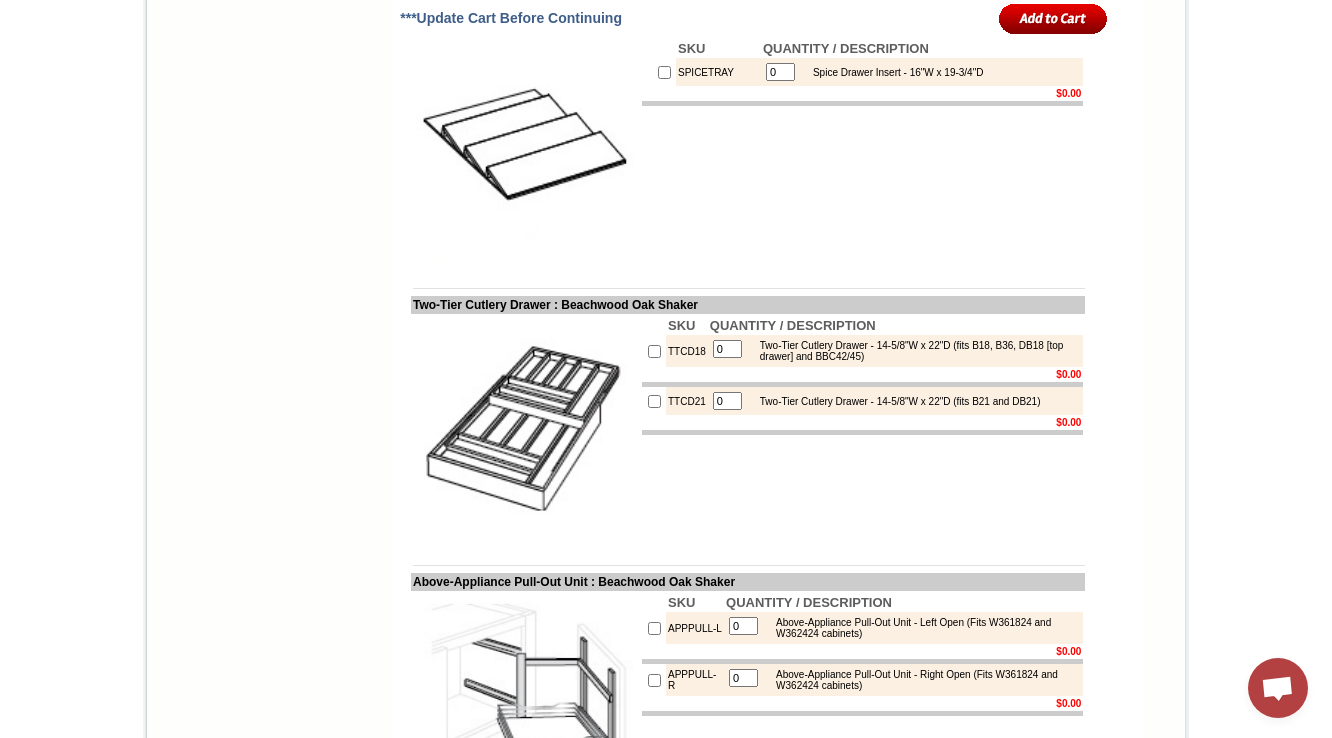 scroll, scrollTop: 2400, scrollLeft: 0, axis: vertical 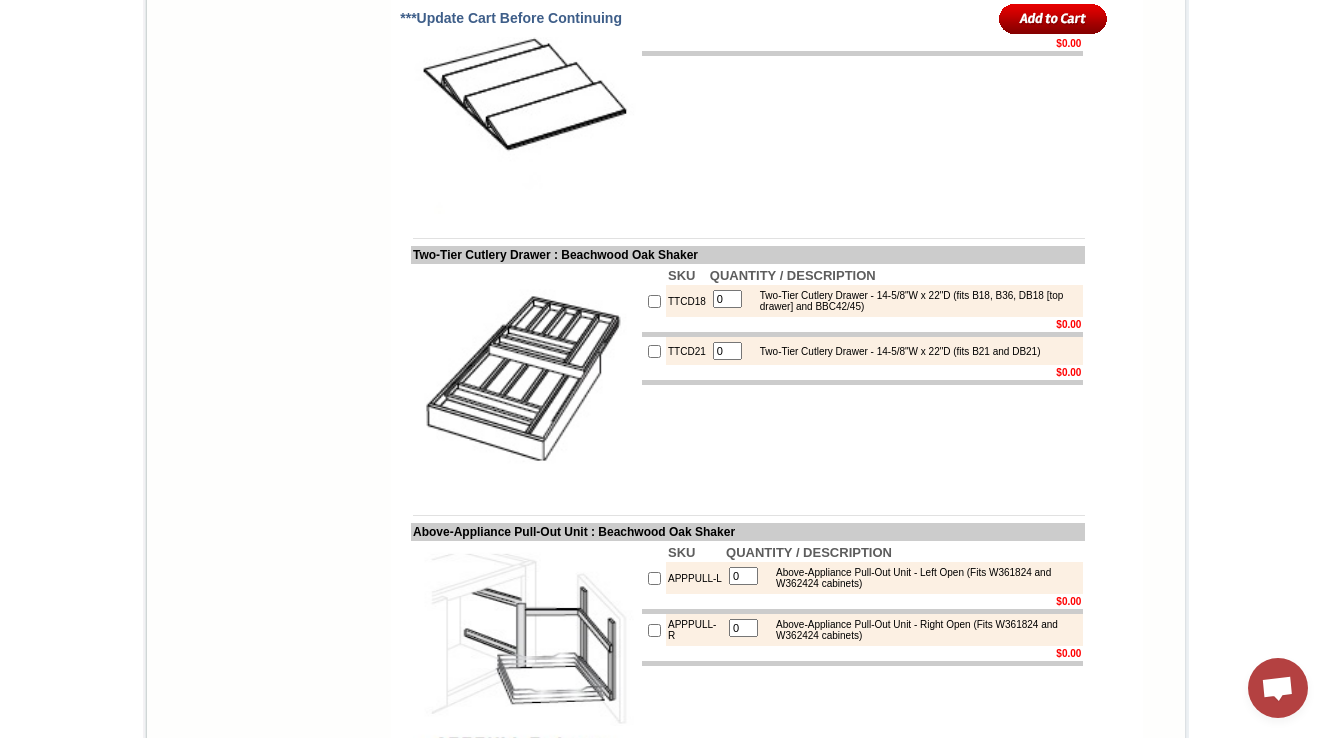 click on "TTCD18" at bounding box center [687, 301] 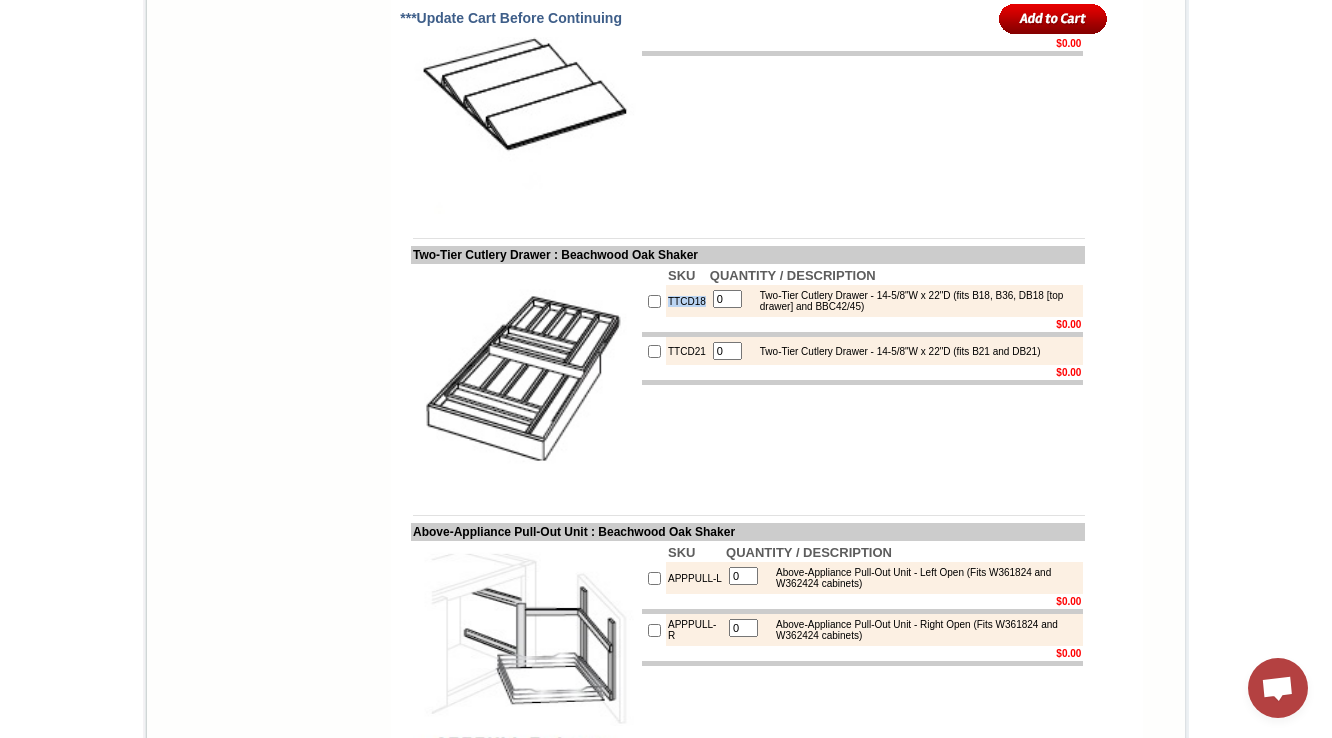 click on "TTCD18" at bounding box center [687, 301] 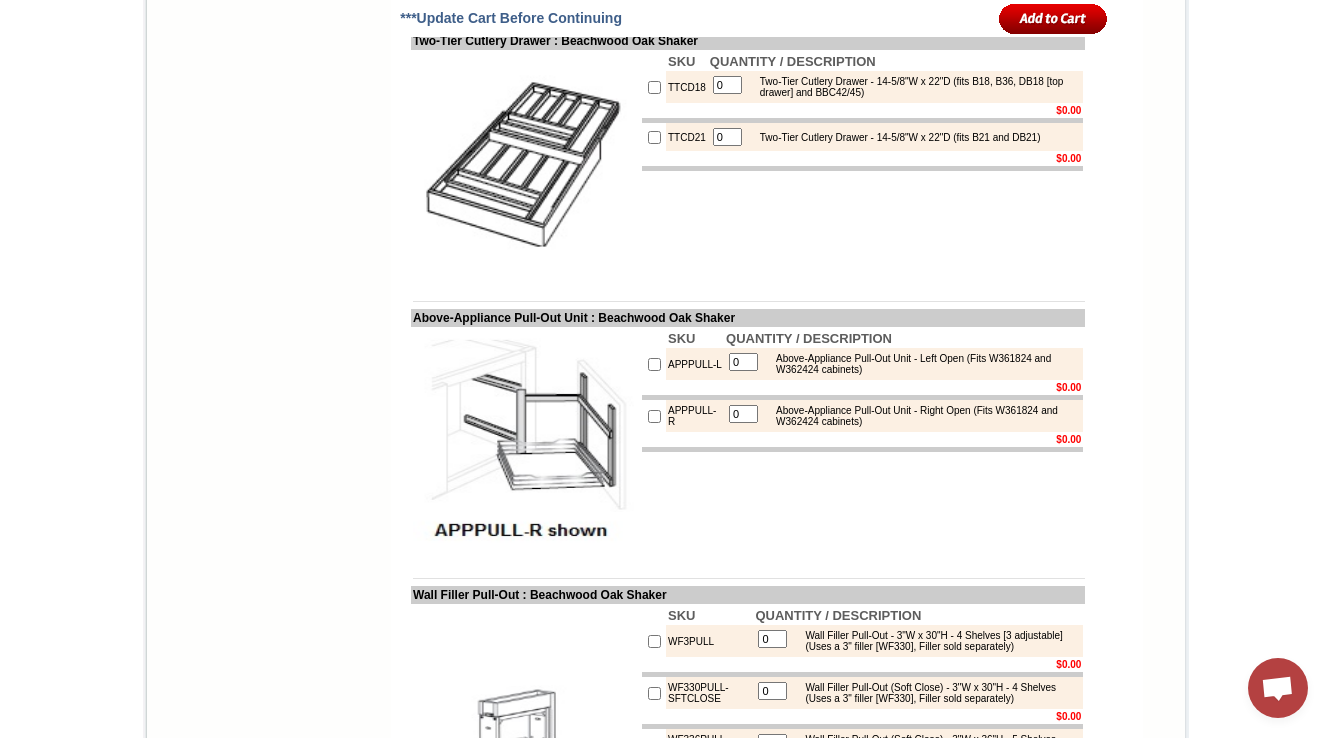 scroll, scrollTop: 2620, scrollLeft: 0, axis: vertical 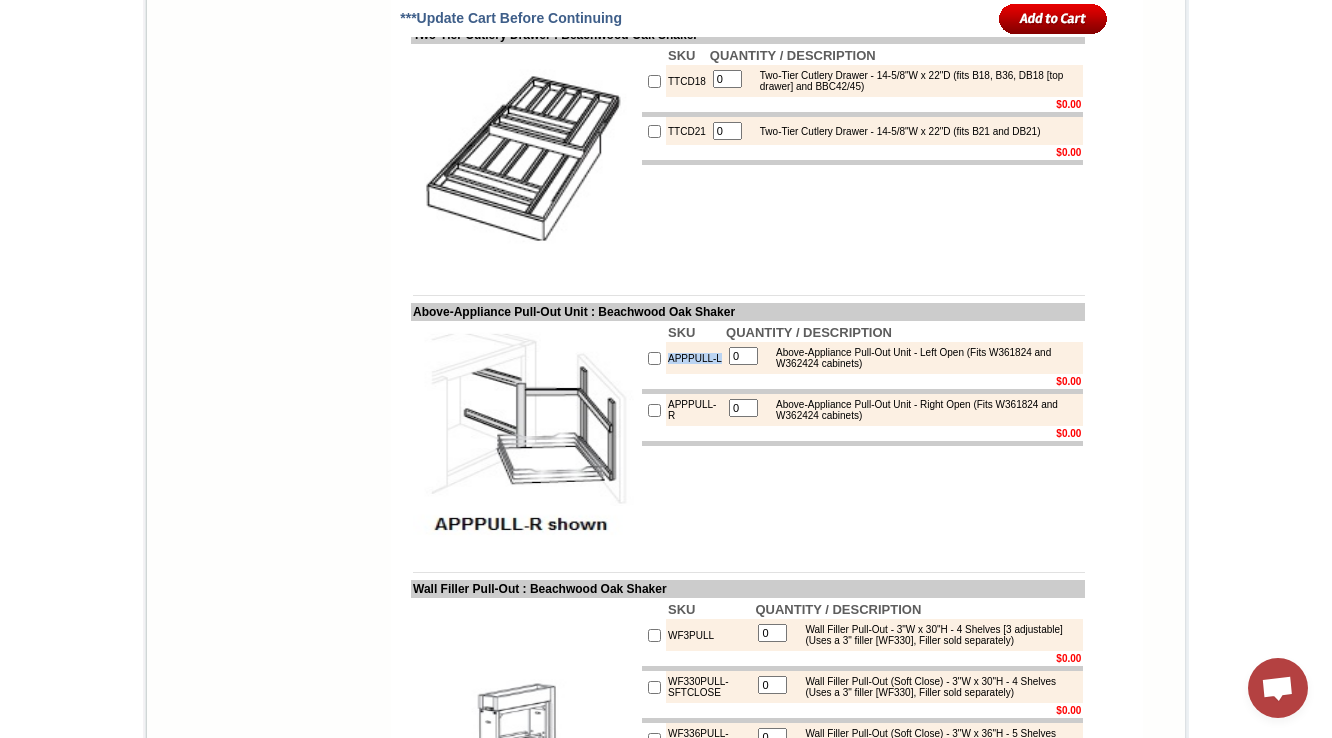 drag, startPoint x: 660, startPoint y: 416, endPoint x: 640, endPoint y: 404, distance: 23.323807 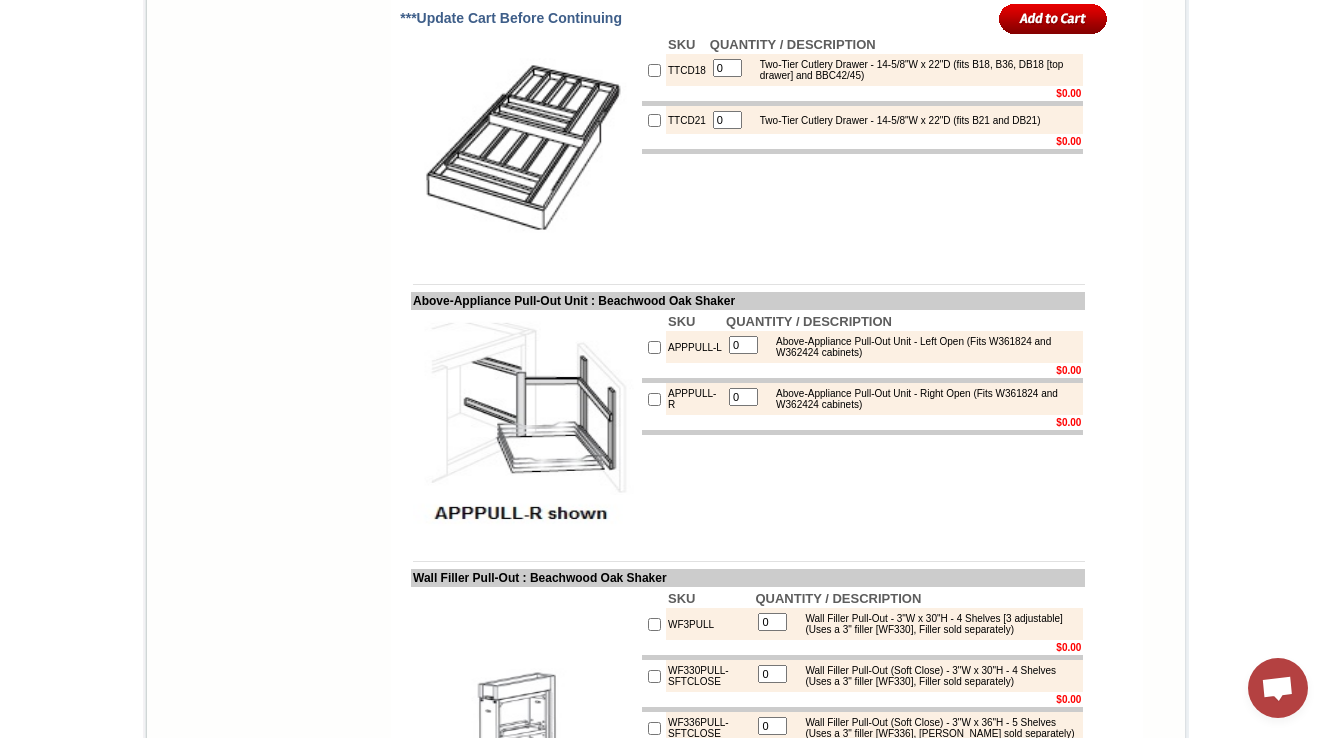 scroll, scrollTop: 2860, scrollLeft: 0, axis: vertical 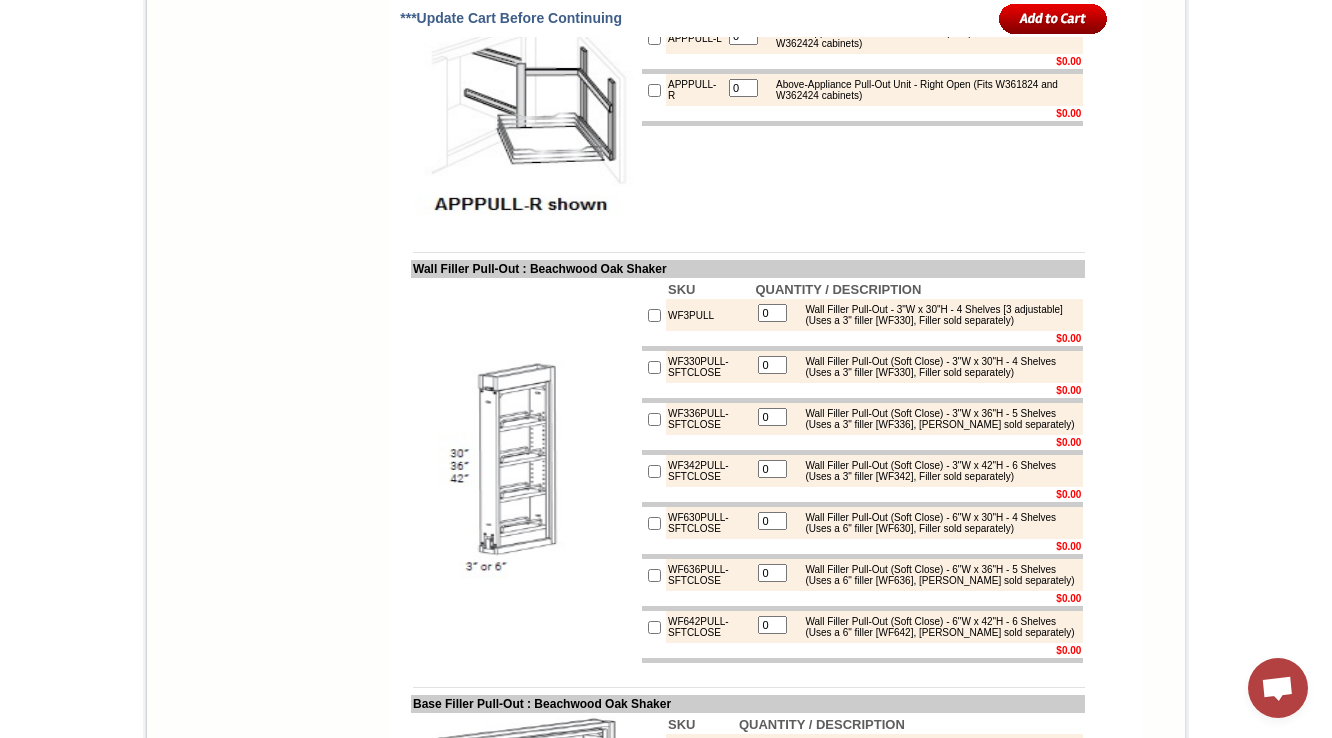 click on "1-888-620-2936
Contact Us   Find a Store   Send Us a Design   View Cart
Shipping* Unassembled 7 - 14 Business Days, Assembled** 10 - 17 Business Days
*Approximation **Assembly Fee Applies
Hurry! Offer Expires: Friday July 11th, 2025
Search
HOME
KITCHEN CABINETS IN-STOCK
GRANITE PRODUCTS" at bounding box center [666, 4445] 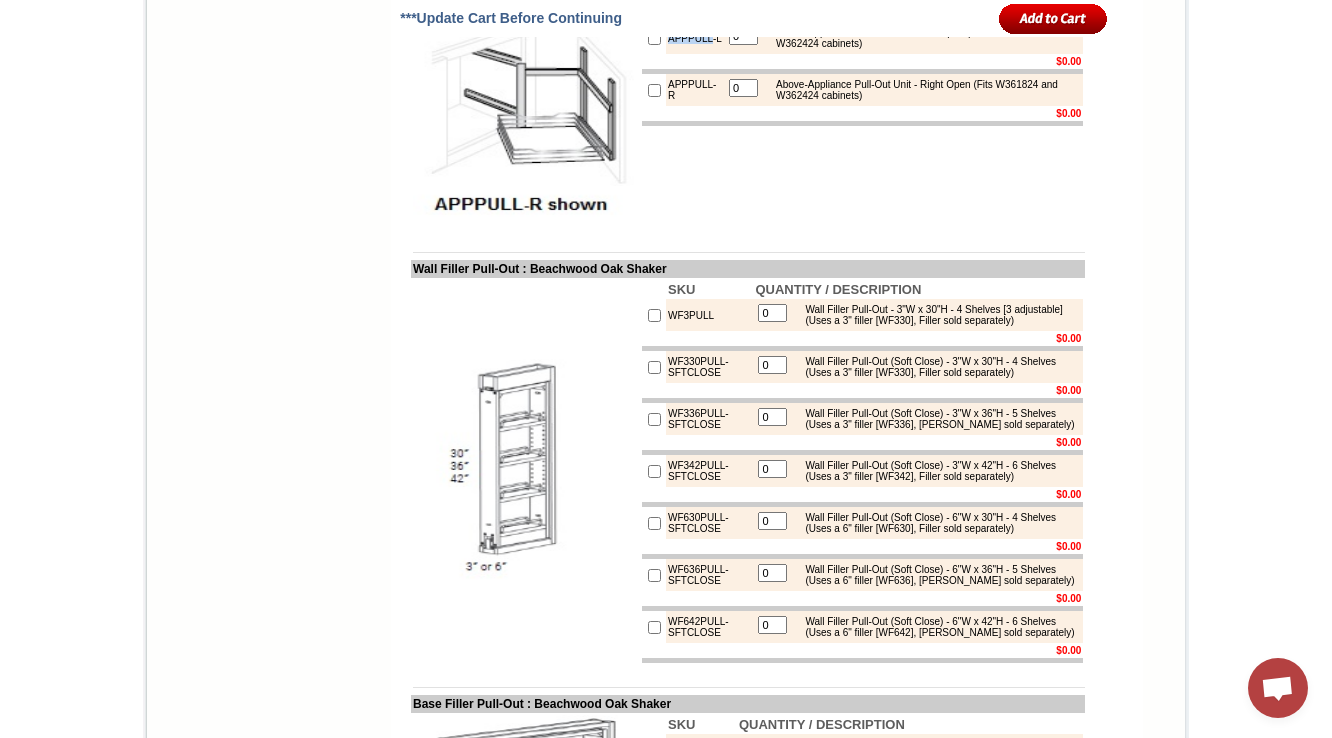 copy on "APPPULL" 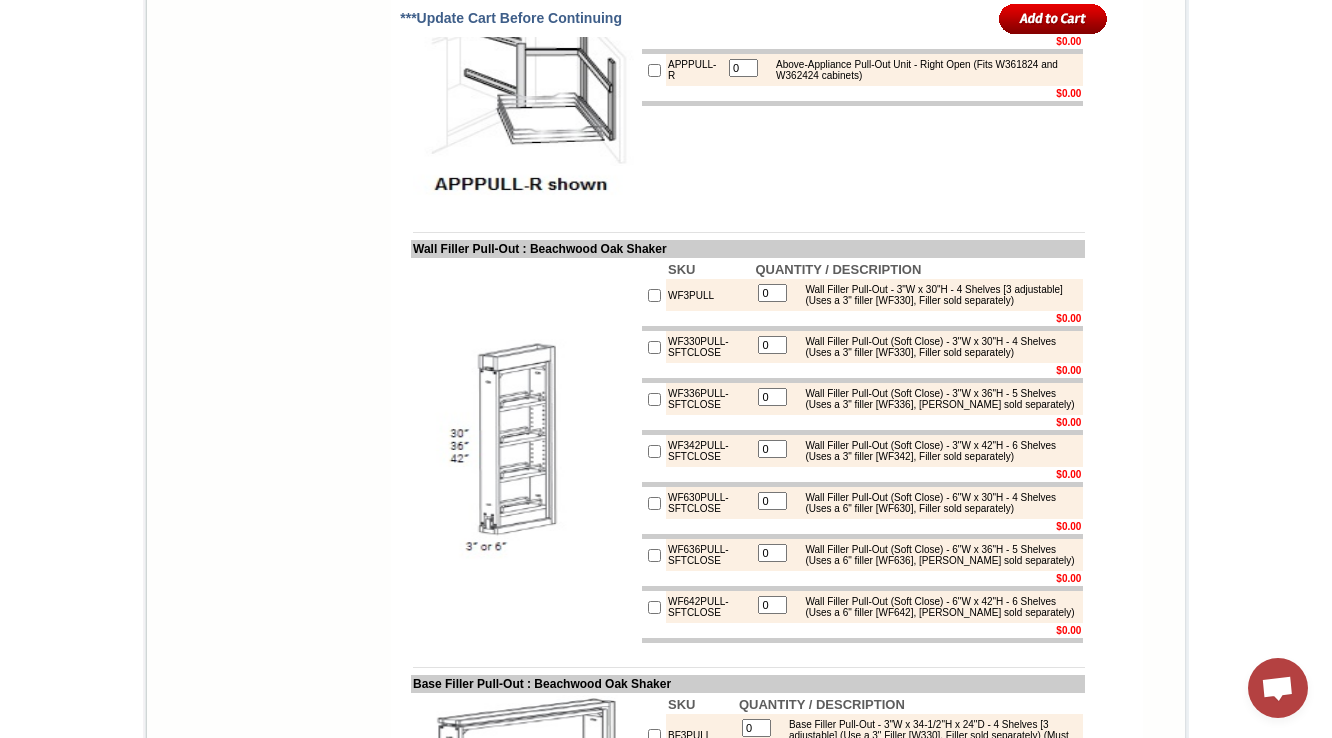 scroll, scrollTop: 3100, scrollLeft: 0, axis: vertical 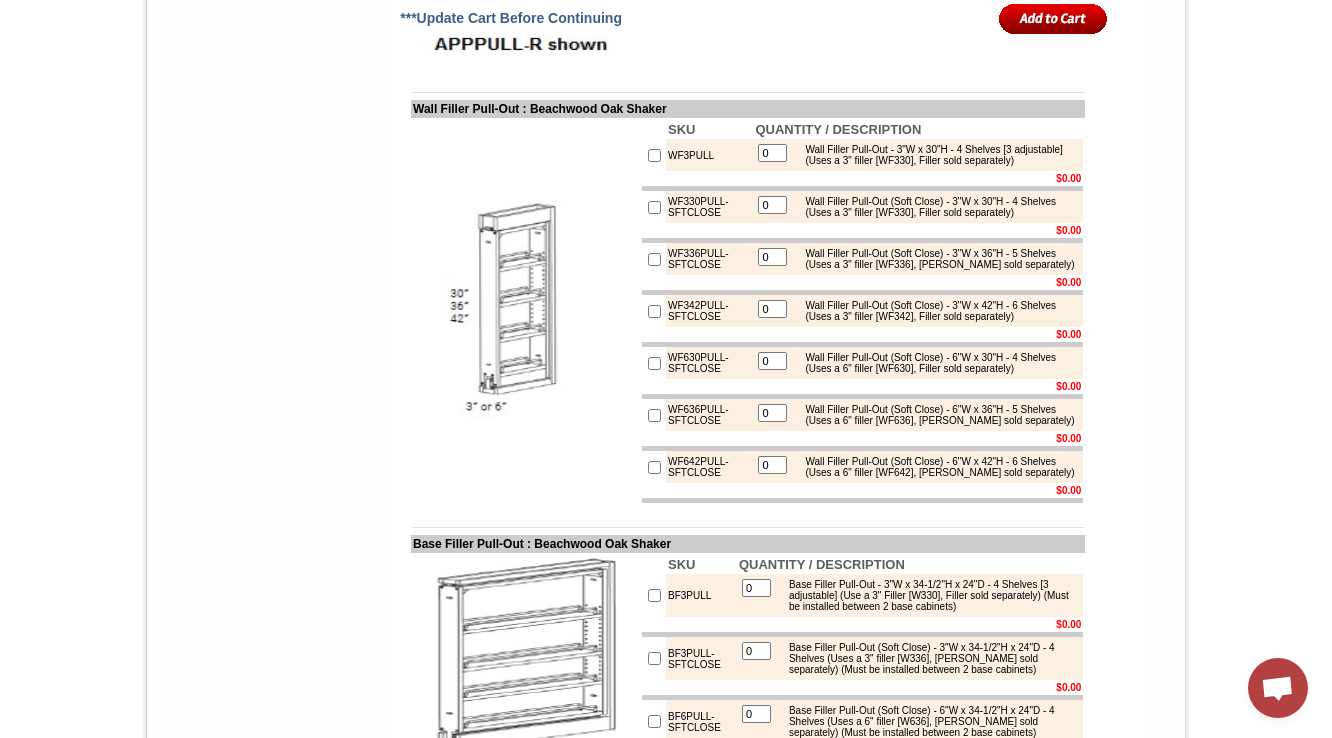 click on "WF3PULL" at bounding box center [709, 155] 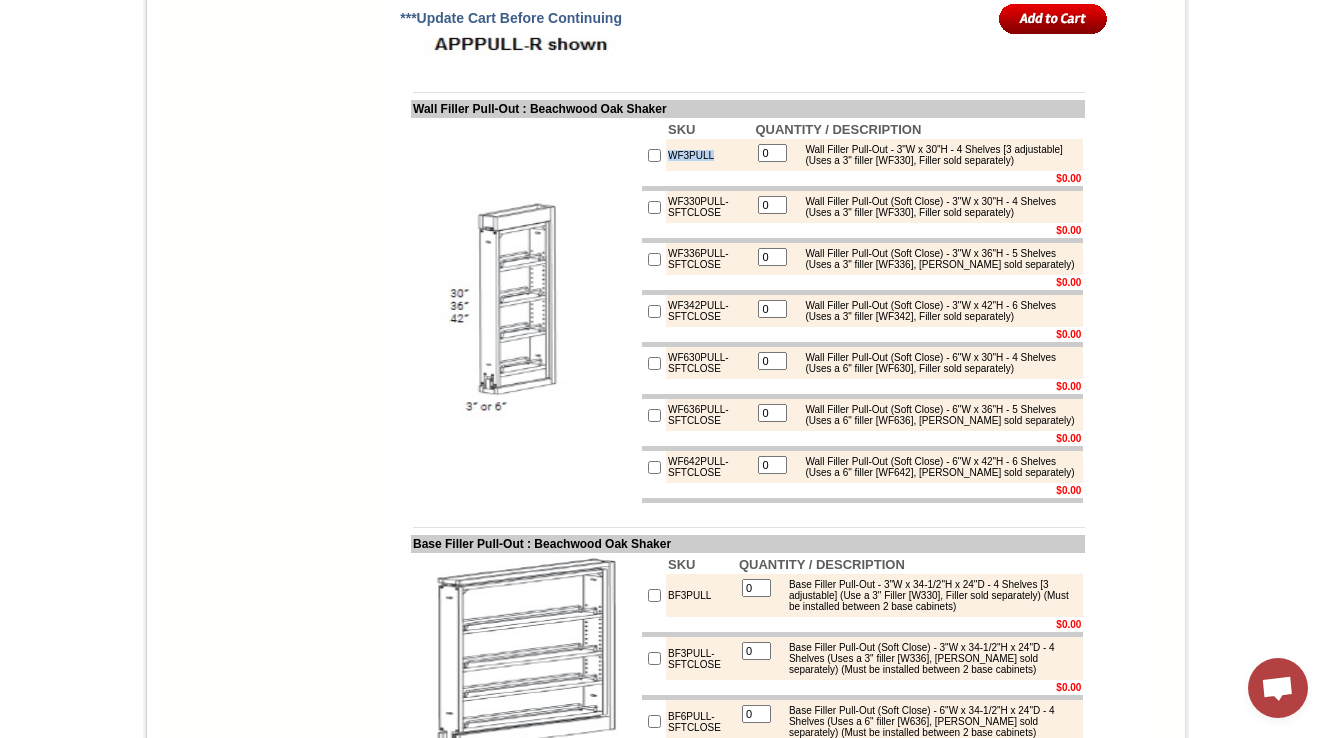 click on "WF3PULL" at bounding box center (709, 155) 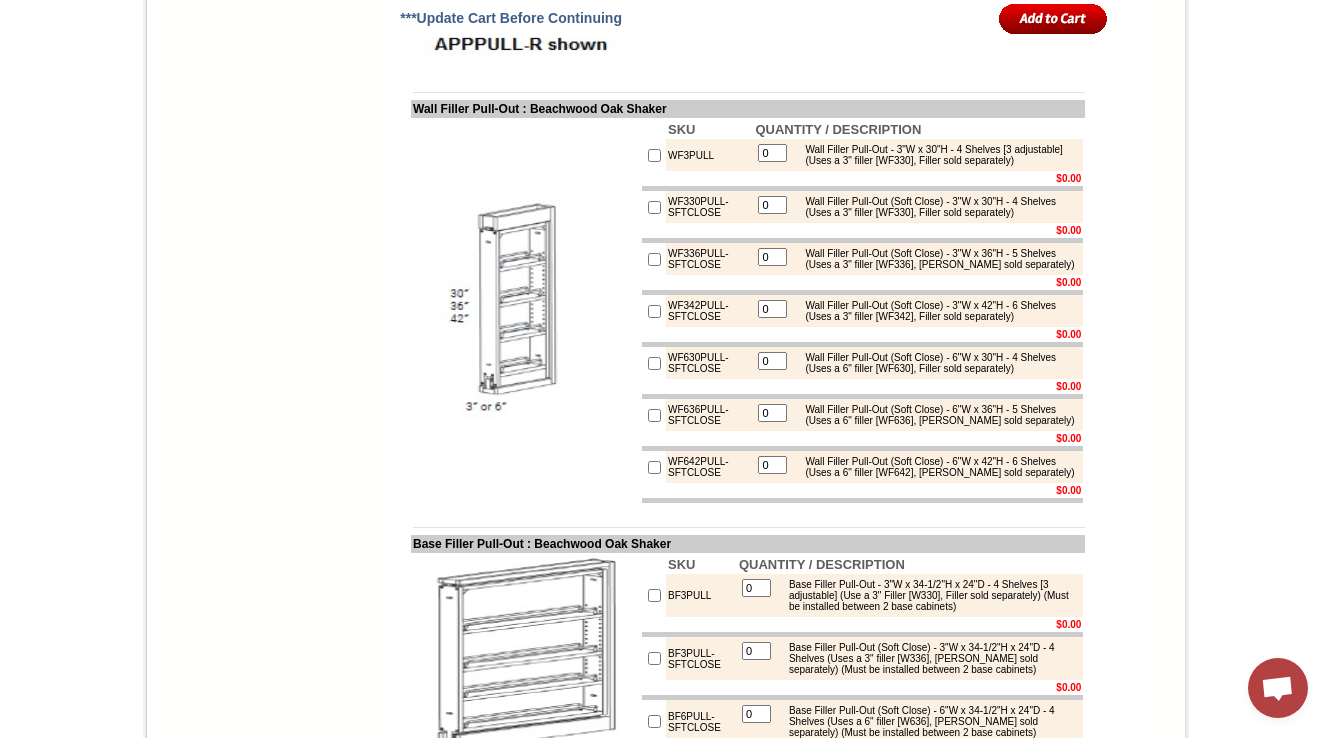 click on "WF330PULL-SFTCLOSE" at bounding box center (709, 207) 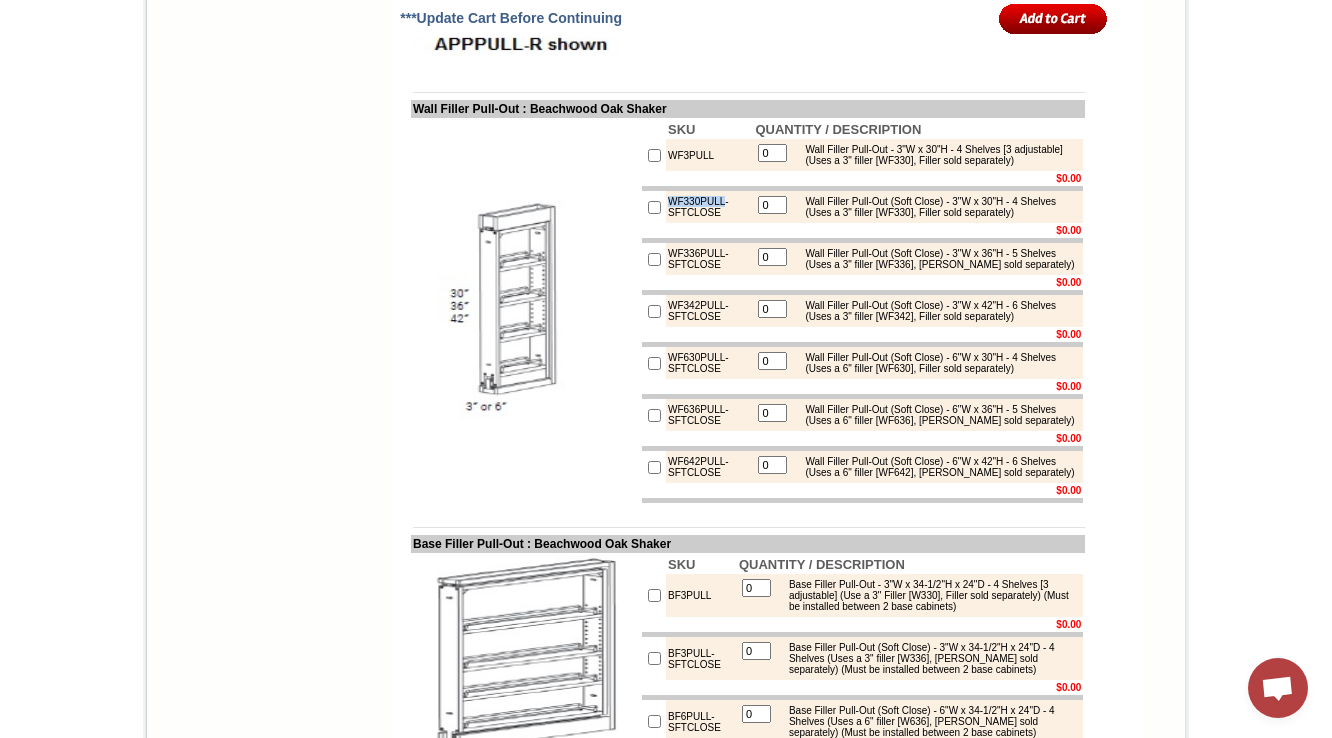 copy on "WF330PULL" 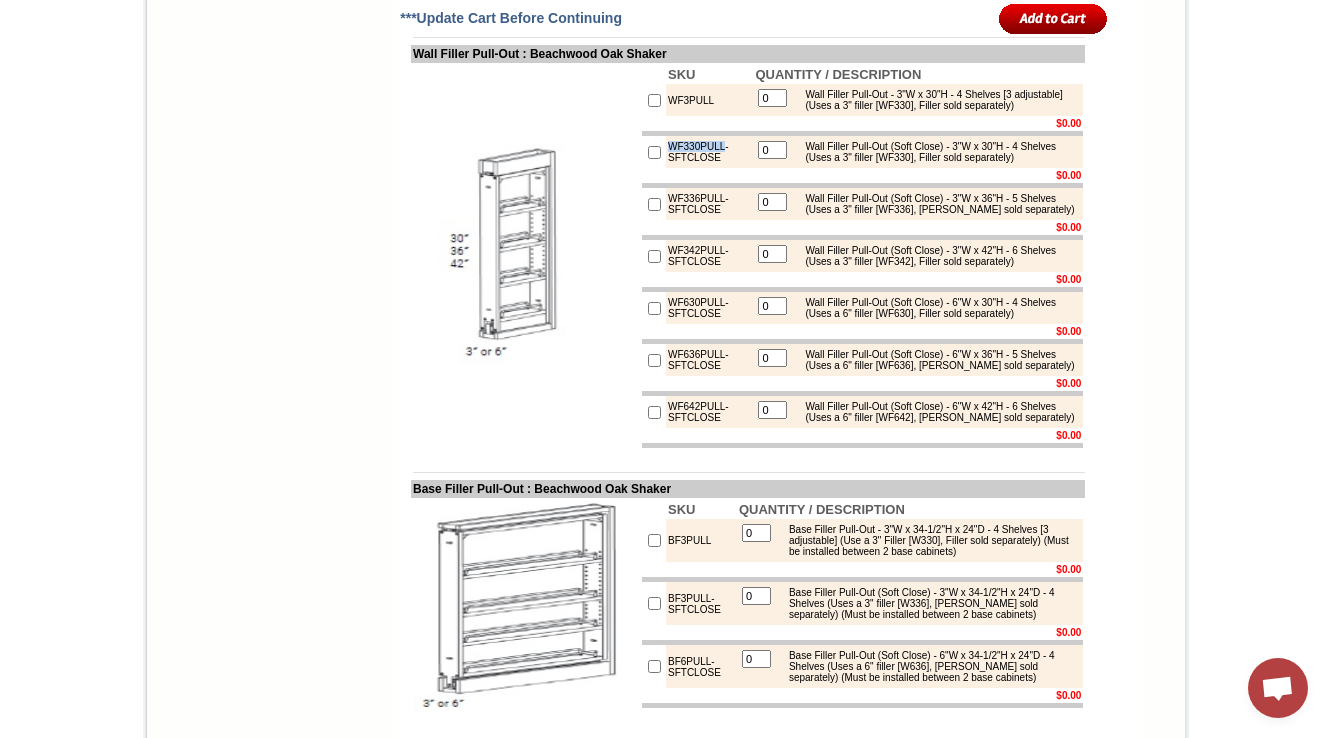 scroll, scrollTop: 3180, scrollLeft: 0, axis: vertical 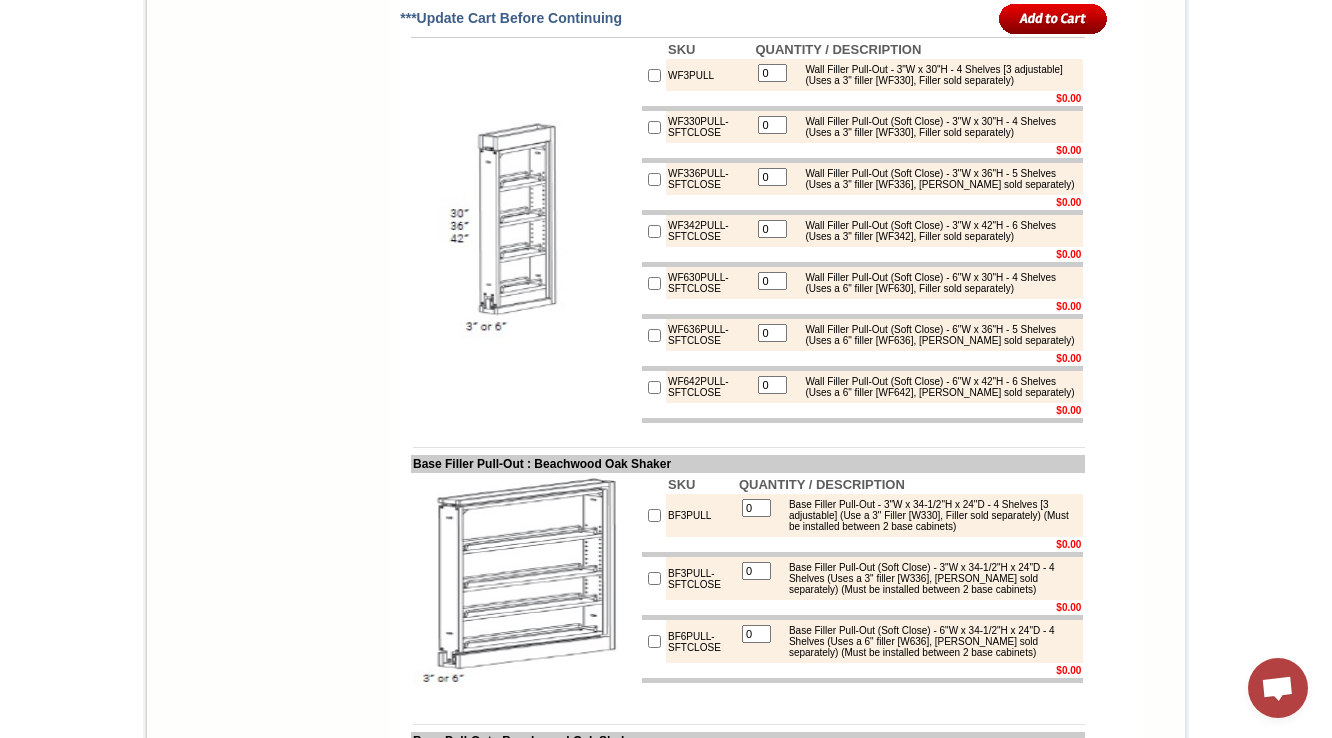 click on "WF336PULL-SFTCLOSE" at bounding box center (709, 179) 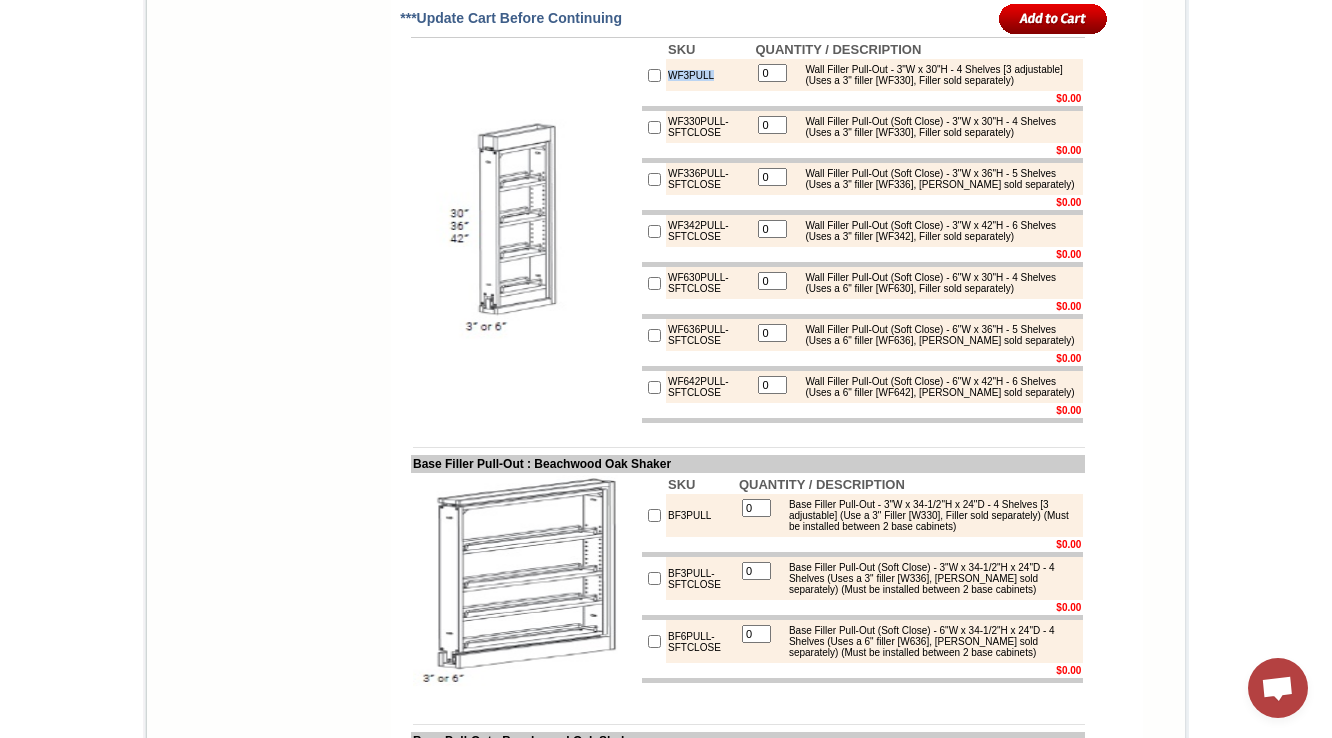 drag, startPoint x: 700, startPoint y: 133, endPoint x: 644, endPoint y: 131, distance: 56.0357 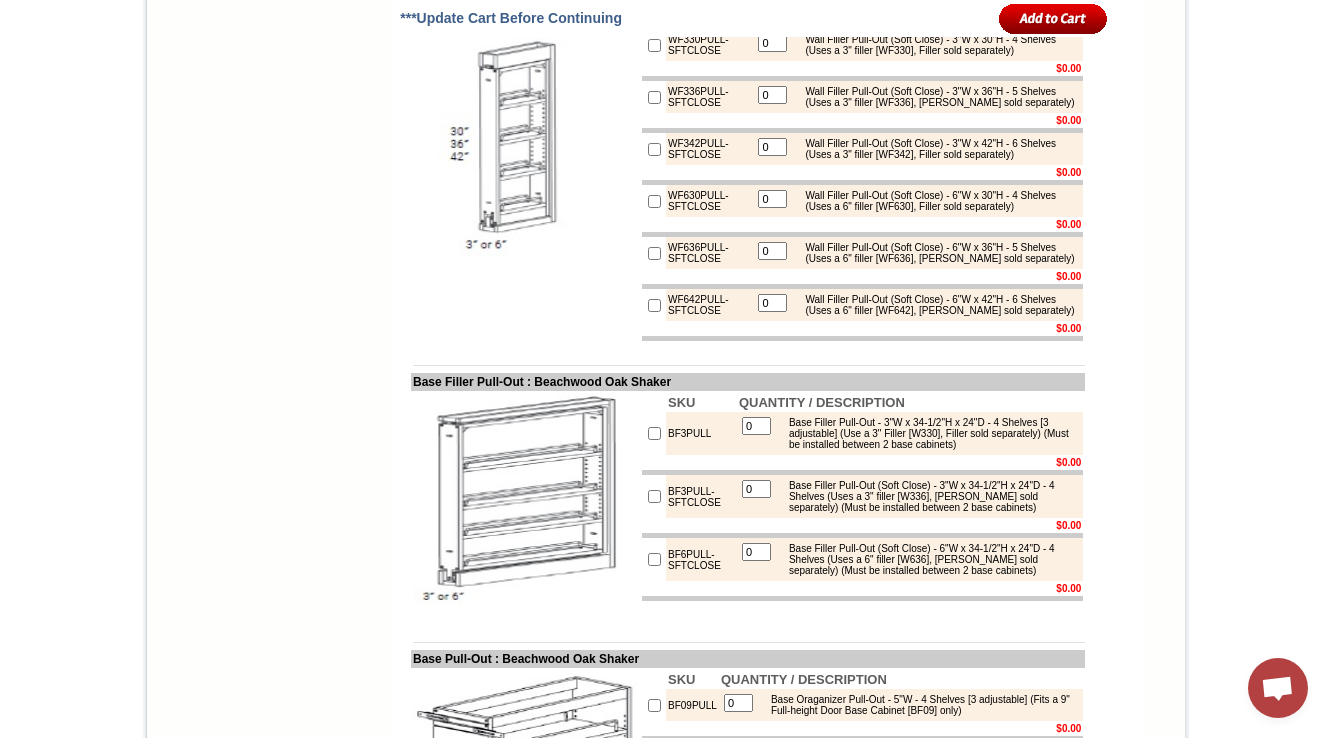 scroll, scrollTop: 3180, scrollLeft: 0, axis: vertical 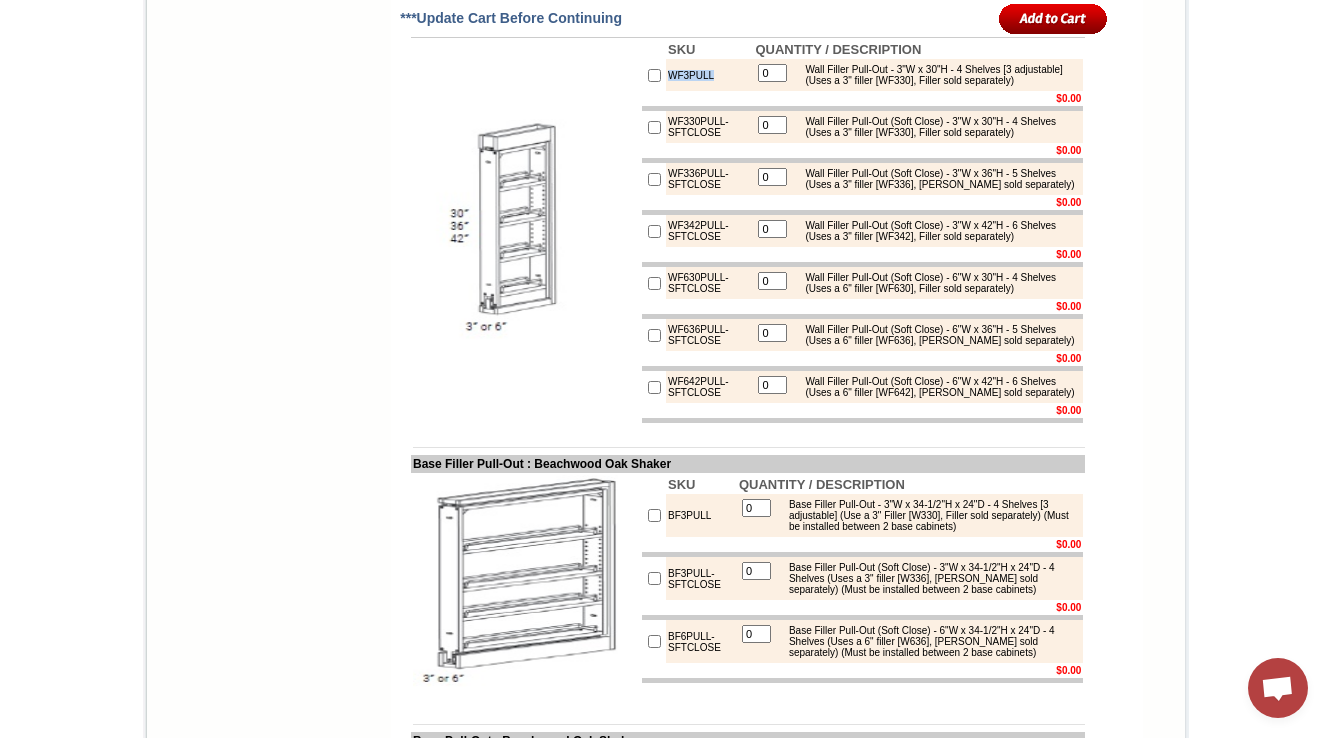 click at bounding box center [525, 231] 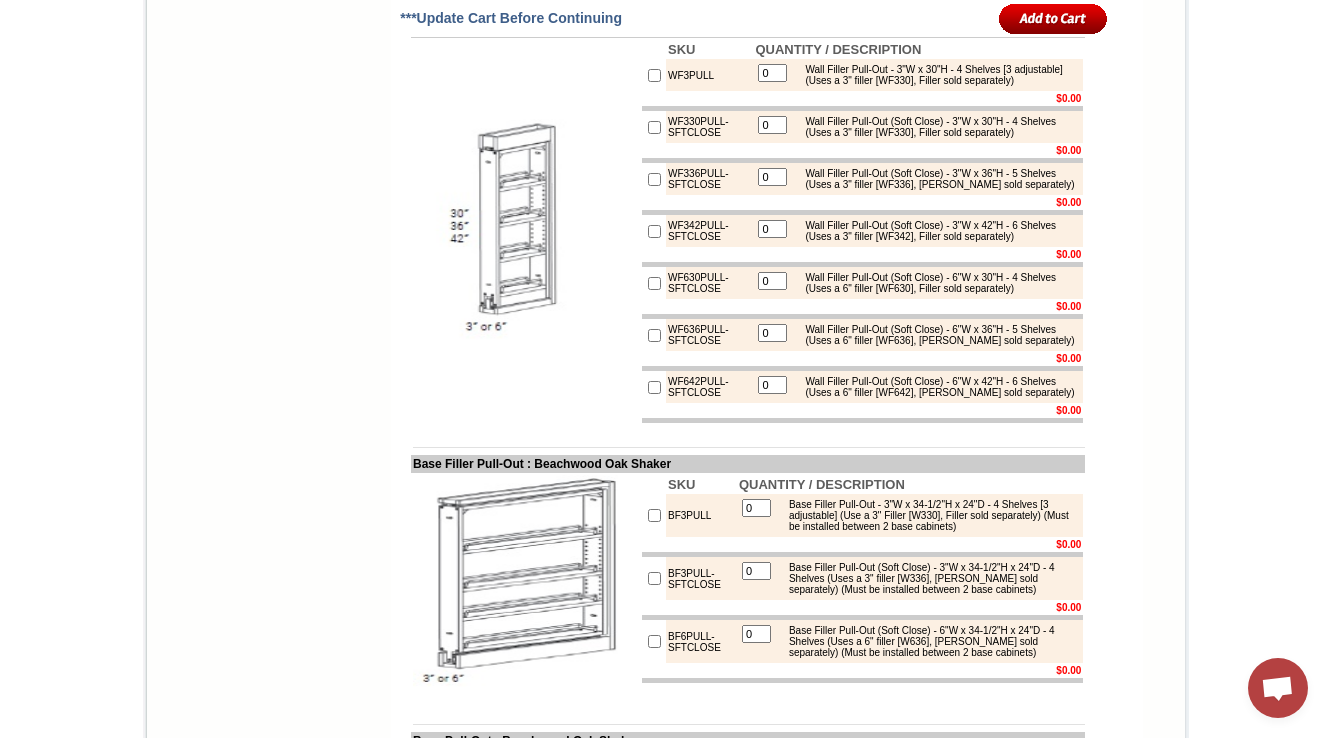 scroll, scrollTop: 3260, scrollLeft: 0, axis: vertical 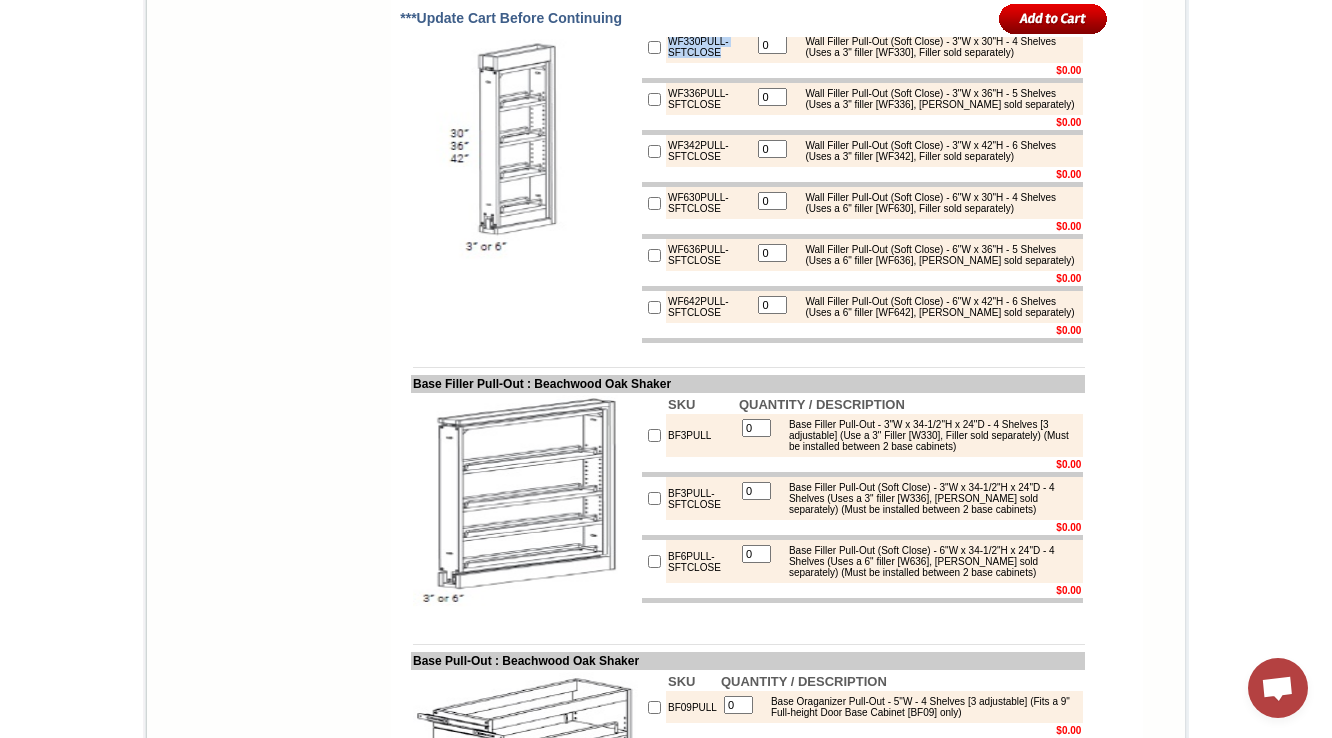 drag, startPoint x: 702, startPoint y: 128, endPoint x: 641, endPoint y: 105, distance: 65.192024 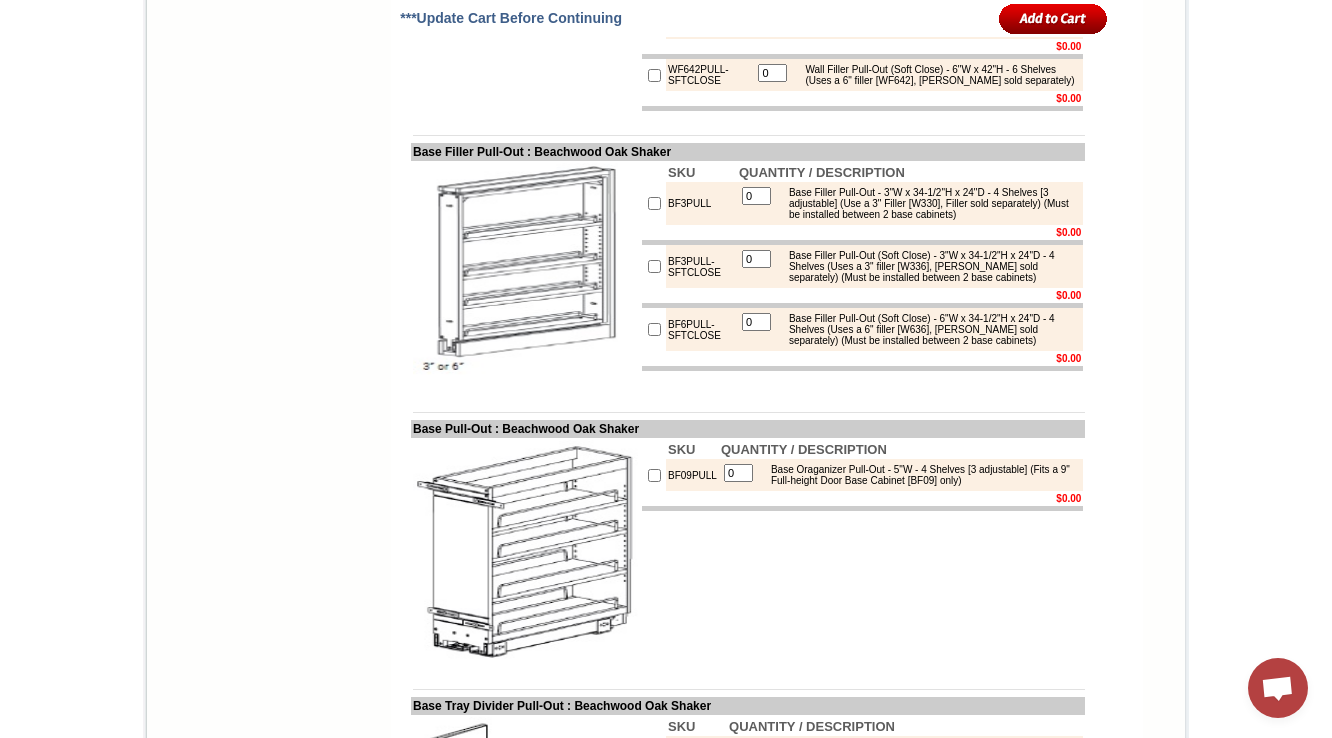 scroll, scrollTop: 3500, scrollLeft: 0, axis: vertical 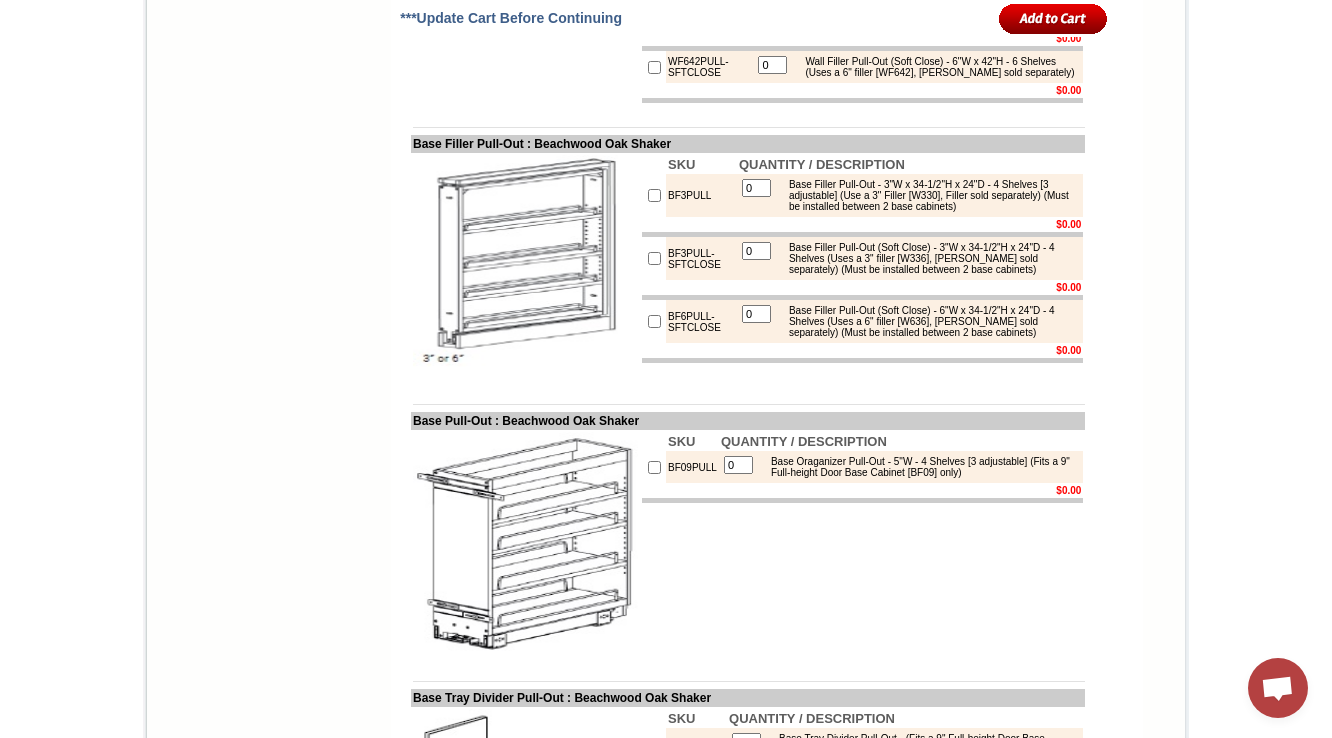 click on "BF3PULL" at bounding box center (701, 195) 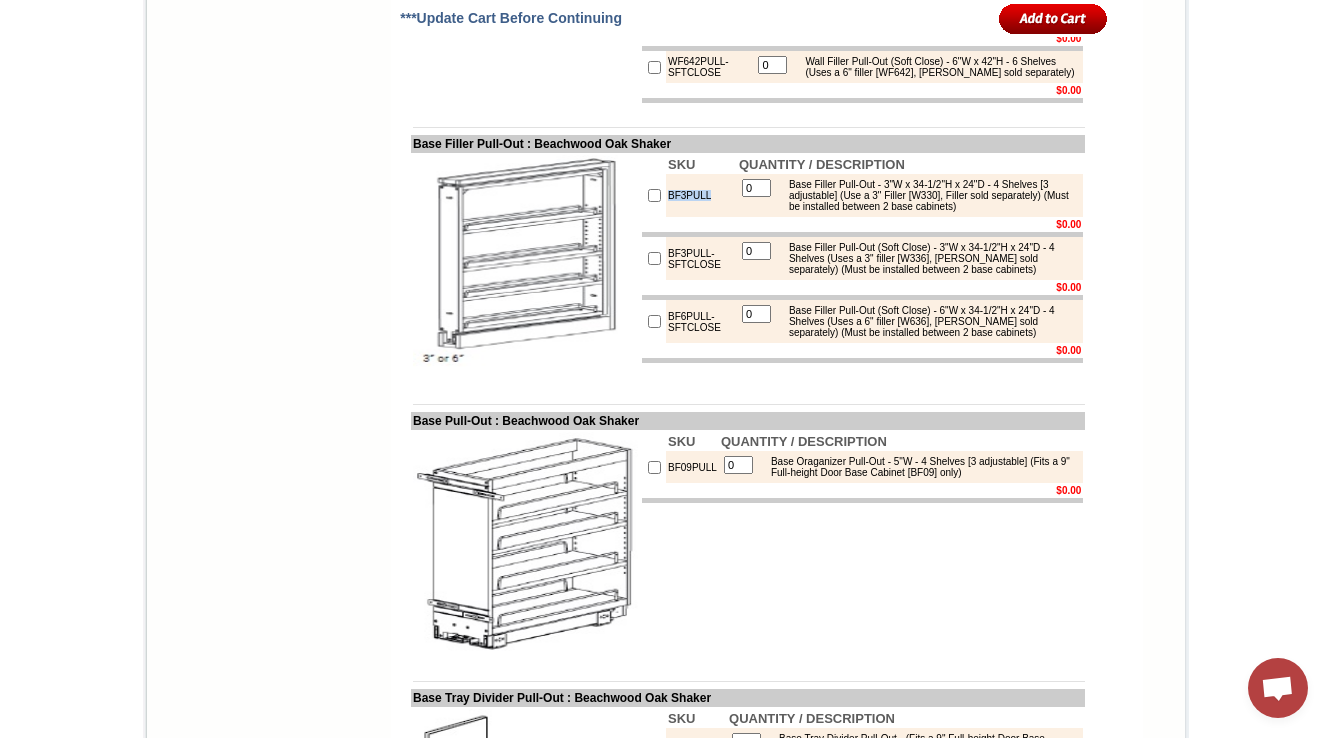 click on "BF3PULL" at bounding box center (701, 195) 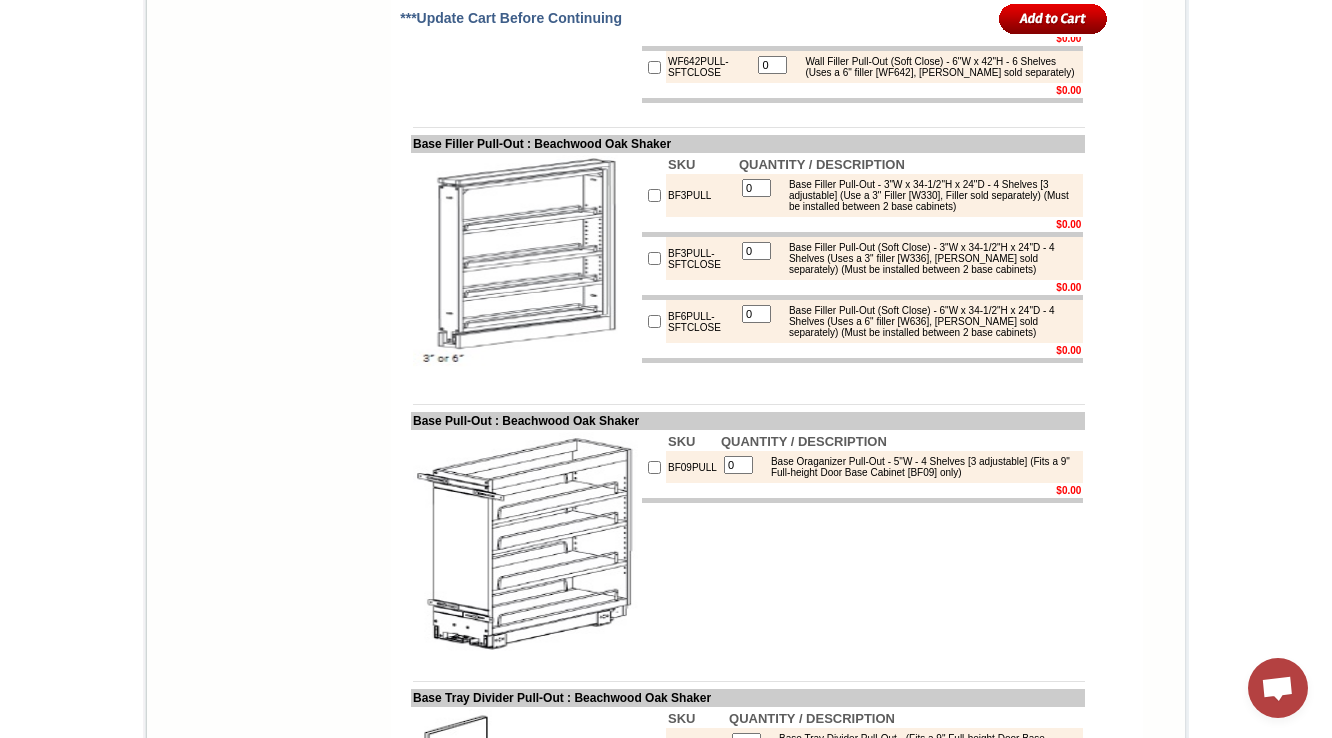 click on "Base Filler Pull-Out : Beachwood Oak Shaker" at bounding box center [748, 144] 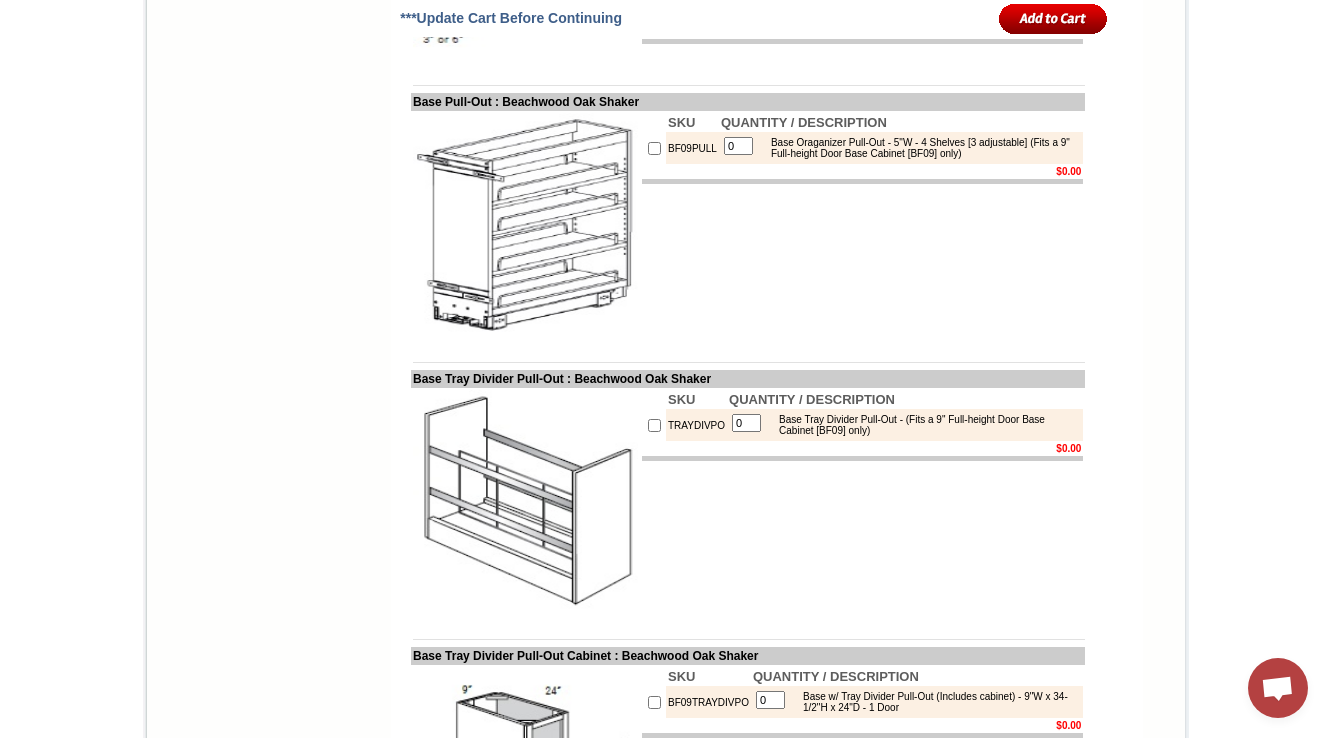 scroll, scrollTop: 3820, scrollLeft: 0, axis: vertical 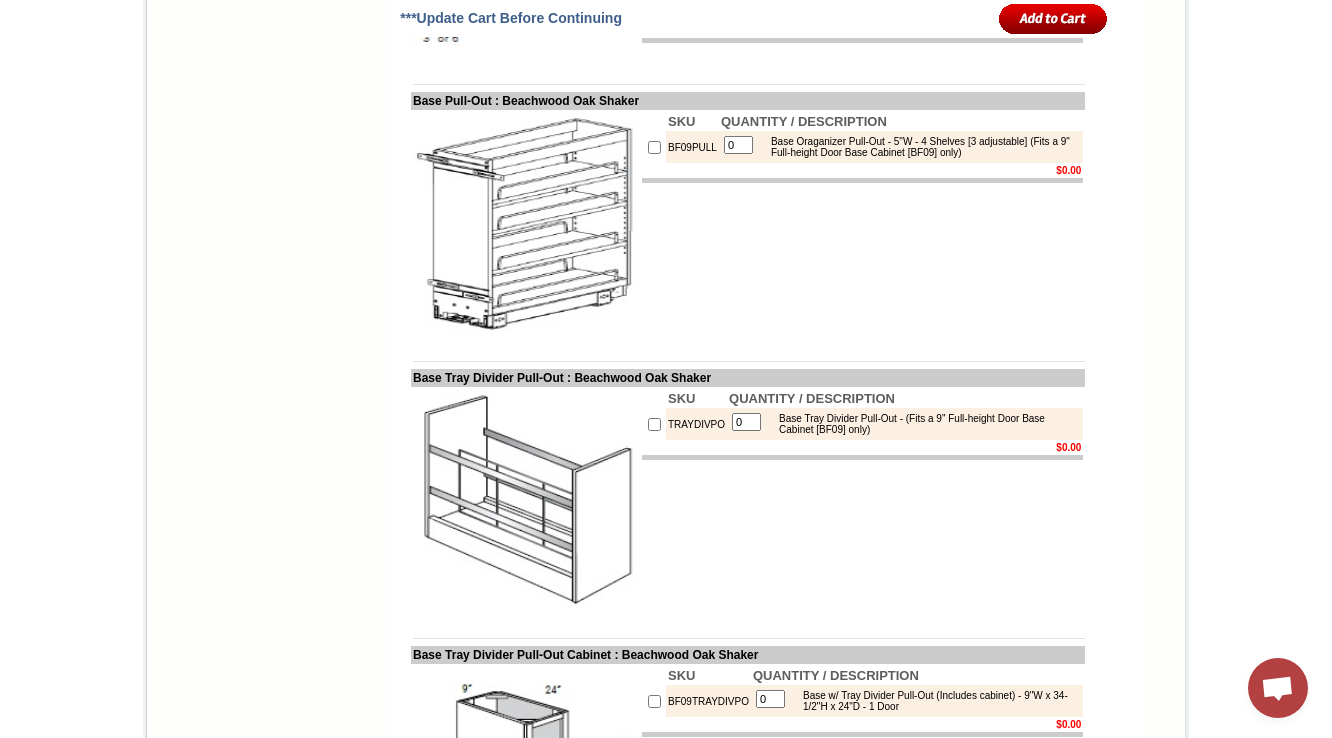 click on "BF09PULL" at bounding box center [692, 147] 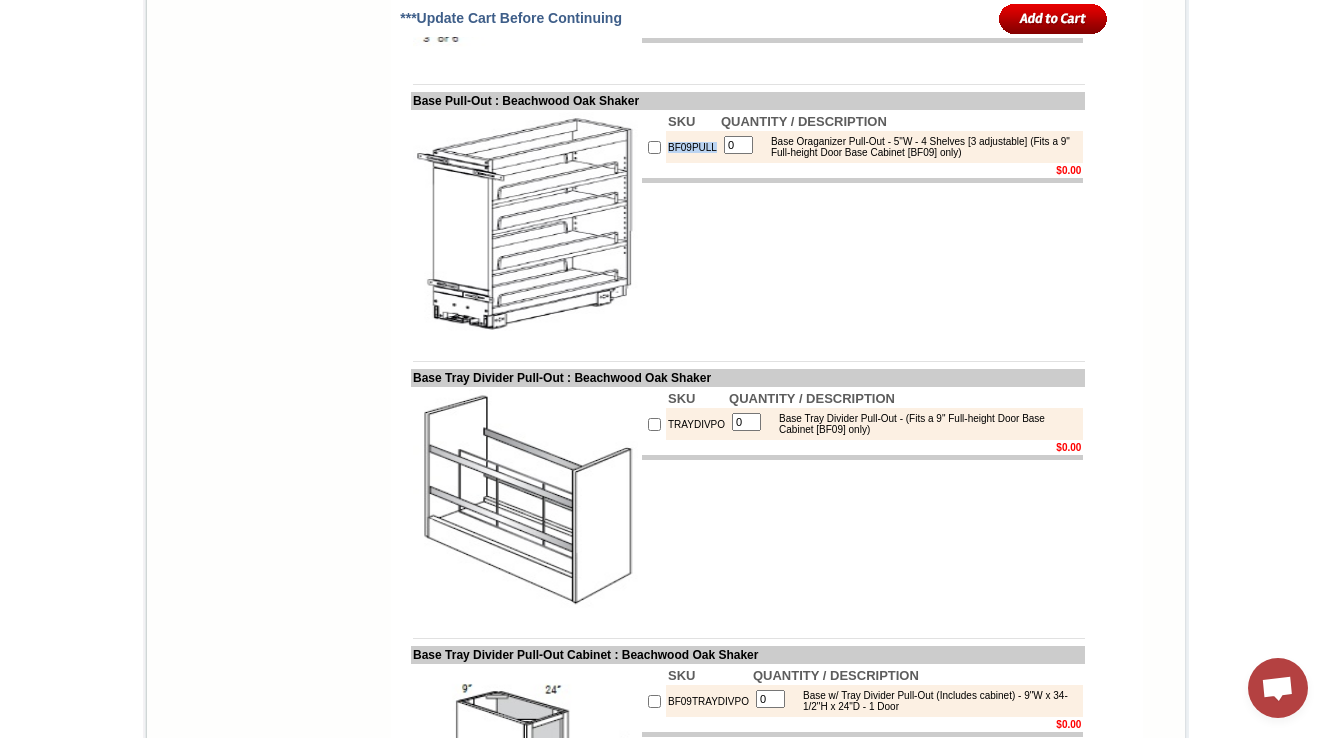 click on "BF09PULL" at bounding box center (692, 147) 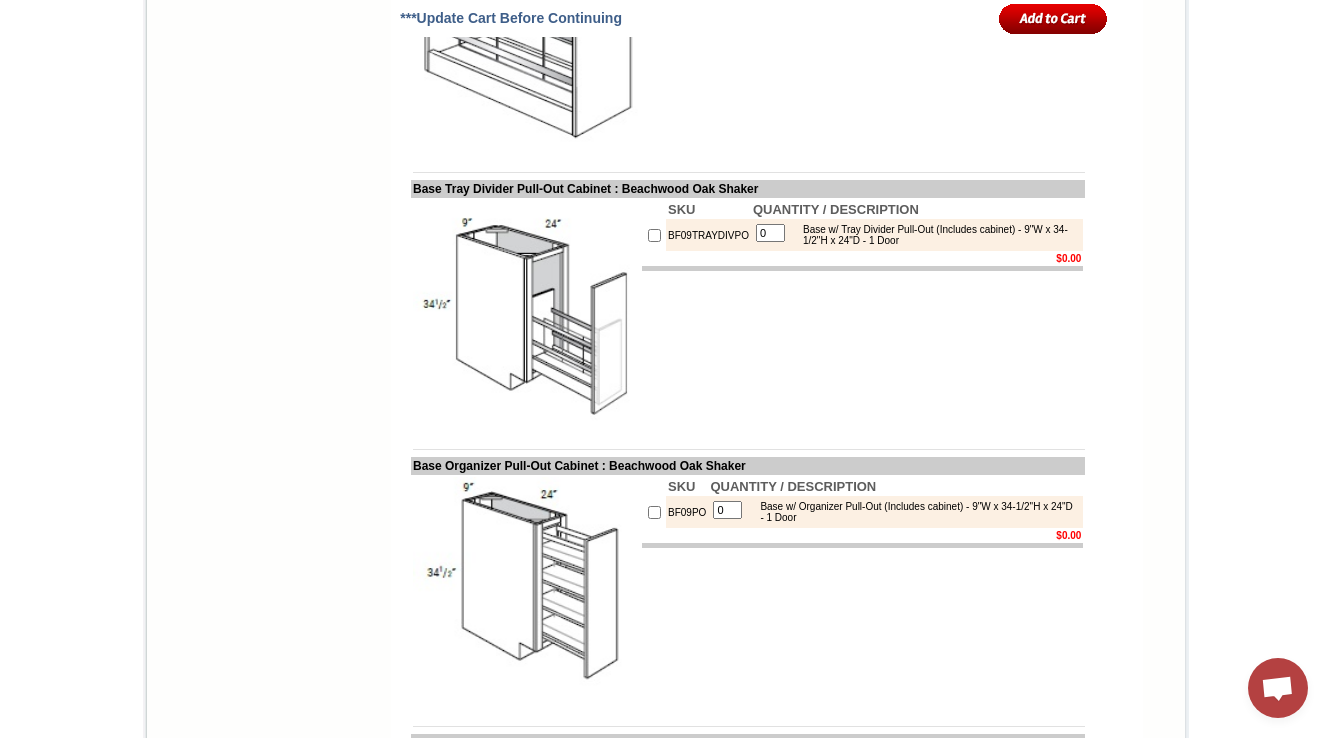 scroll, scrollTop: 4300, scrollLeft: 0, axis: vertical 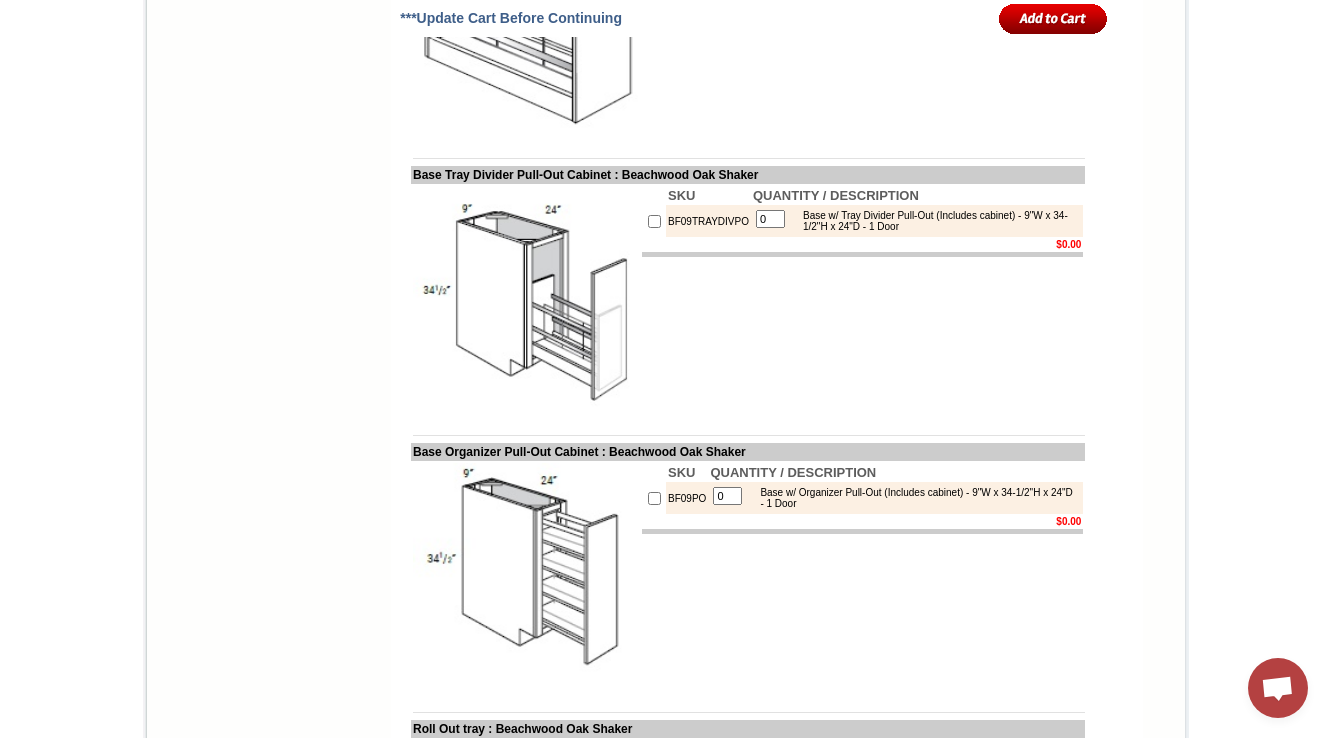 click on "TRAYDIVPO" at bounding box center [696, -56] 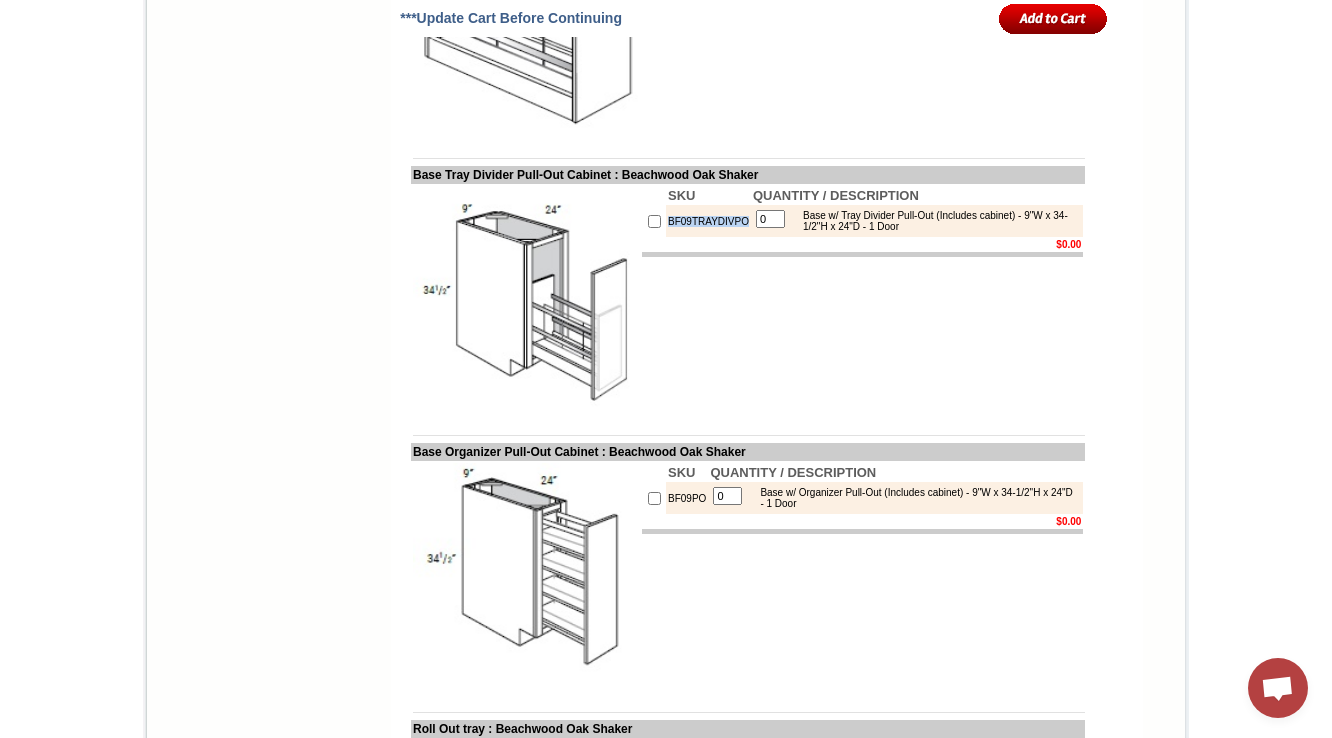 click on "BF09TRAYDIVPO" at bounding box center [708, 221] 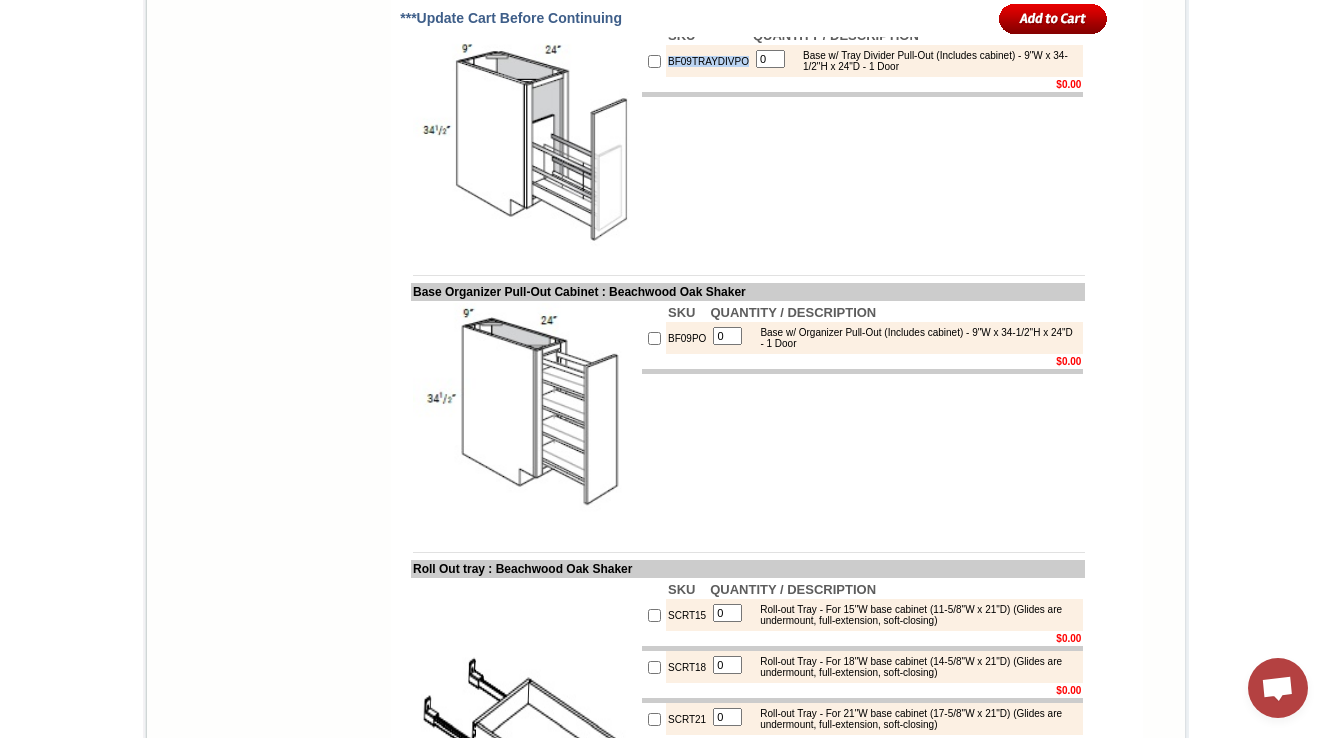 scroll, scrollTop: 4540, scrollLeft: 0, axis: vertical 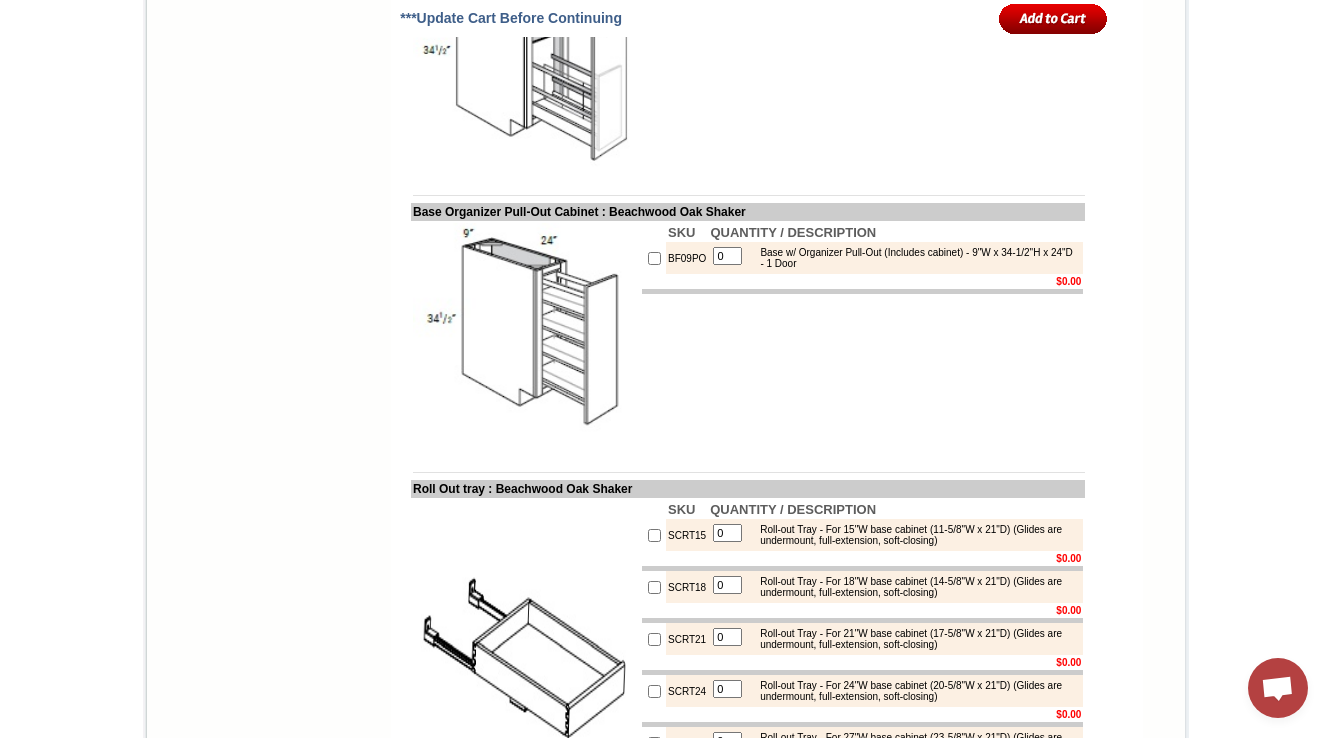 click on "BF09PO" at bounding box center [687, 258] 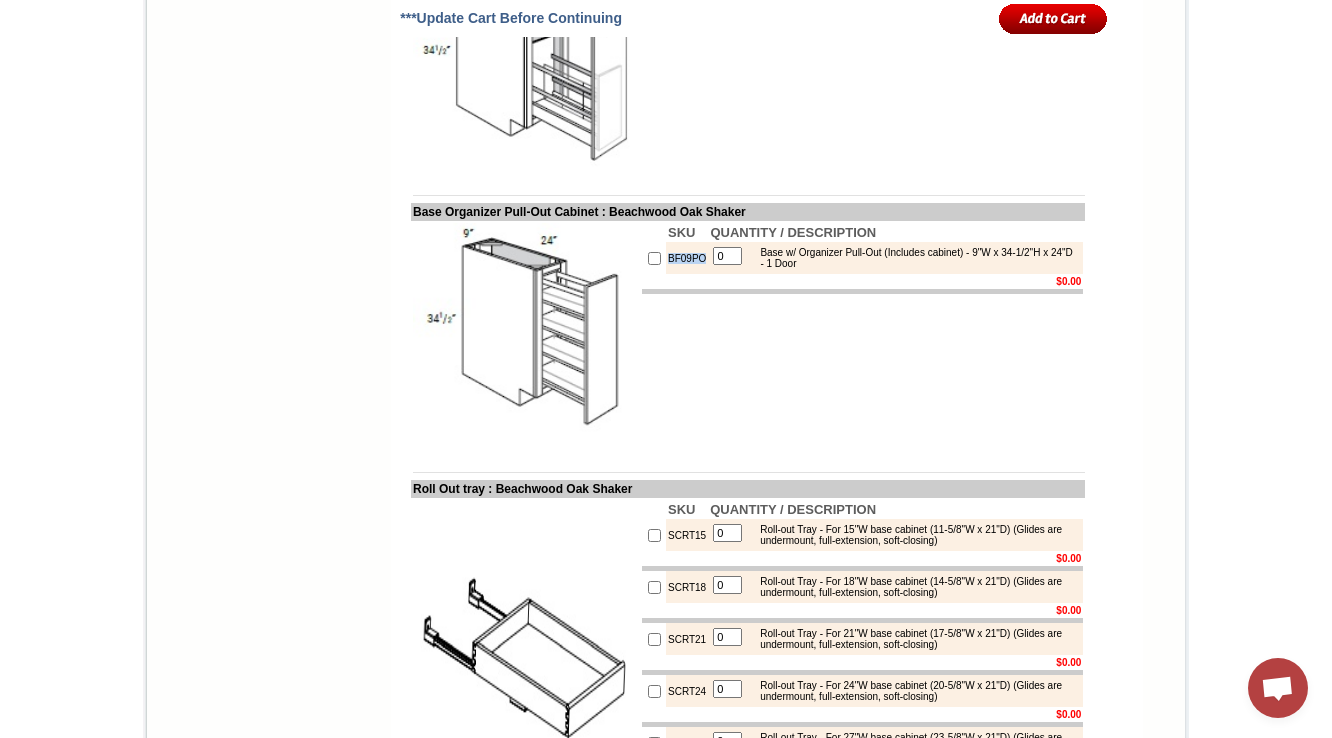click on "BF09PO" at bounding box center [687, 258] 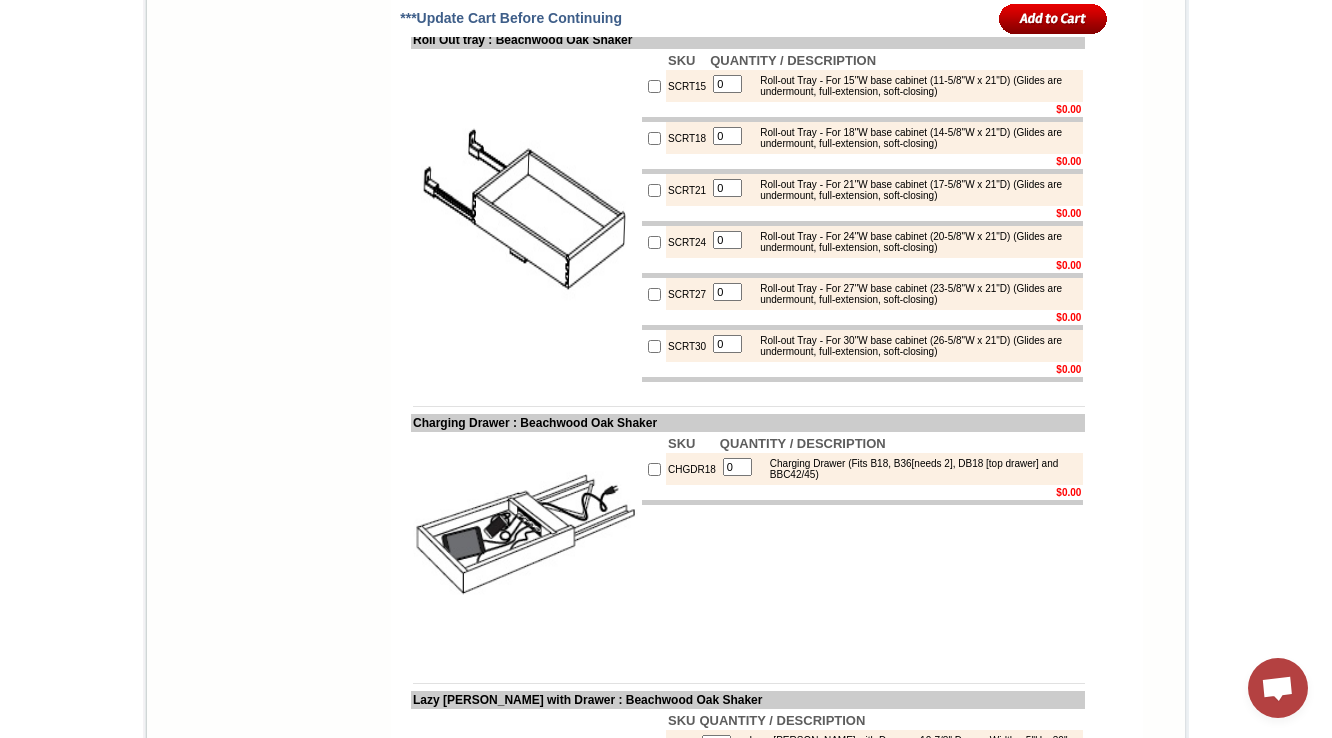 scroll, scrollTop: 5020, scrollLeft: 0, axis: vertical 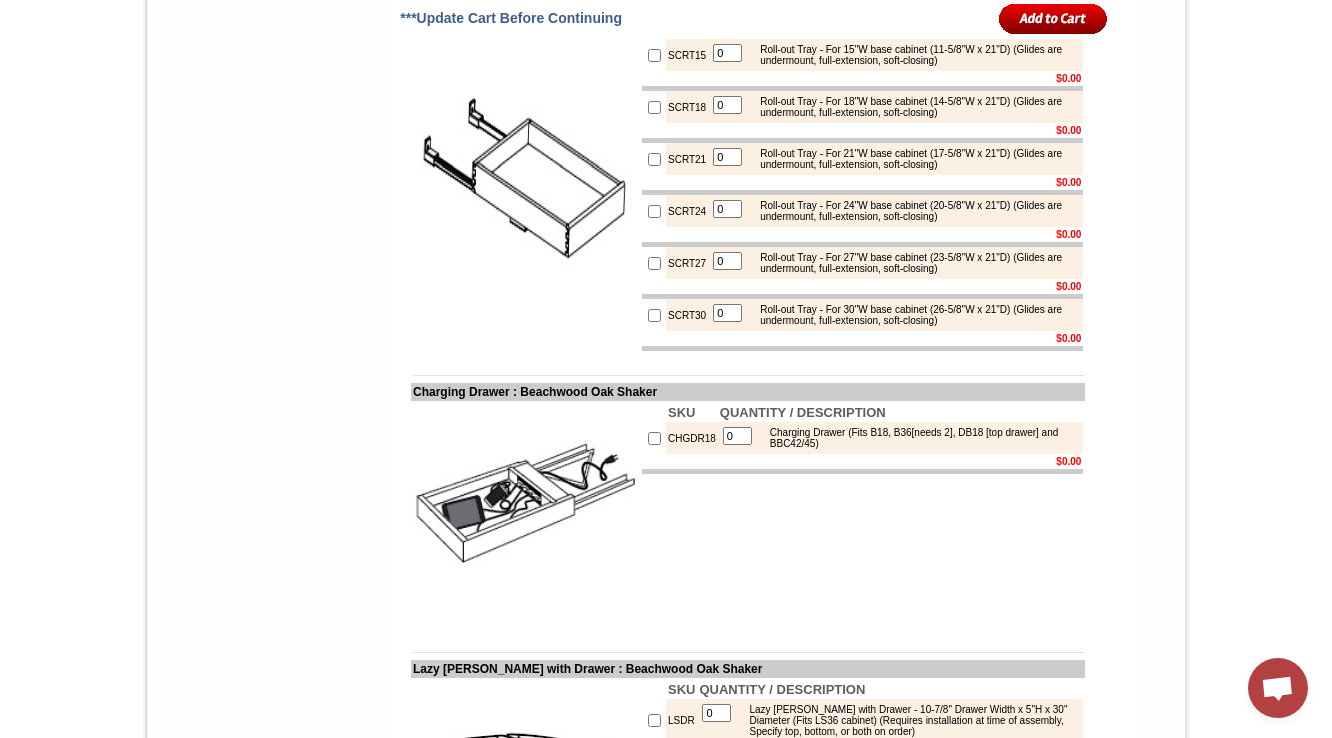 click on "SCRT15" at bounding box center [687, 55] 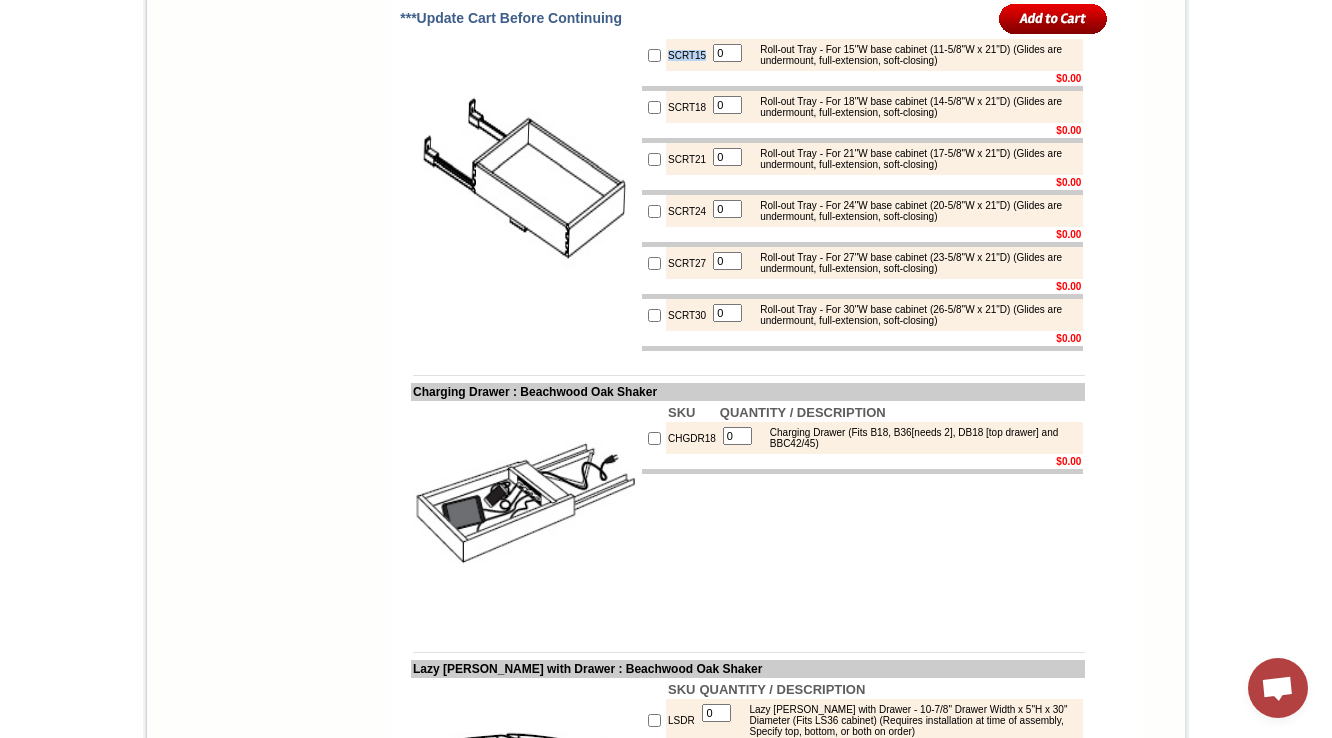 click on "SCRT15" at bounding box center [687, 55] 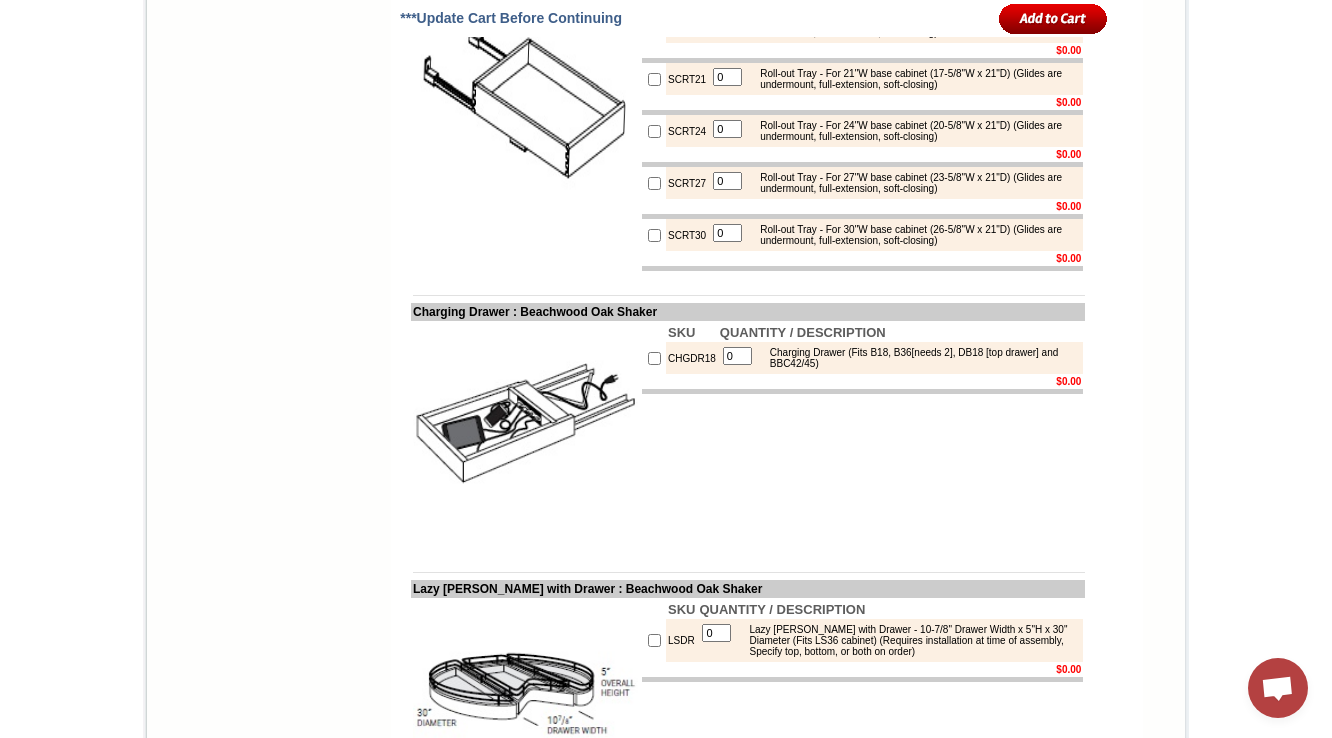 scroll, scrollTop: 5180, scrollLeft: 0, axis: vertical 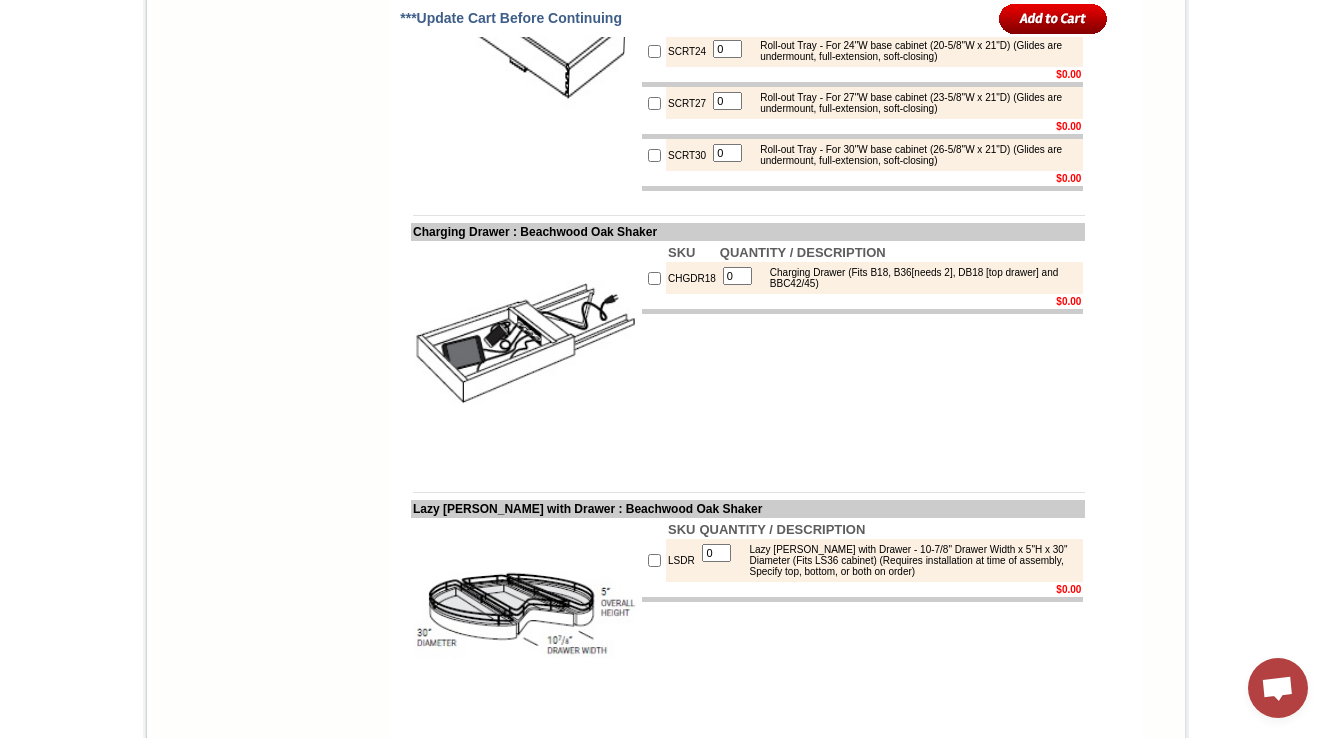 click on "CHGDR18" at bounding box center (692, 278) 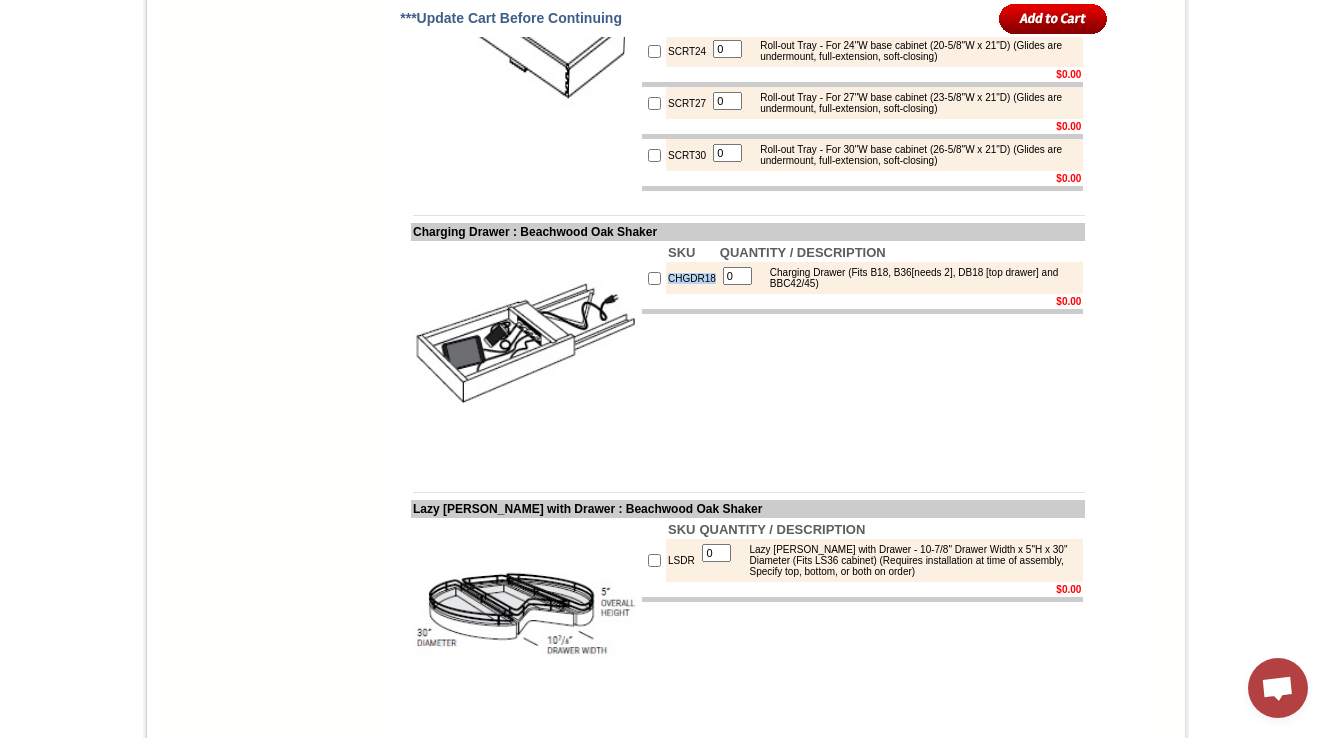 click on "CHGDR18" at bounding box center (692, 278) 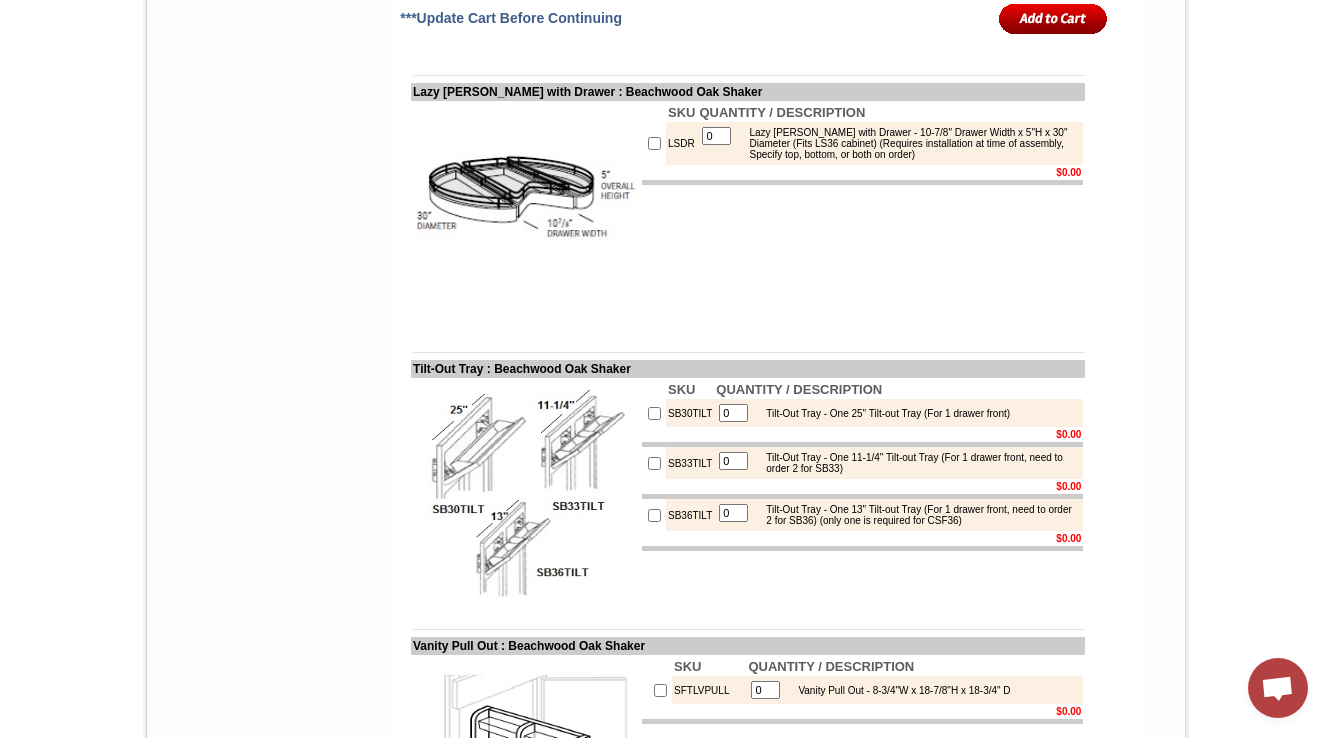 scroll, scrollTop: 5660, scrollLeft: 0, axis: vertical 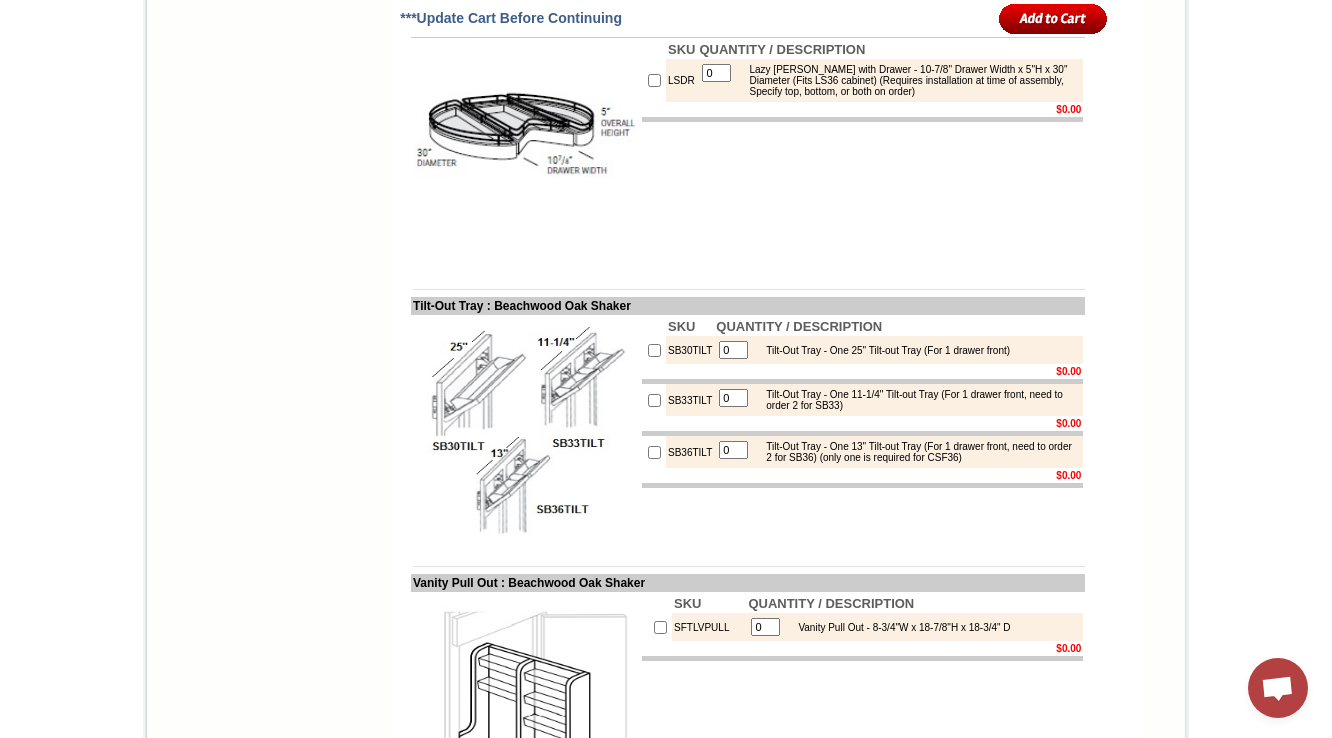click on "LSDR" at bounding box center [681, 80] 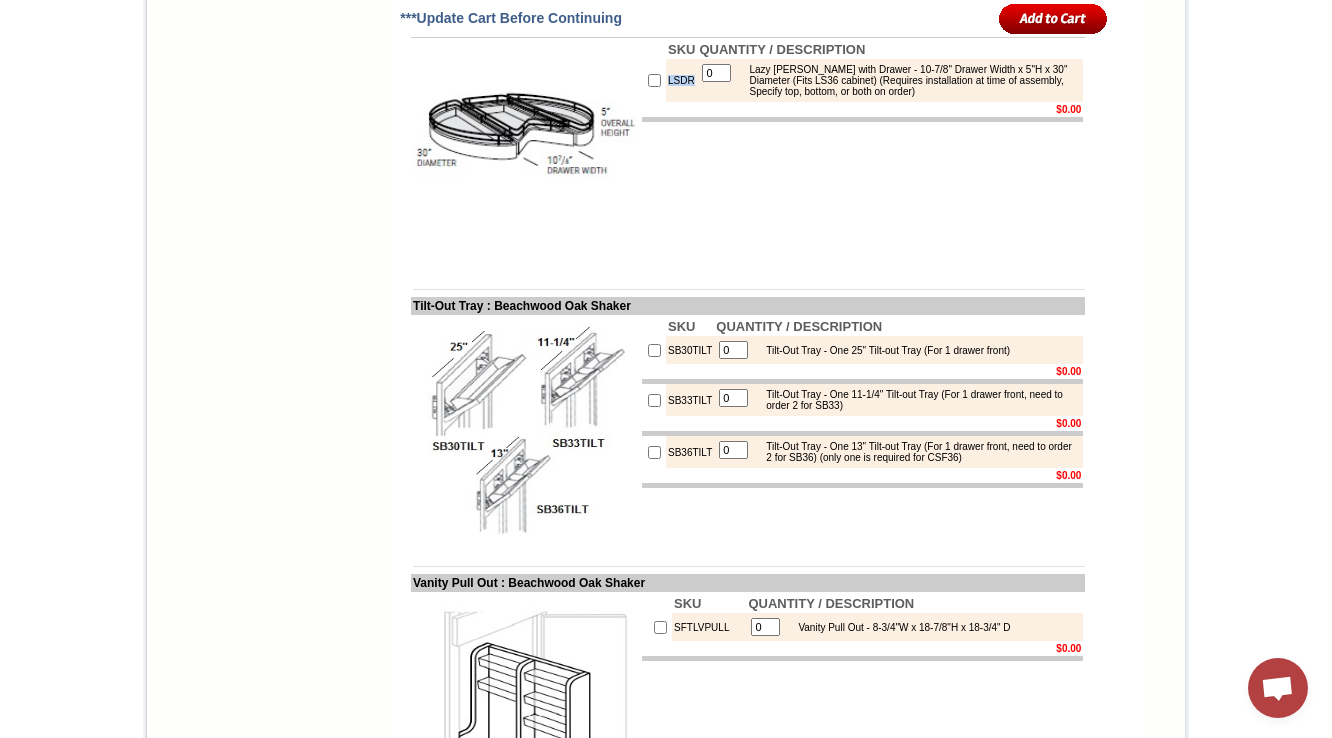 click on "LSDR" at bounding box center (681, 80) 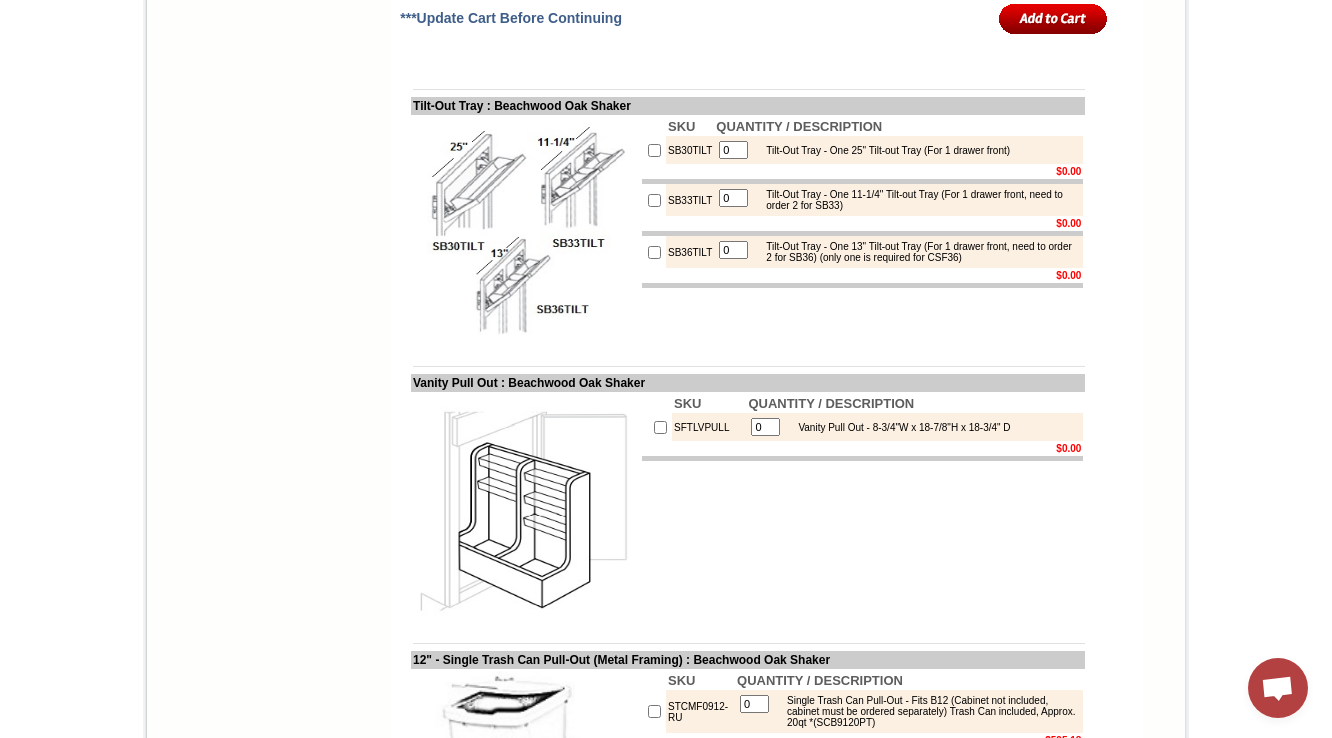 scroll, scrollTop: 5900, scrollLeft: 0, axis: vertical 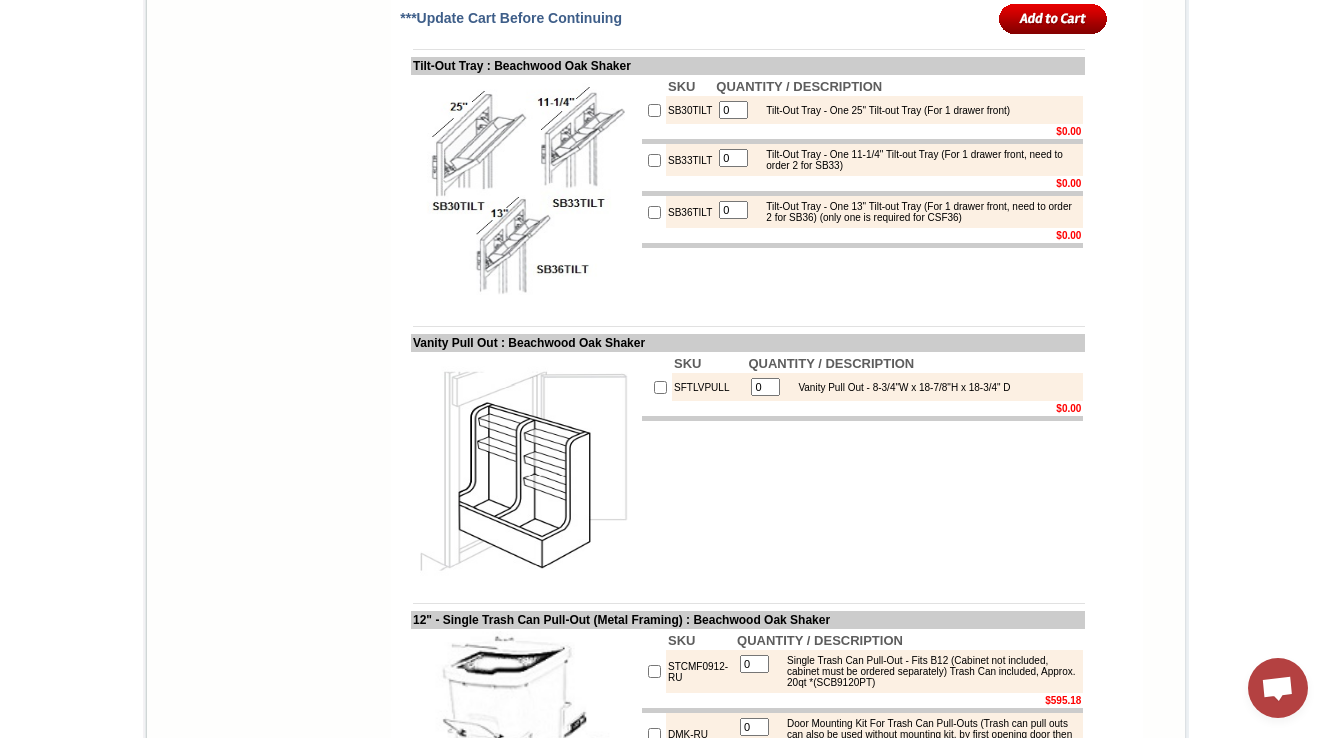 click on "SB30TILT" at bounding box center [690, 110] 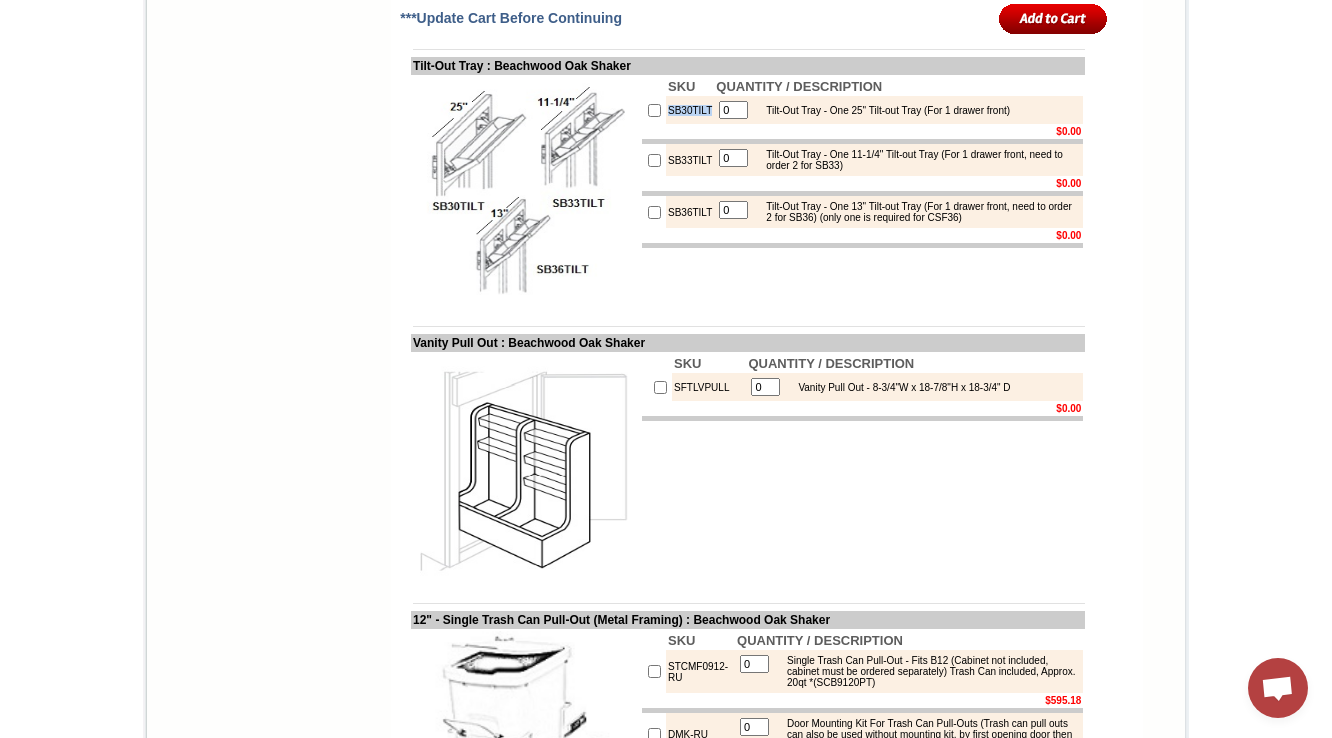 click on "SB30TILT" at bounding box center [690, 110] 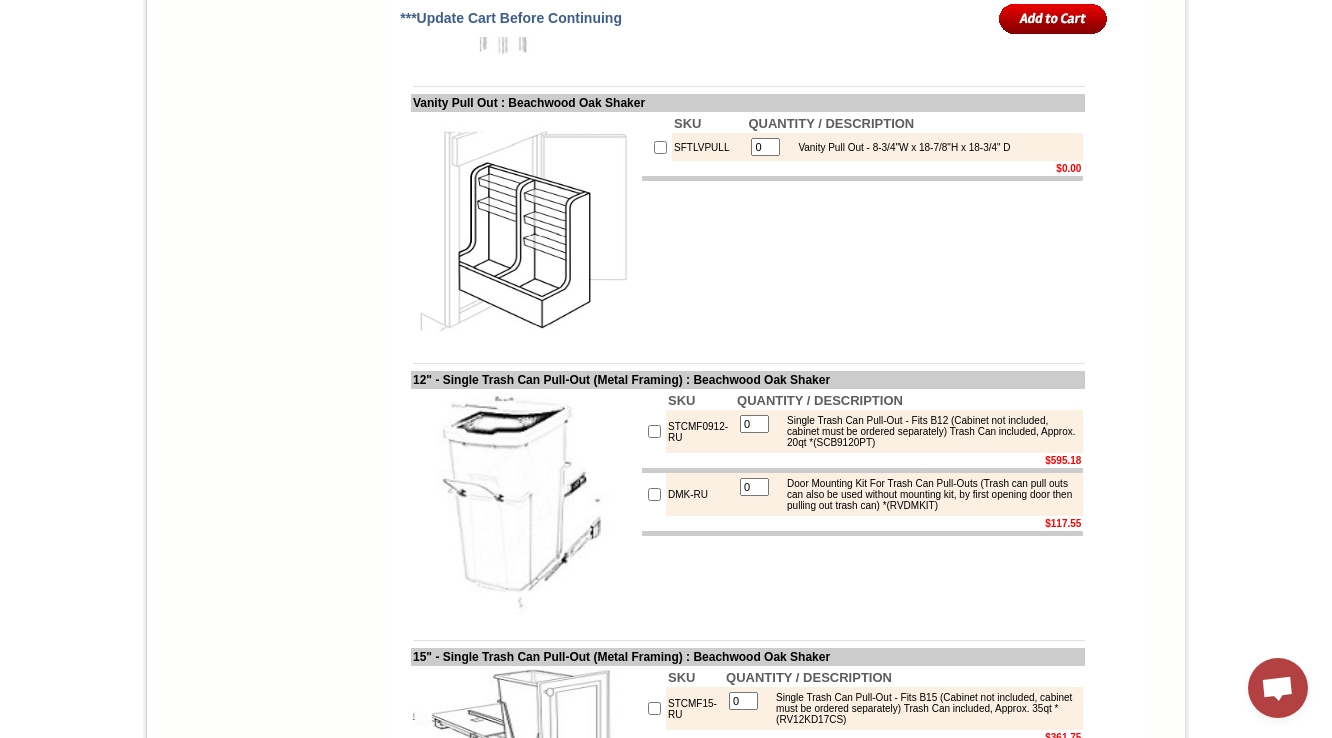 scroll, scrollTop: 6060, scrollLeft: 0, axis: vertical 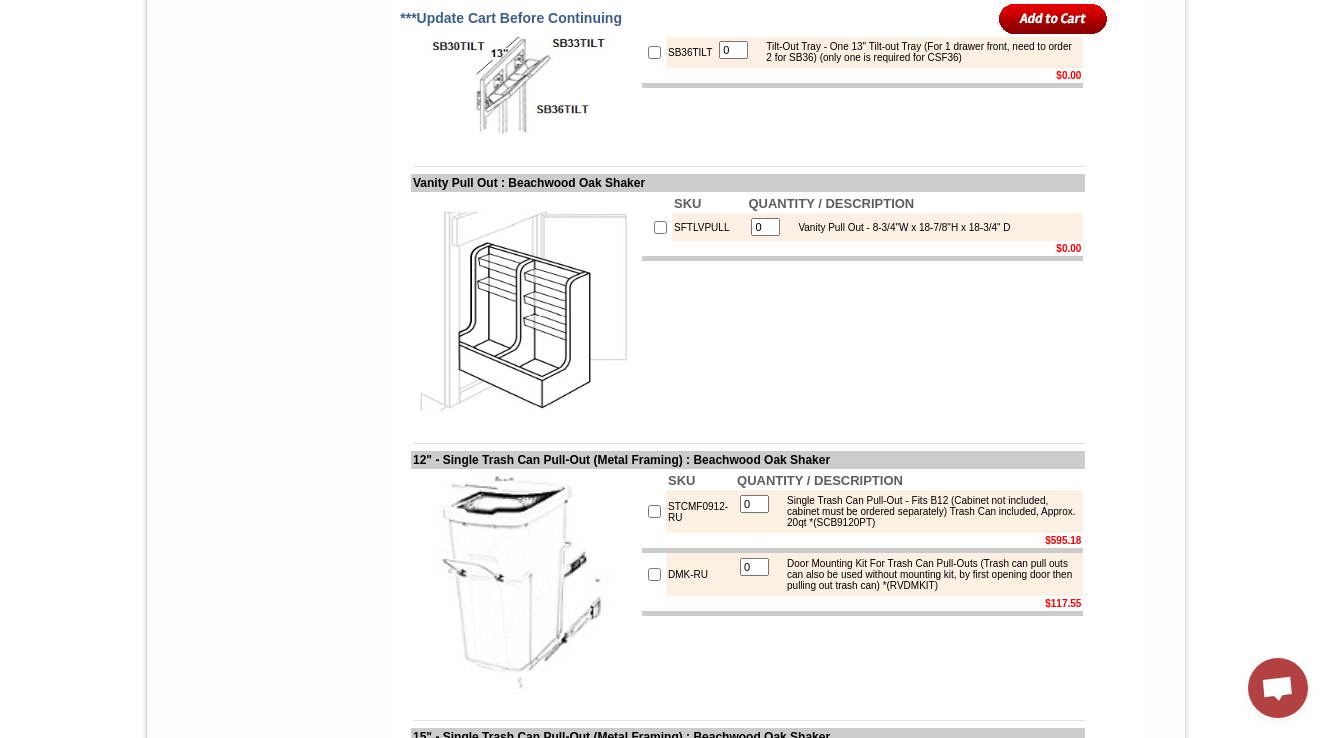 click on "1-888-620-2936
Contact Us   Find a Store   Send Us a Design   View Cart
Shipping* Unassembled 7 - 14 Business Days, Assembled** 10 - 17 Business Days
*Approximation **Assembly Fee Applies
Hurry! Offer Expires: Friday July 11th, 2025
Search
HOME
KITCHEN CABINETS IN-STOCK
GRANITE PRODUCTS" at bounding box center (666, 1325) 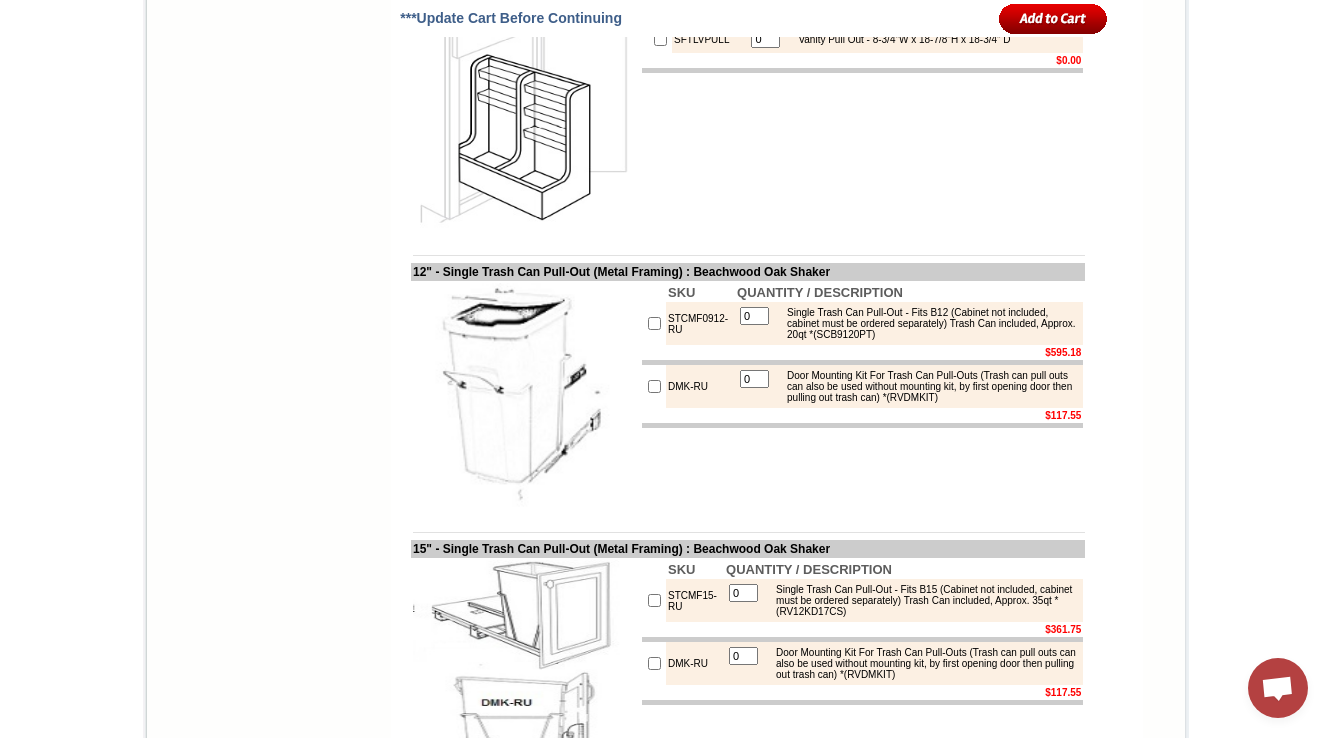 scroll, scrollTop: 6300, scrollLeft: 0, axis: vertical 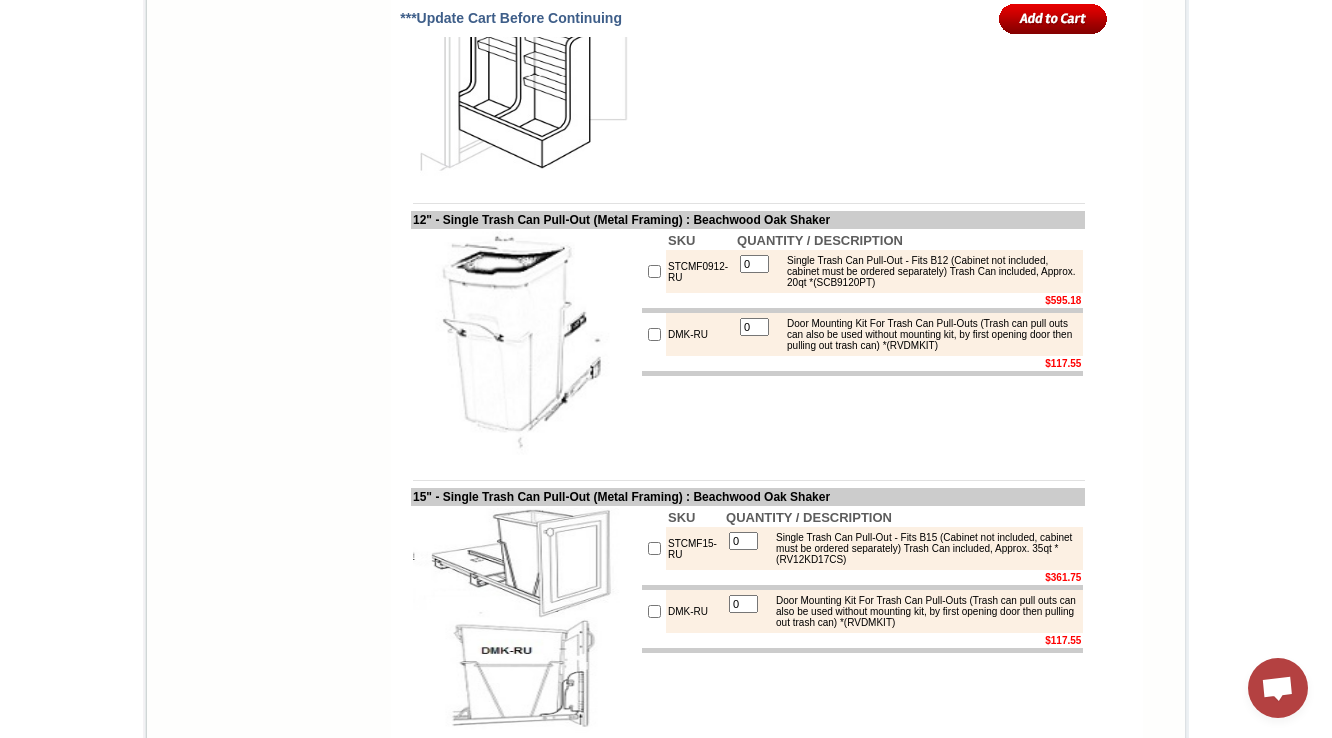 click on "SFTLVPULL" at bounding box center [709, -13] 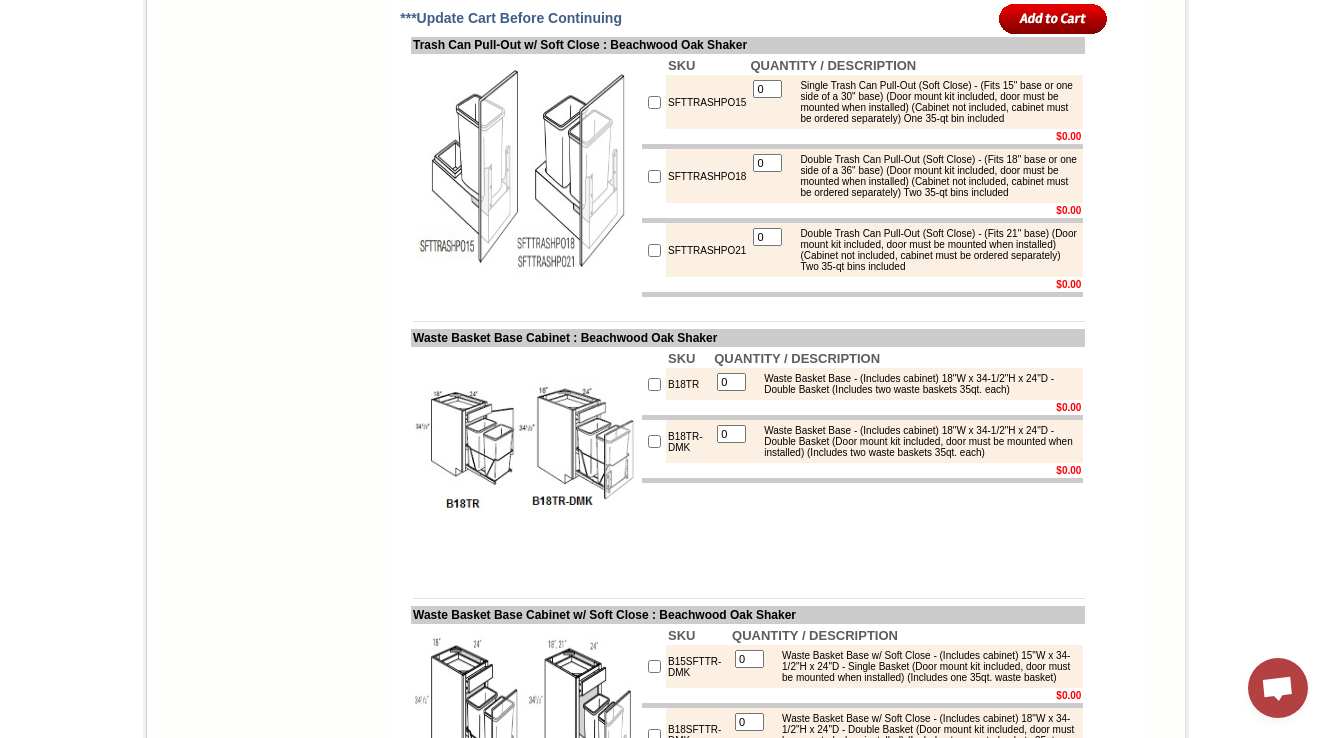 scroll, scrollTop: 7580, scrollLeft: 0, axis: vertical 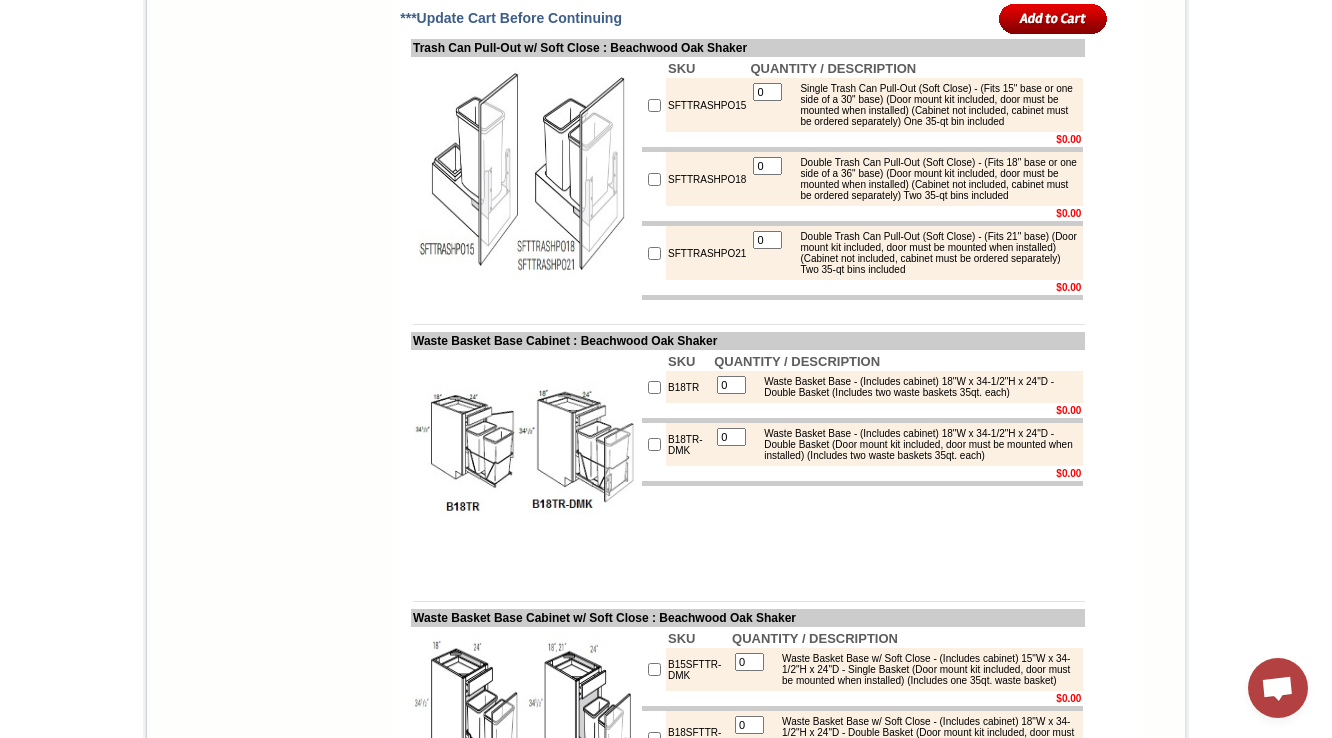 click on "SFTTRASHPO15" at bounding box center (707, 105) 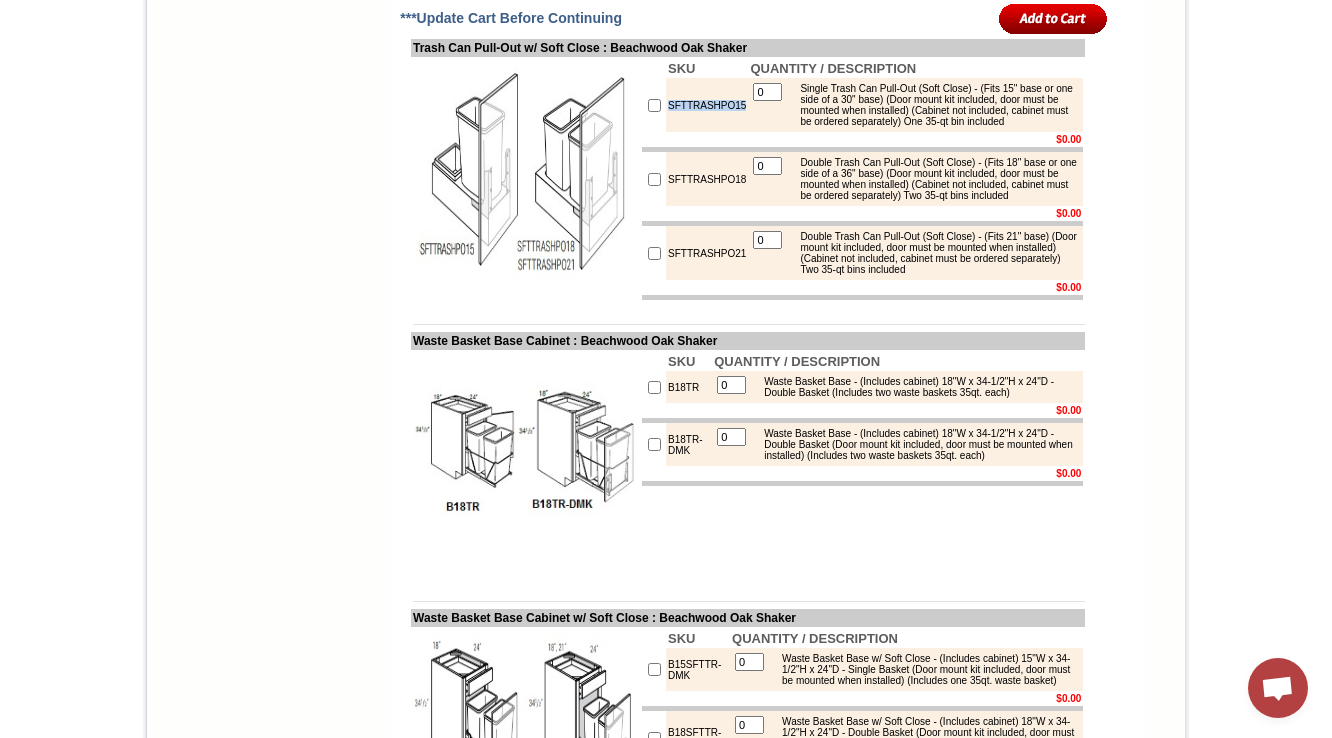 click on "SFTTRASHPO15" at bounding box center (707, 105) 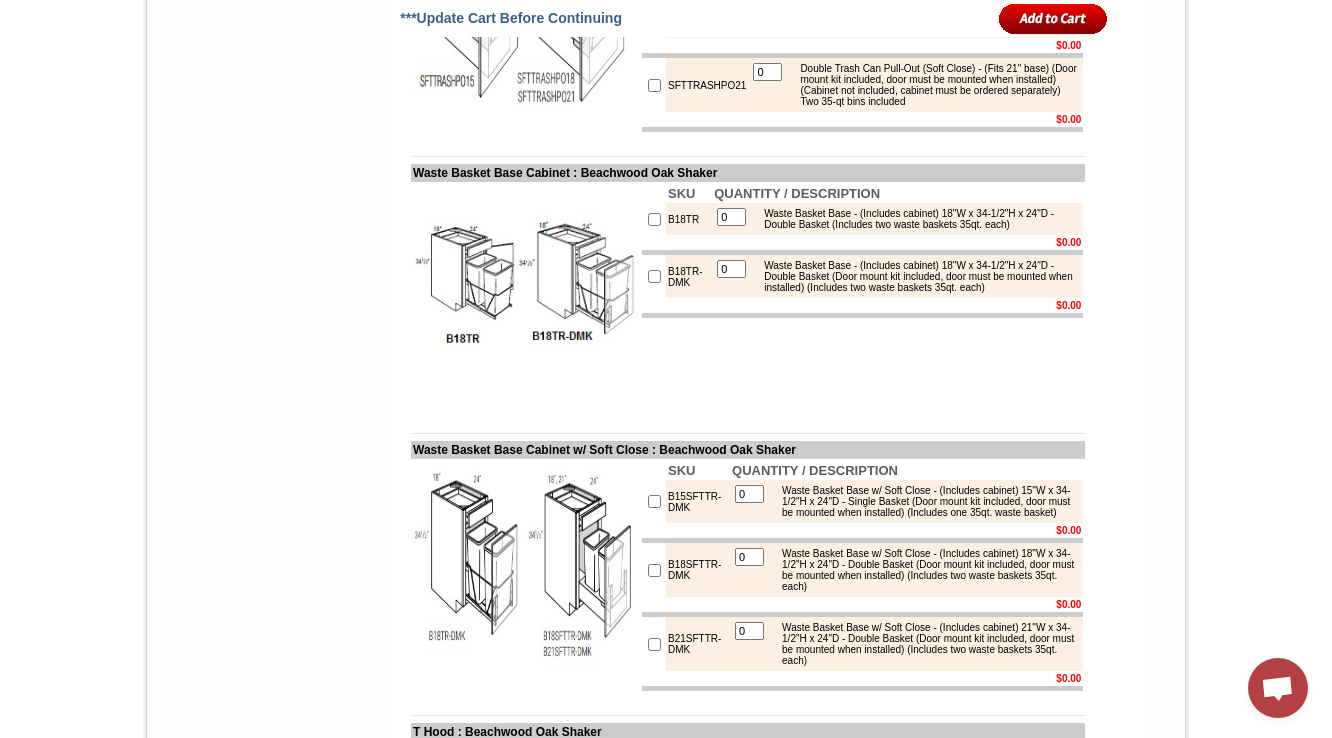 scroll, scrollTop: 7740, scrollLeft: 0, axis: vertical 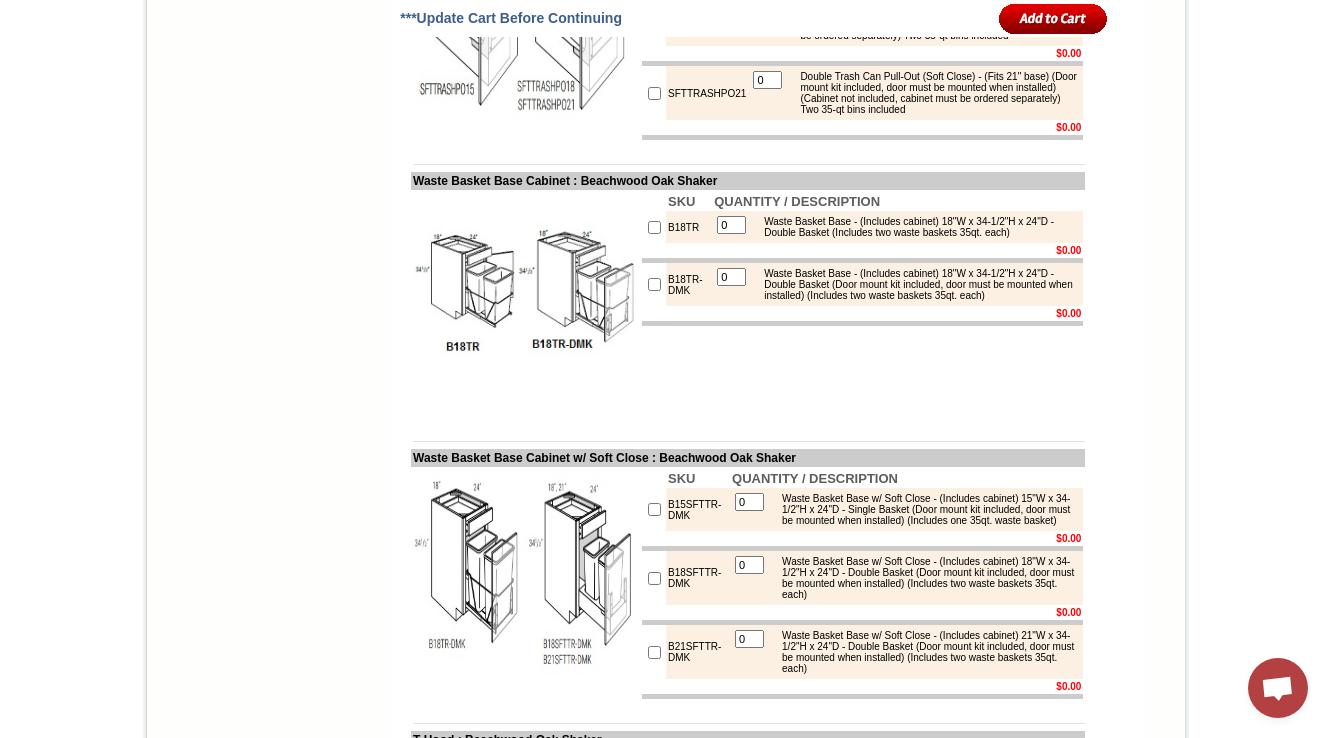 click on "B18TR" at bounding box center (689, 227) 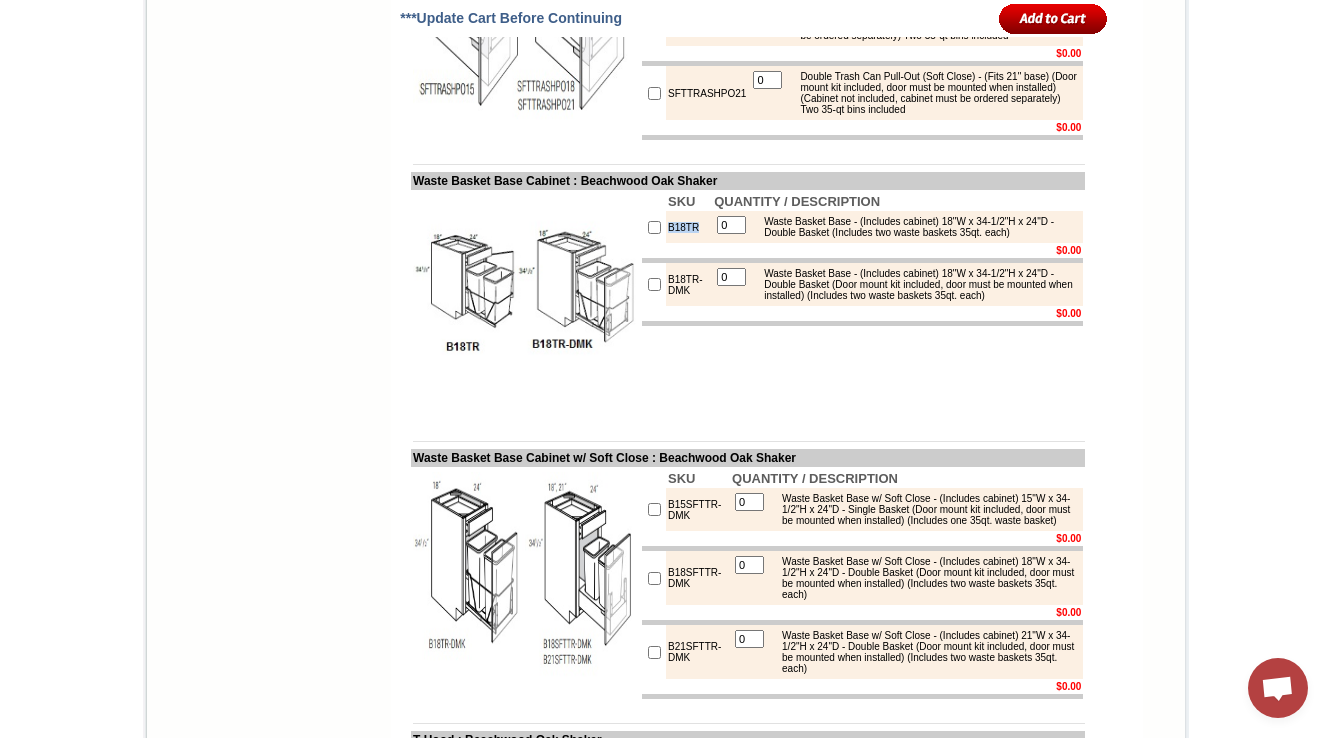 click on "B18TR" at bounding box center (689, 227) 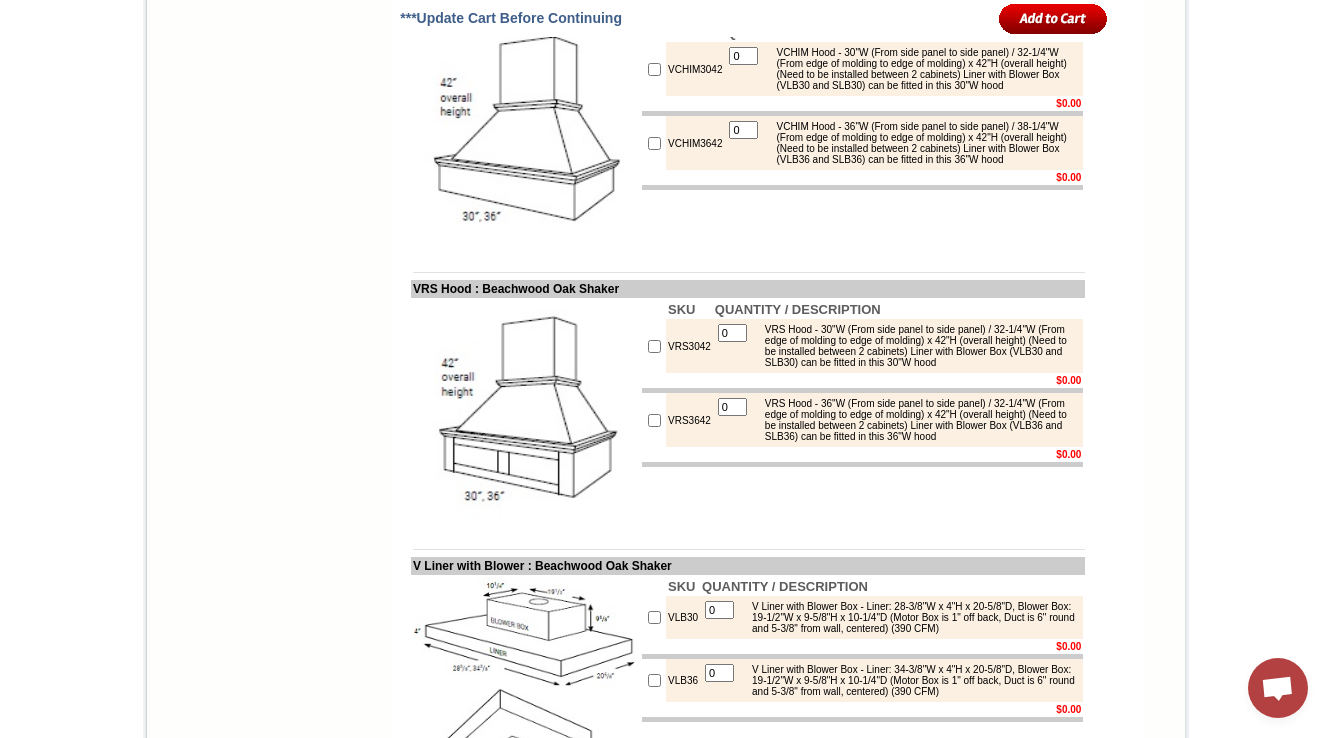scroll, scrollTop: 8780, scrollLeft: 0, axis: vertical 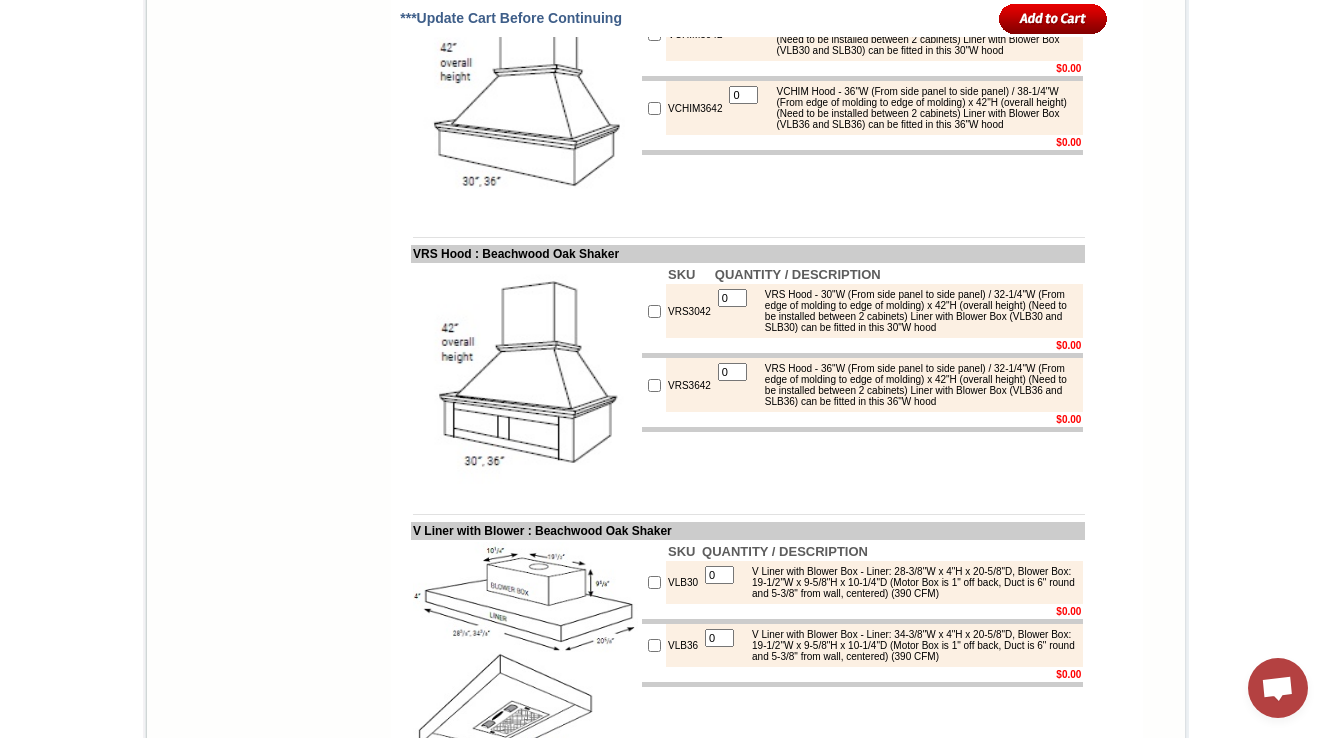 click on "T3042" at bounding box center [682, -249] 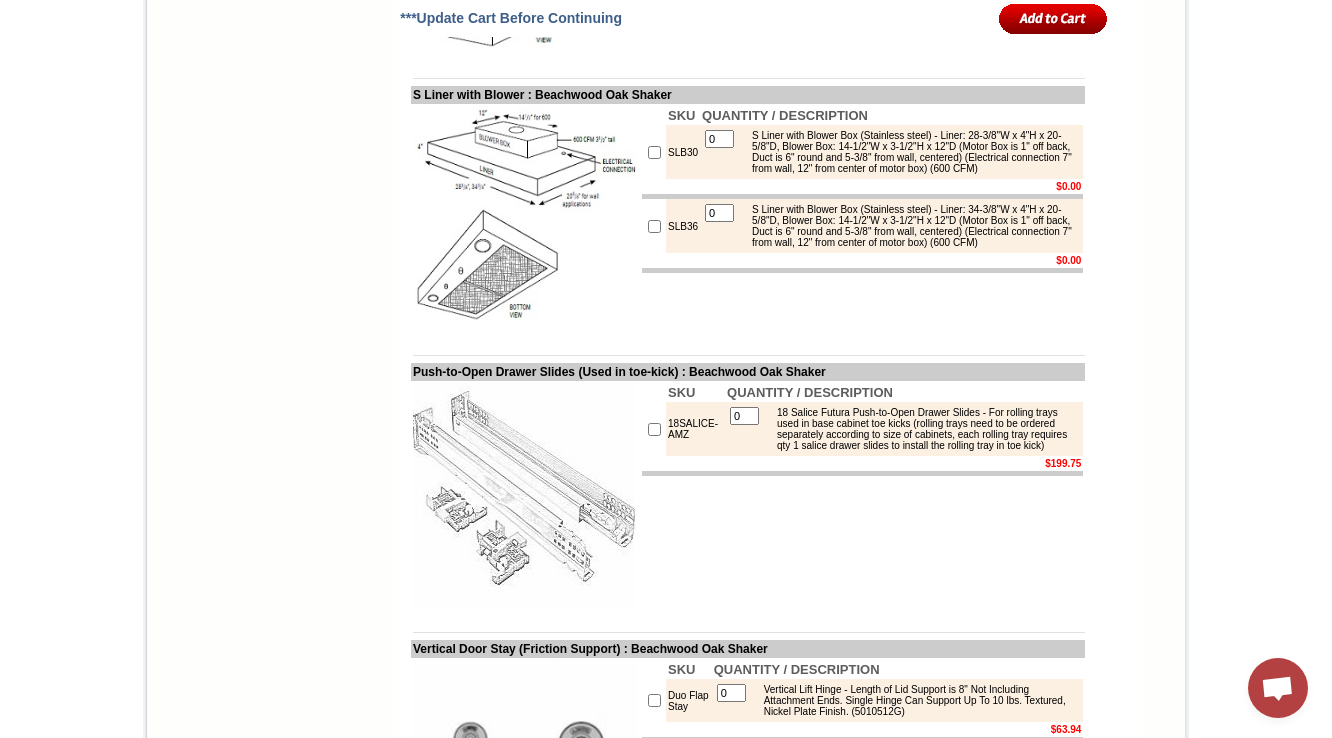 scroll, scrollTop: 9420, scrollLeft: 0, axis: vertical 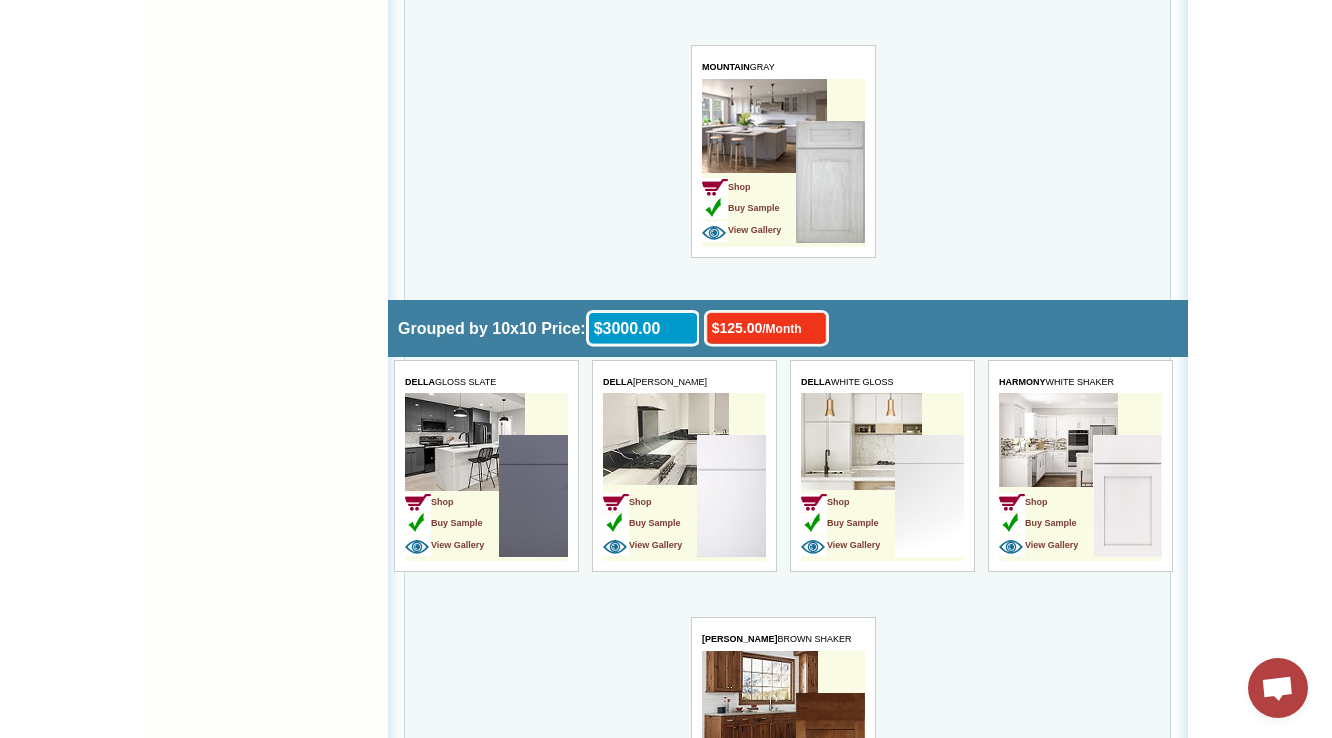 click on "Shop
Buy Sample
View Gallery" at bounding box center (1045, 498) 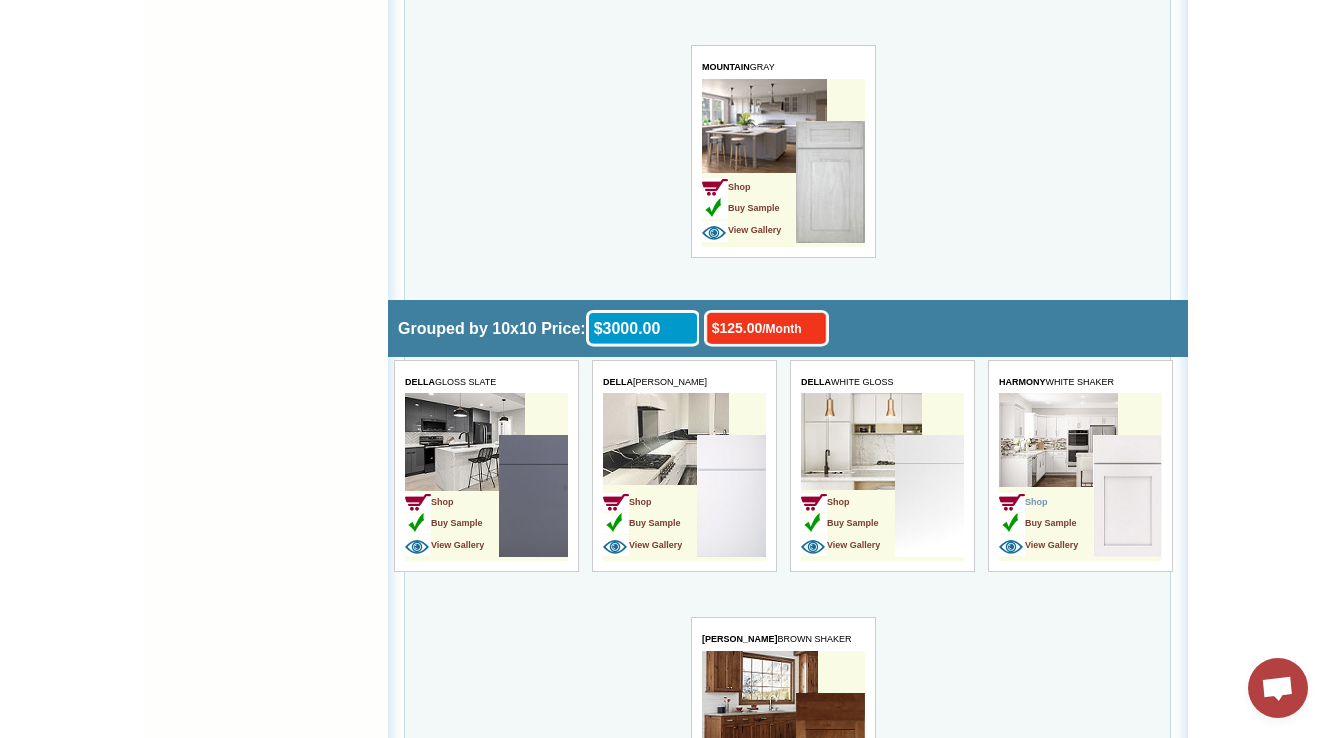 click on "Shop" at bounding box center (1022, 502) 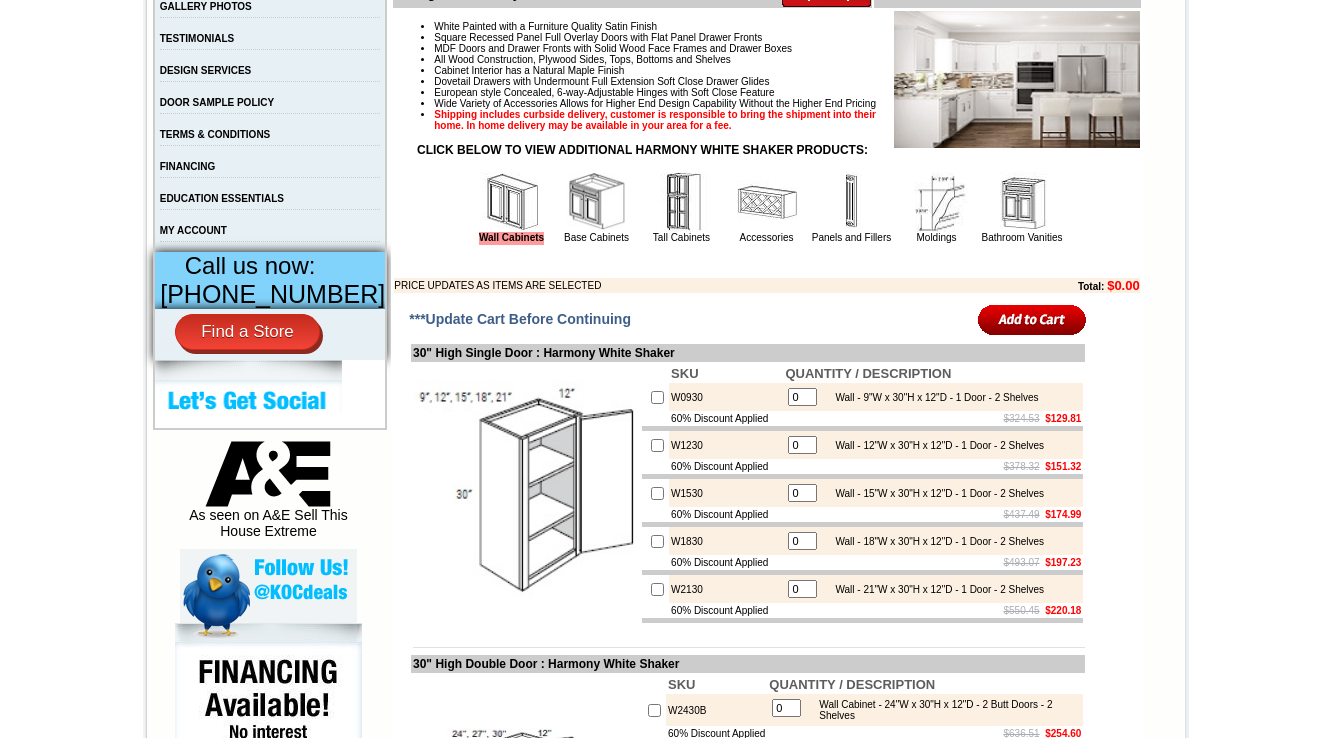 scroll, scrollTop: 640, scrollLeft: 0, axis: vertical 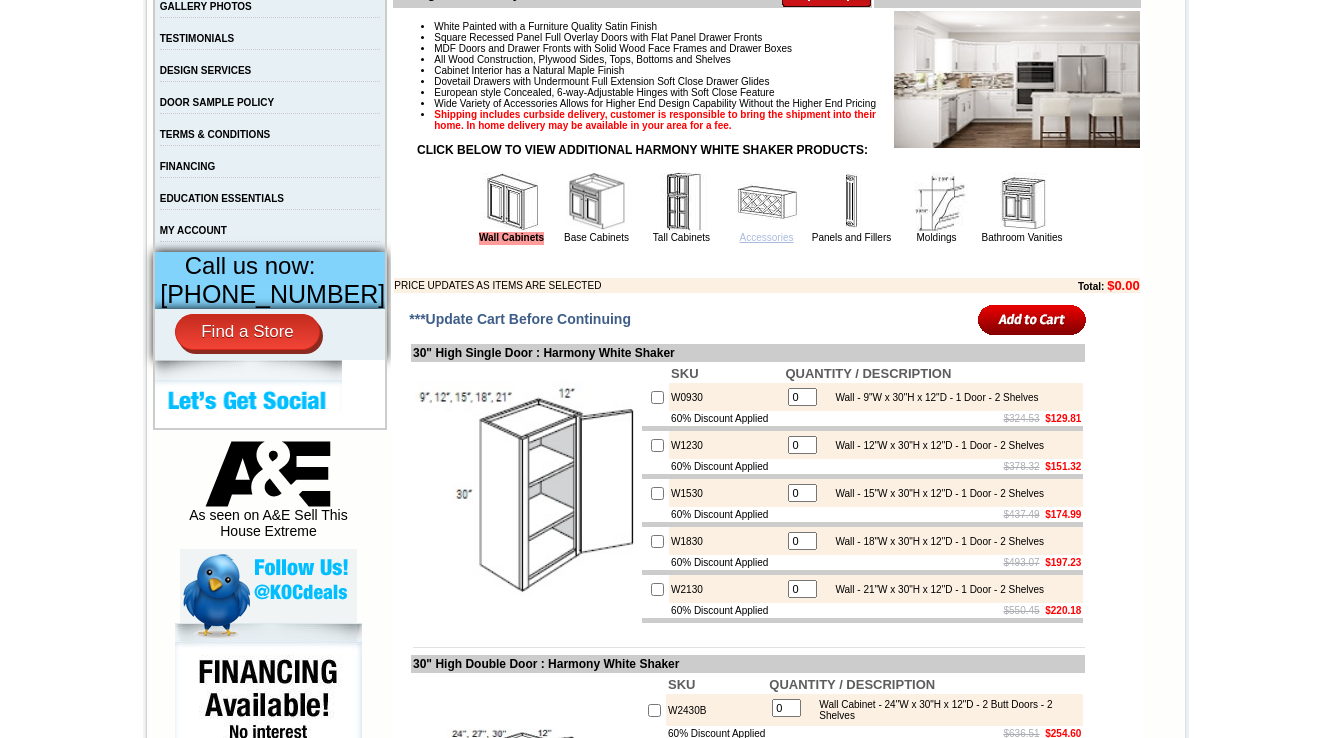 click on "Accessories" at bounding box center [767, 237] 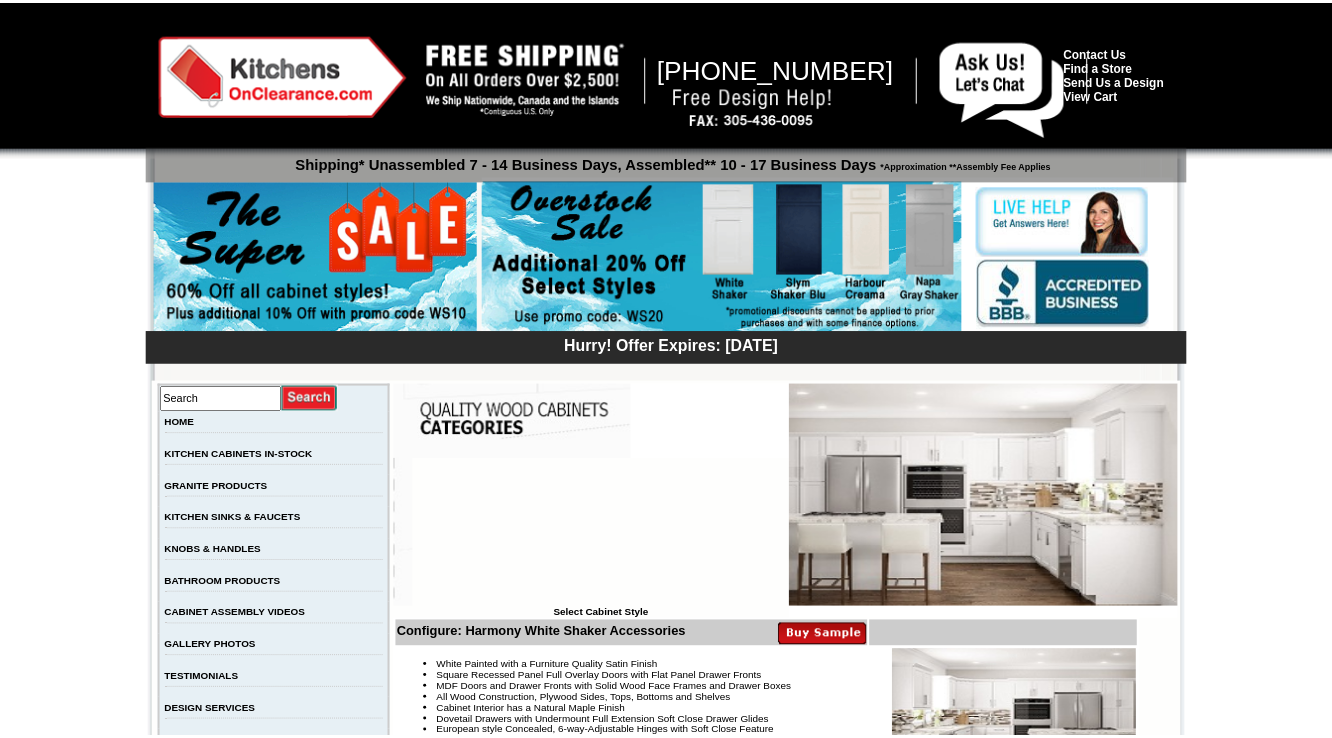 scroll, scrollTop: 0, scrollLeft: 0, axis: both 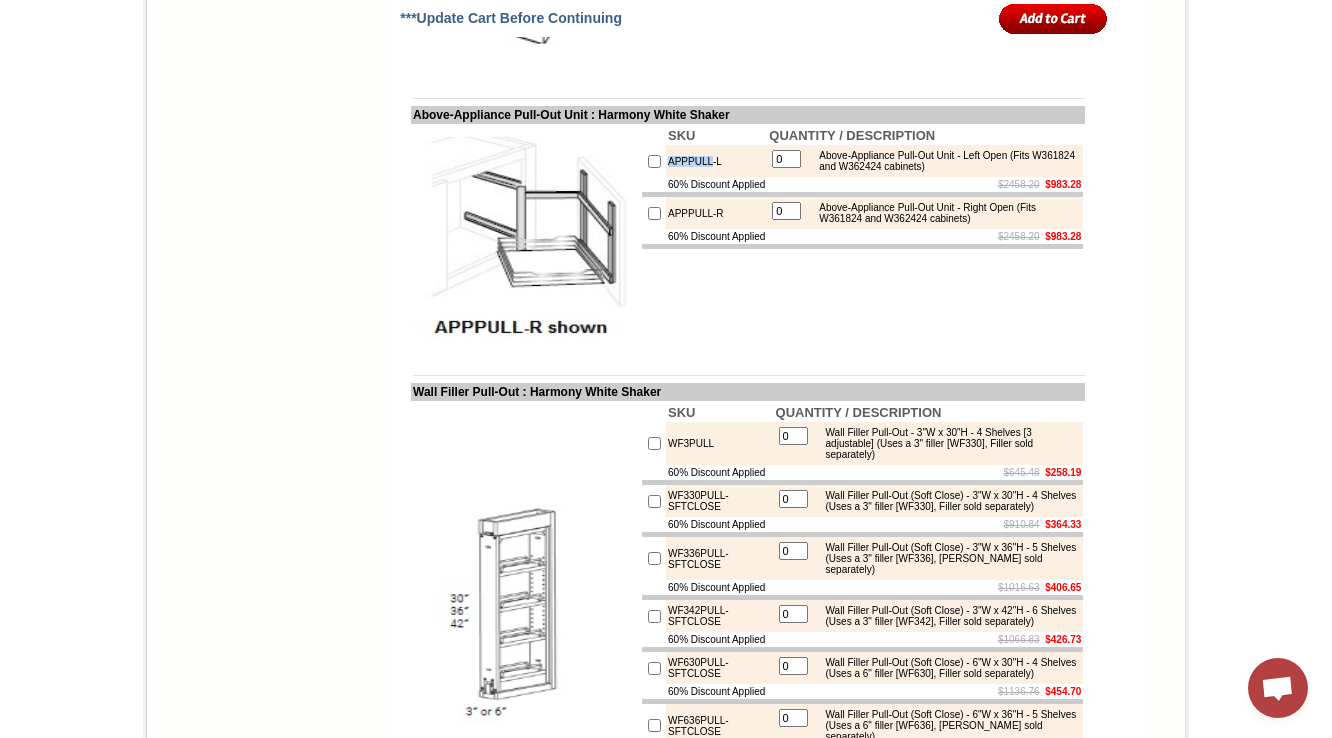 click on "[PHONE_NUMBER]
Contact Us   Find a Store   Send Us a Design   View Cart
Shipping* Unassembled 7 - 14 Business Days, Assembled** 10 - 17 Business Days
*Approximation **Assembly Fee Applies
Hurry! Offer Expires: [DATE]
Search
HOME
KITCHEN CABINETS IN-STOCK
GRANITE PRODUCTS" at bounding box center [666, 3169] 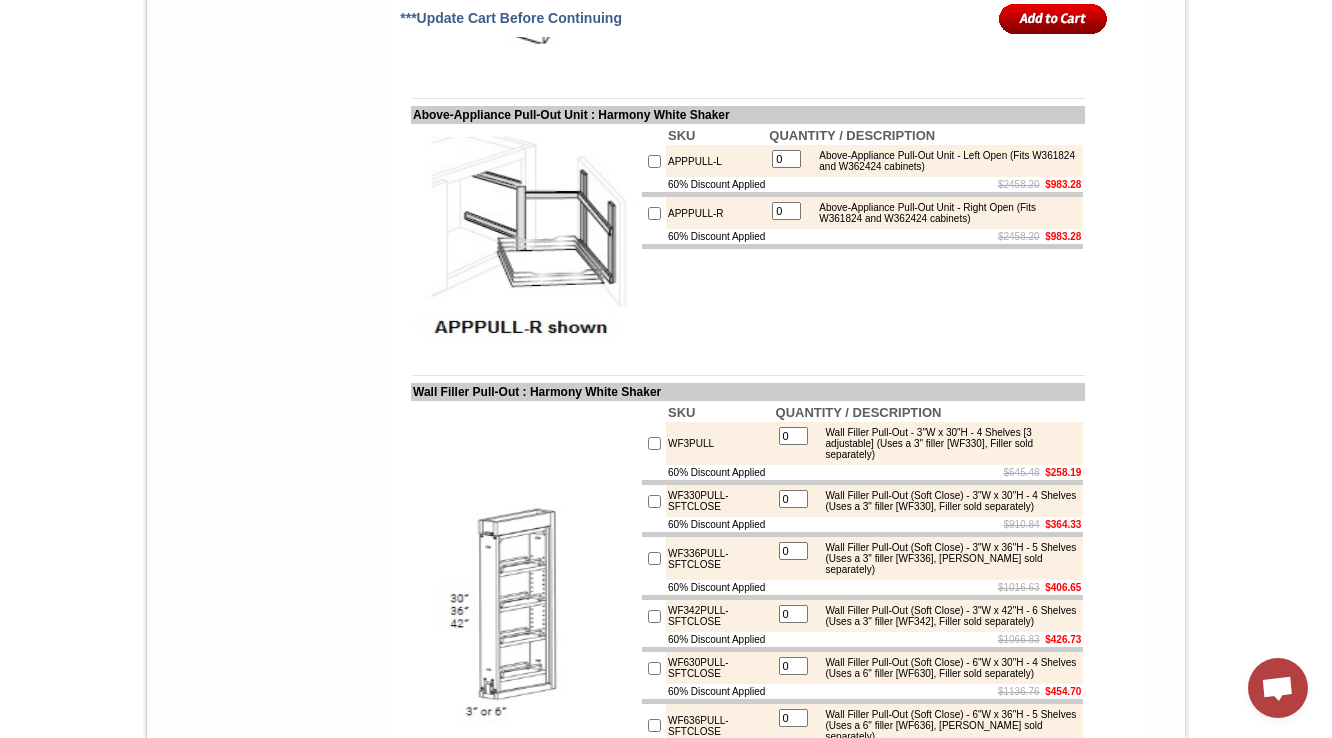 click on "SKU
QUANTITY / DESCRIPTION
APPPULL-L
0 Above-Appliance Pull-Out Unit - Left Open (Fits W361824 and W362424 cabinets)
60% Discount Applied
$2458.20    $983.28
APPPULL-R
0 Above-Appliance Pull-Out Unit - Right Open (Fits W361824 and W362424 cabinets)
60% Discount Applied
$2458.20    $983.28" at bounding box center (862, 238) 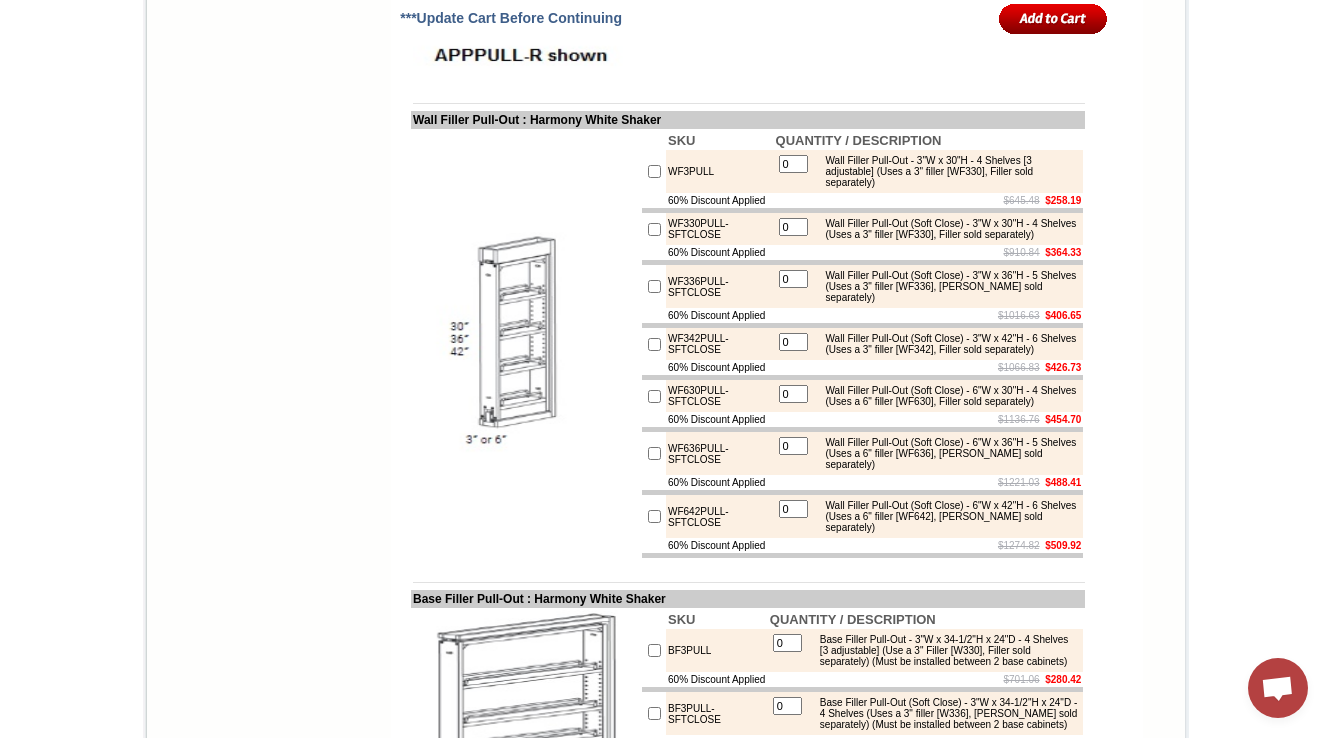 scroll, scrollTop: 2860, scrollLeft: 0, axis: vertical 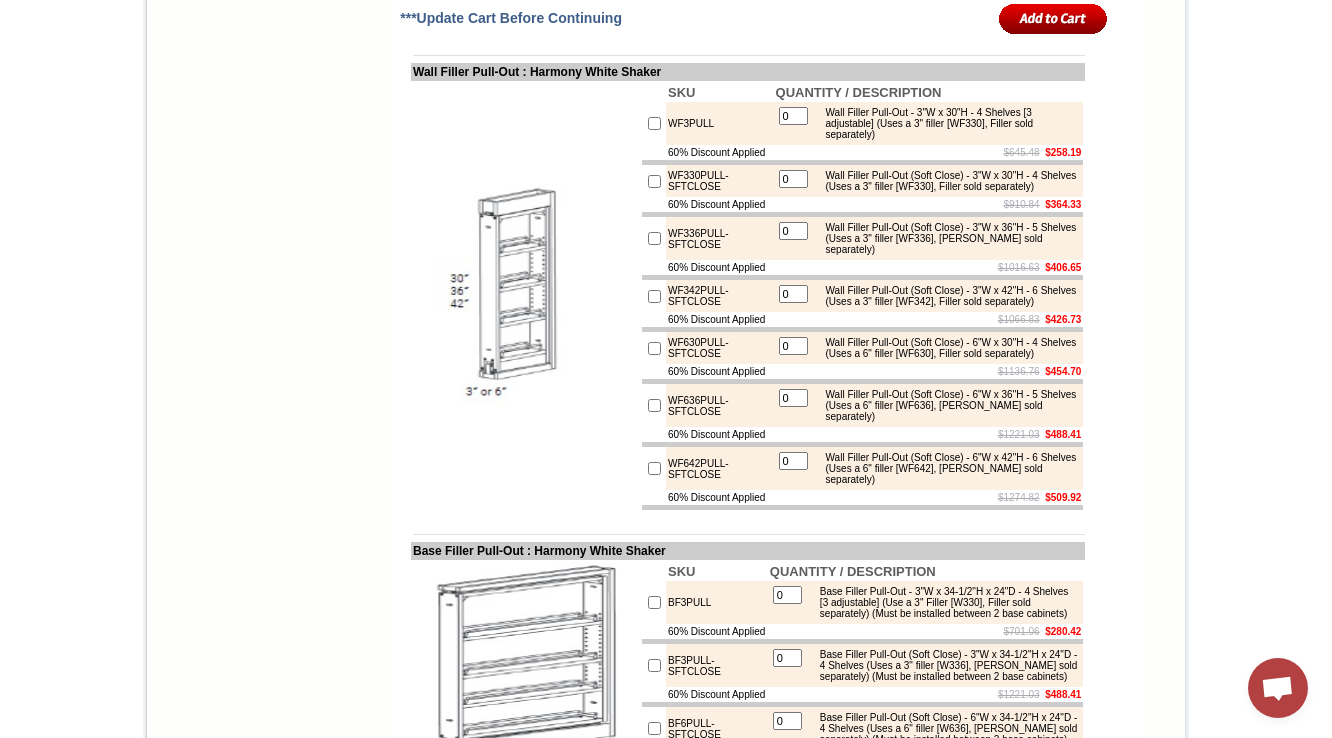 click on "[PHONE_NUMBER]
Contact Us   Find a Store   Send Us a Design   View Cart
Shipping* Unassembled 7 - 14 Business Days, Assembled** 10 - 17 Business Days
*Approximation **Assembly Fee Applies
Hurry! Offer Expires: [DATE]
Search
HOME
KITCHEN CABINETS IN-STOCK
GRANITE PRODUCTS" at bounding box center [666, 2849] 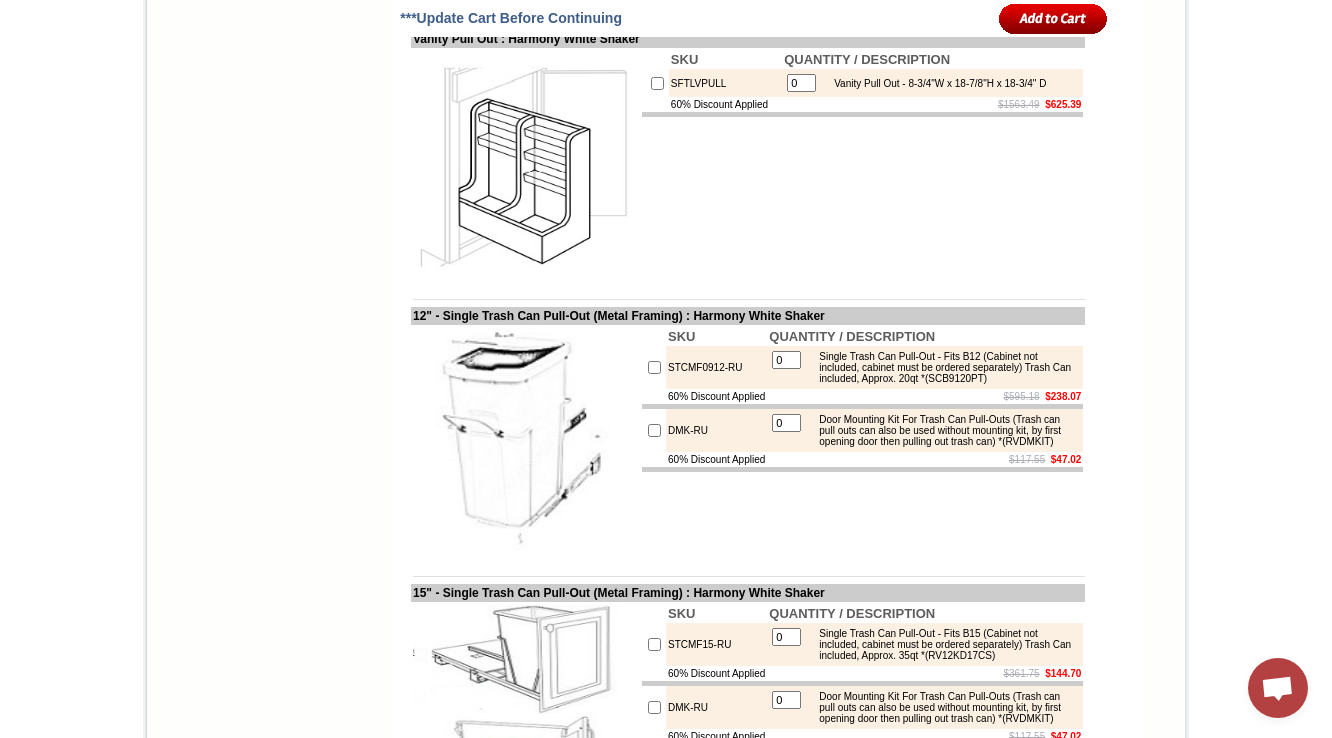 scroll, scrollTop: 6220, scrollLeft: 0, axis: vertical 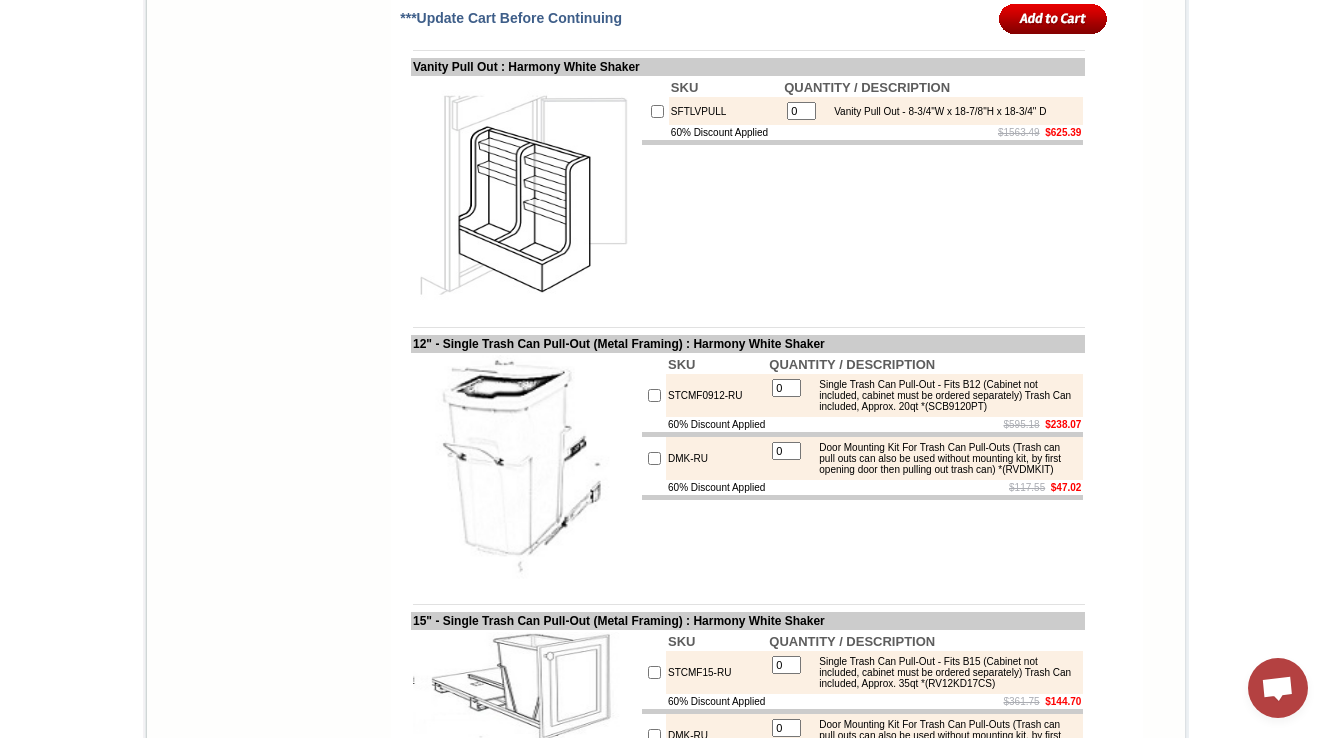 click on "SKU
QUANTITY / DESCRIPTION
SFTLVPULL
0 Vanity Pull Out - 8-3/4"W x 18-7/8"H x 18-3/4" D
60% Discount Applied
$1563.49    $625.39" at bounding box center (862, 190) 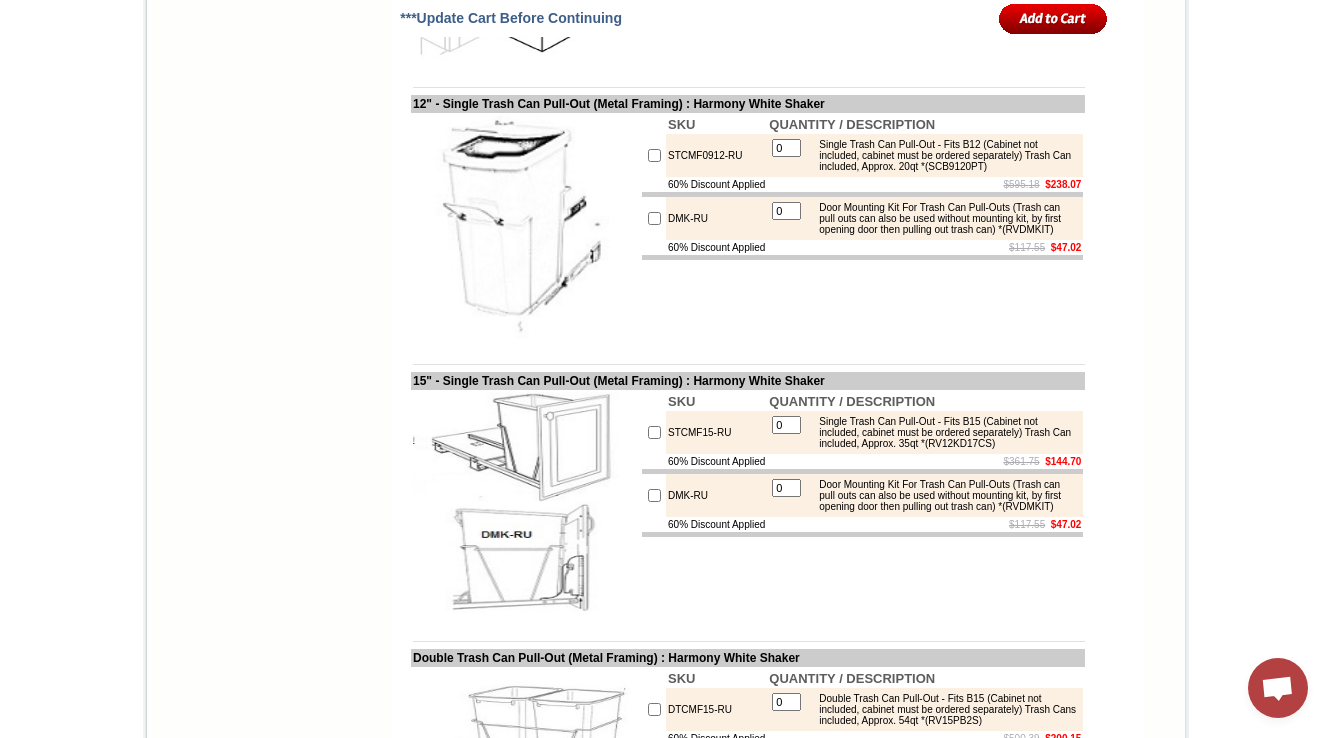 scroll, scrollTop: 6380, scrollLeft: 0, axis: vertical 